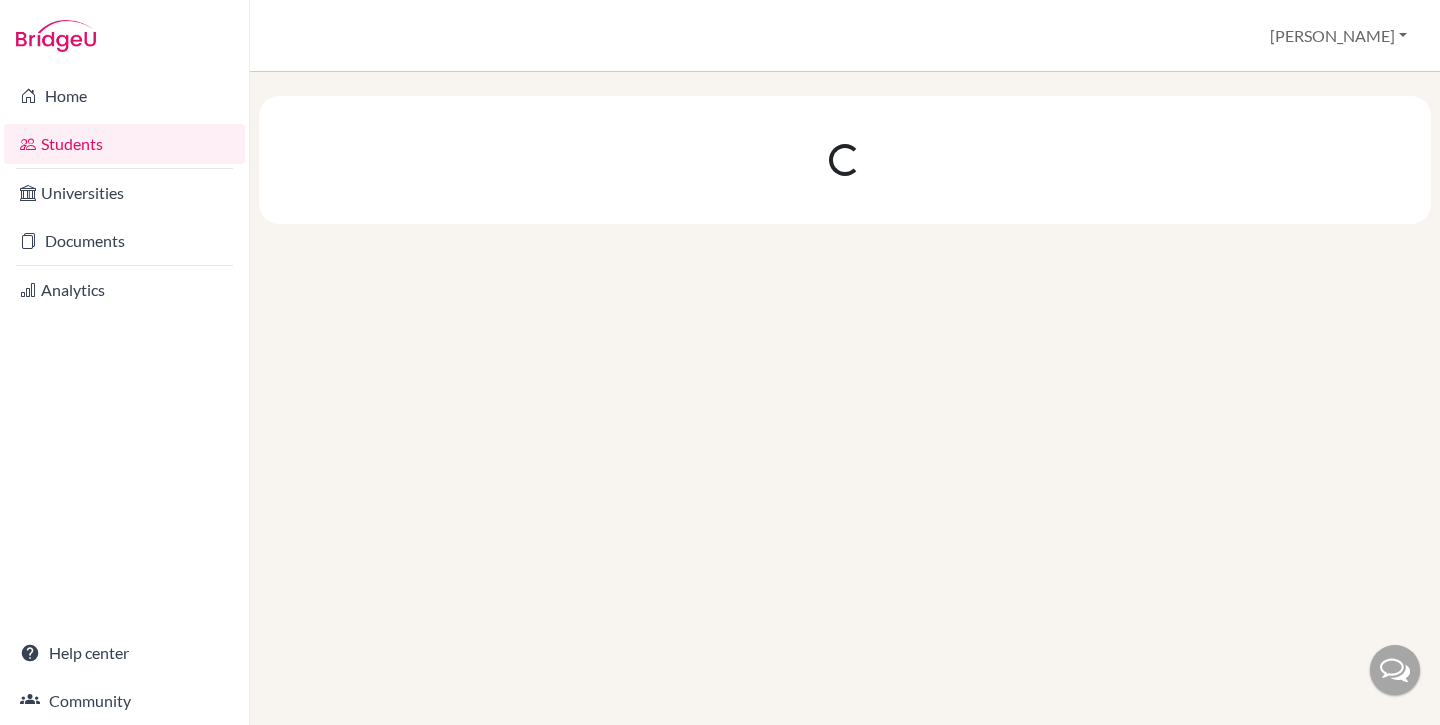 scroll, scrollTop: 0, scrollLeft: 0, axis: both 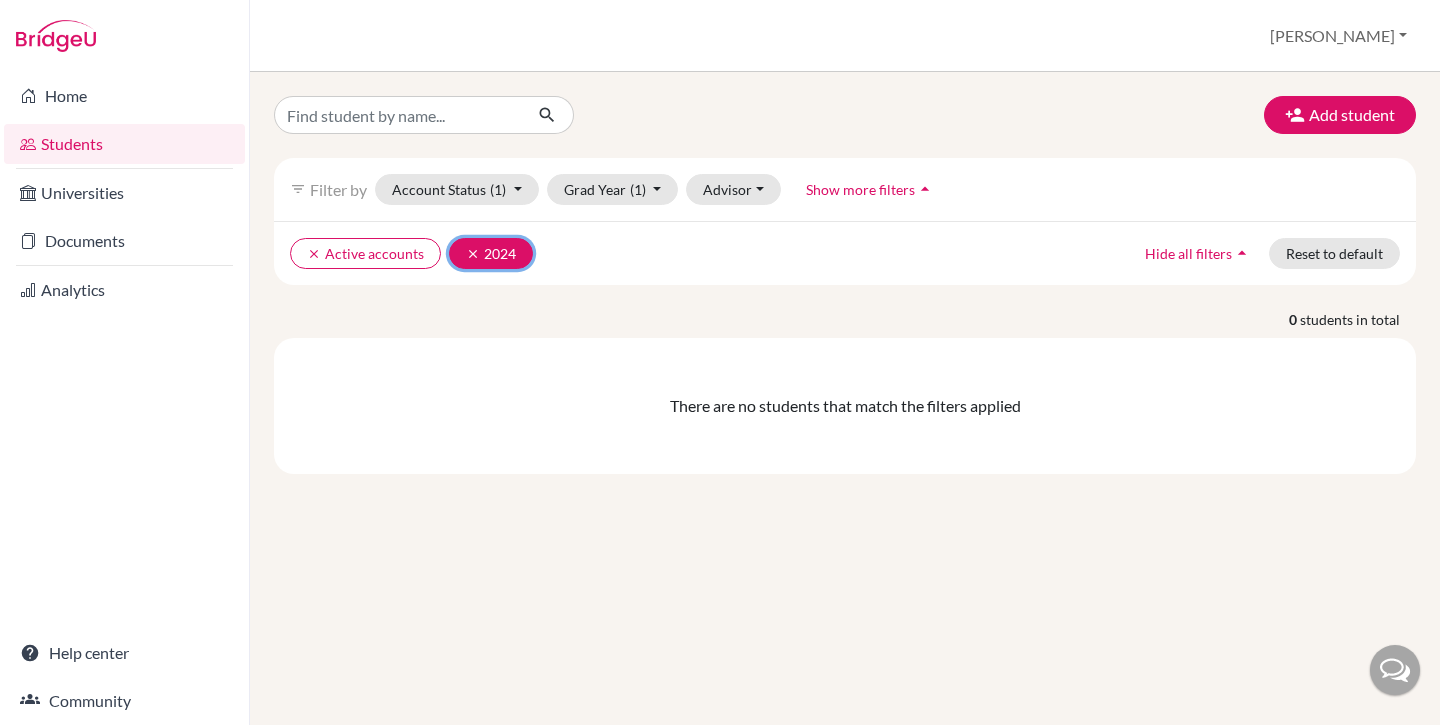 click on "clear 2024" at bounding box center (491, 253) 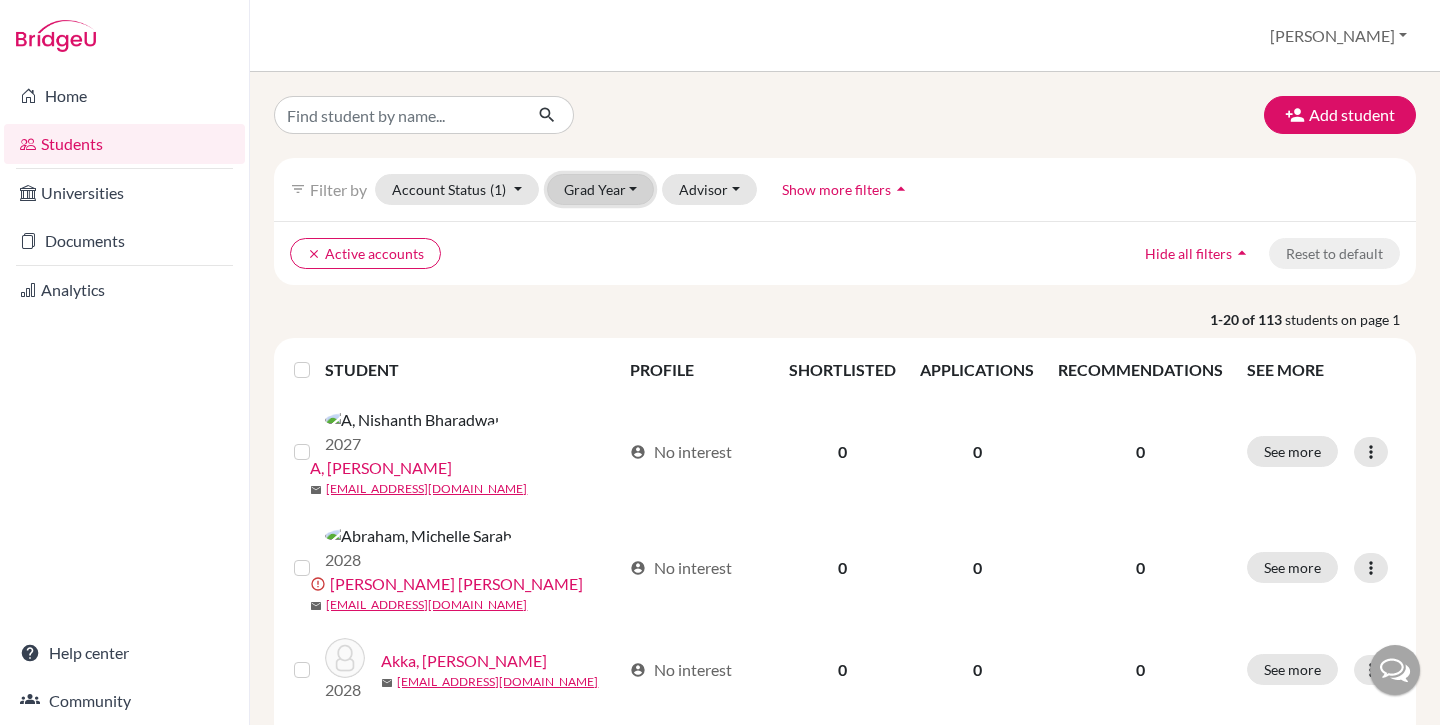 click on "Grad Year" at bounding box center [601, 189] 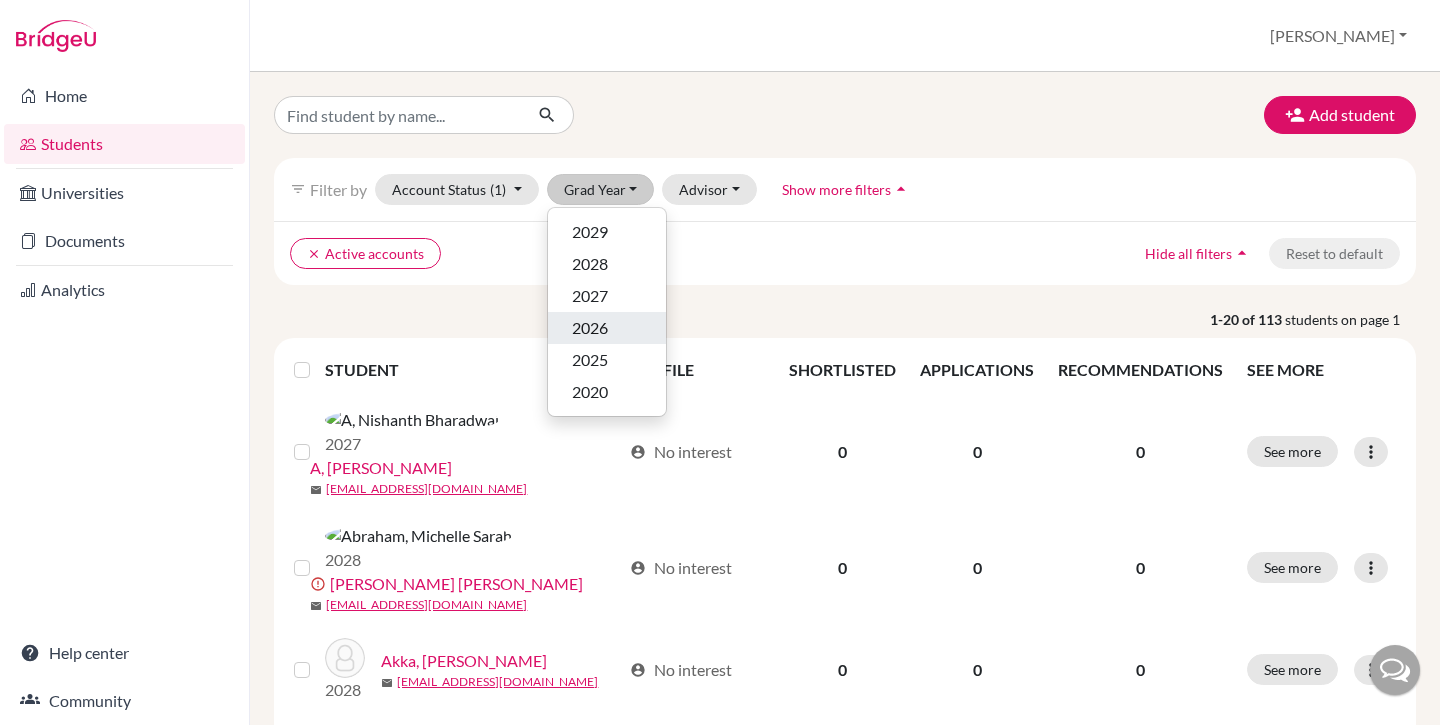 click on "2026" at bounding box center (607, 328) 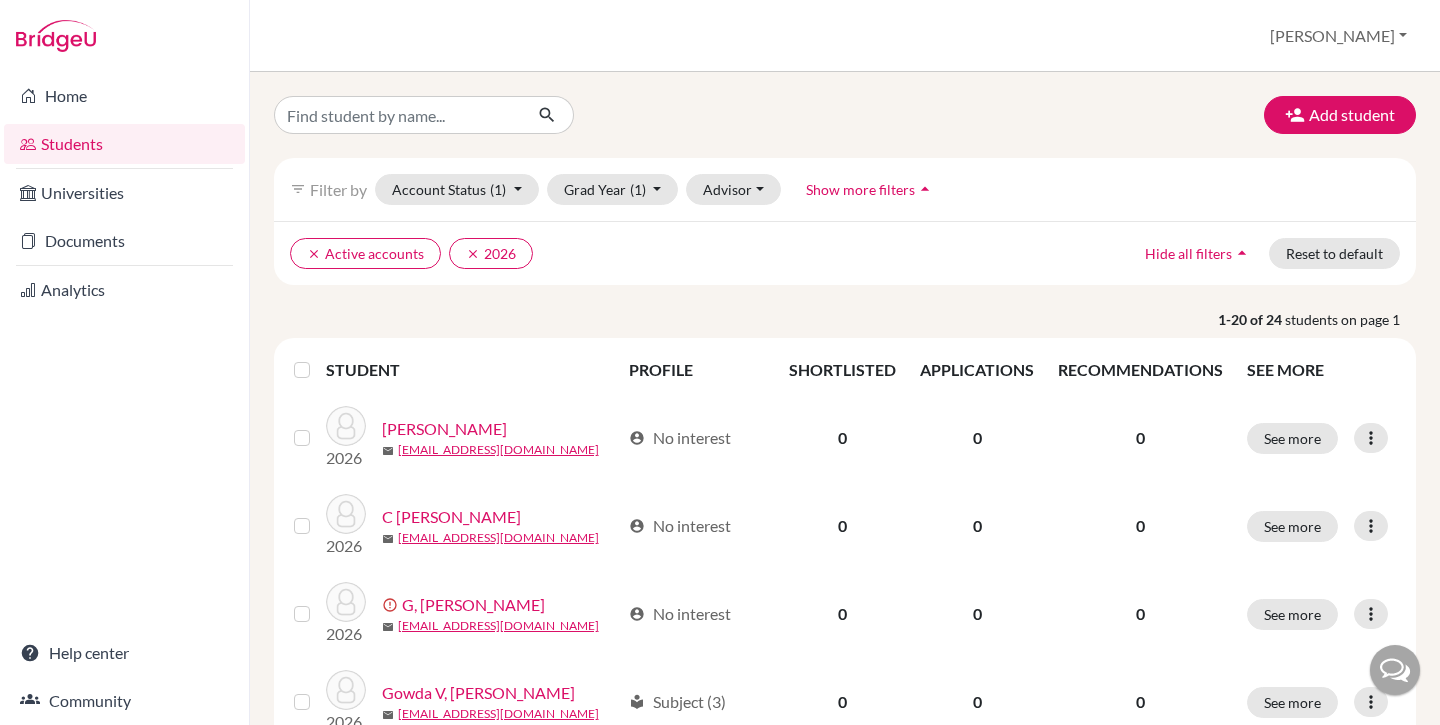 click at bounding box center [318, 358] 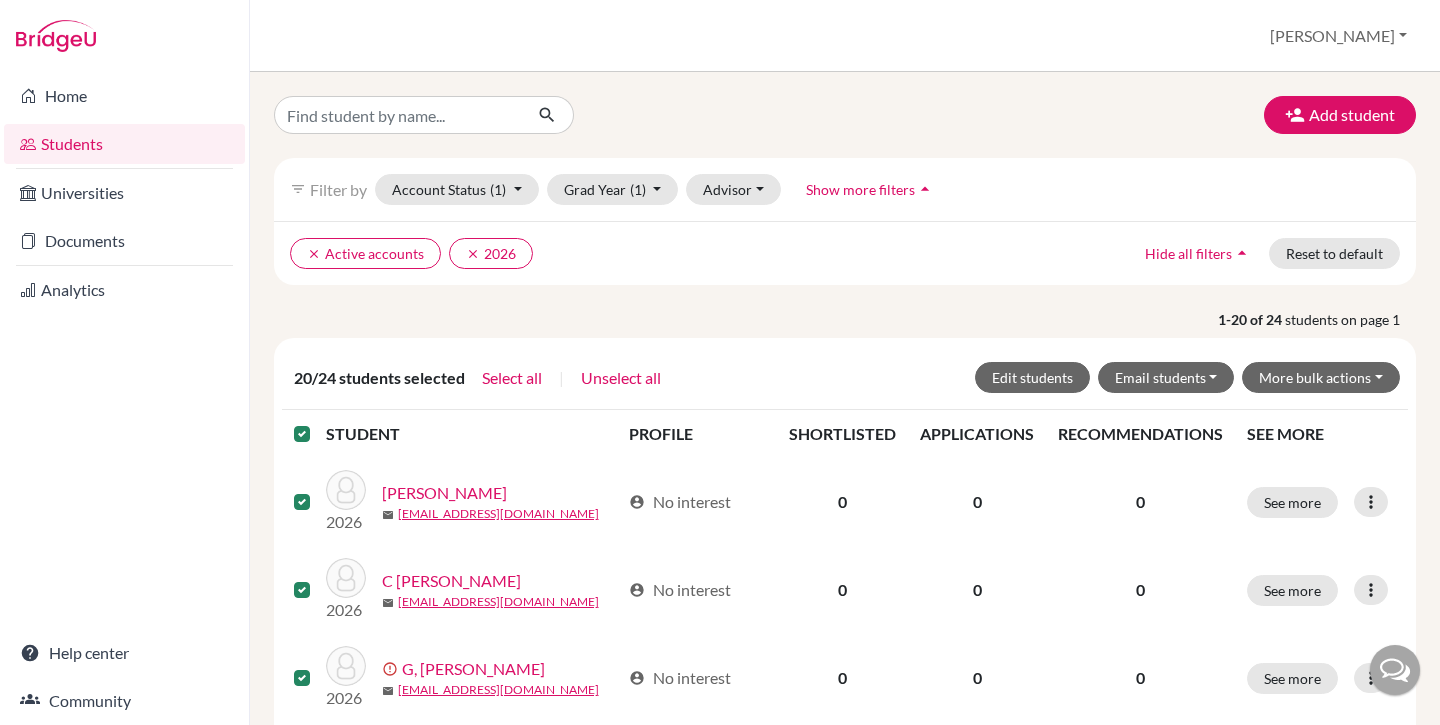 click at bounding box center [318, 422] 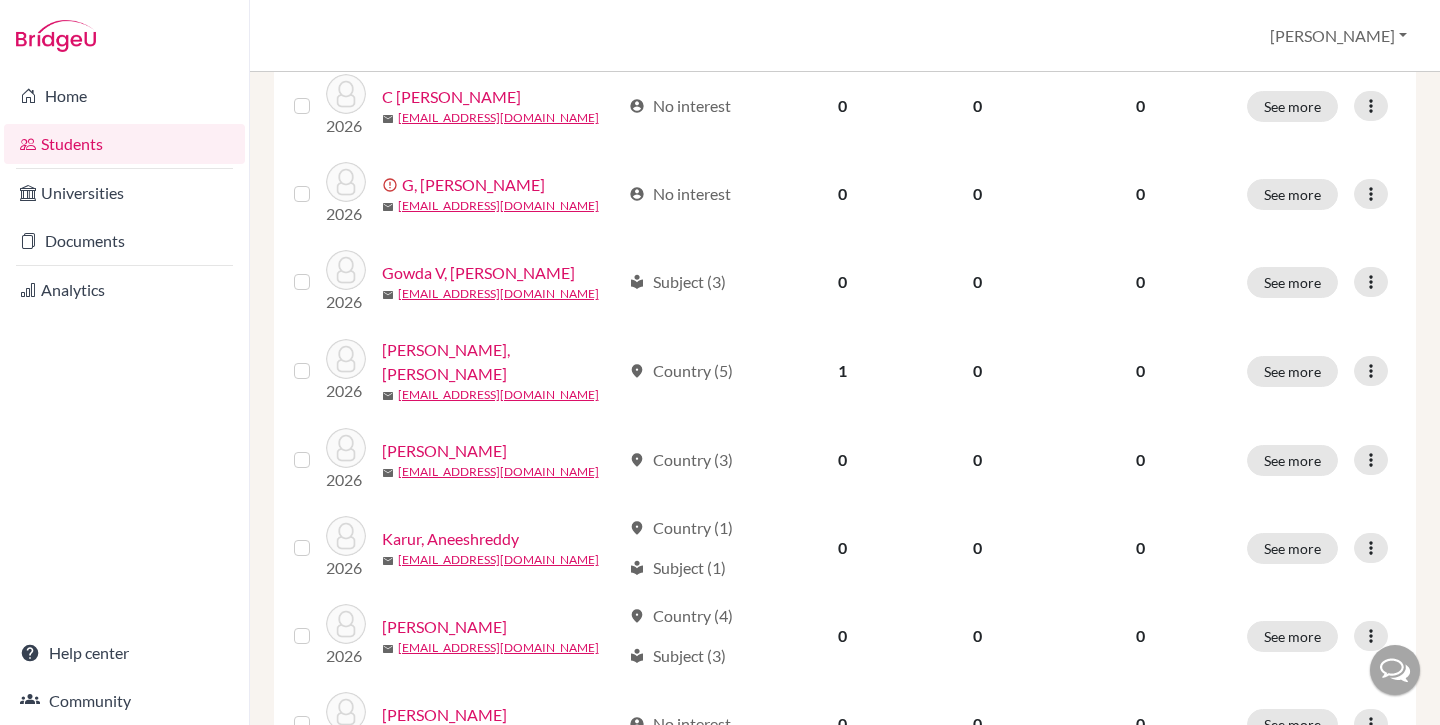 scroll, scrollTop: 0, scrollLeft: 0, axis: both 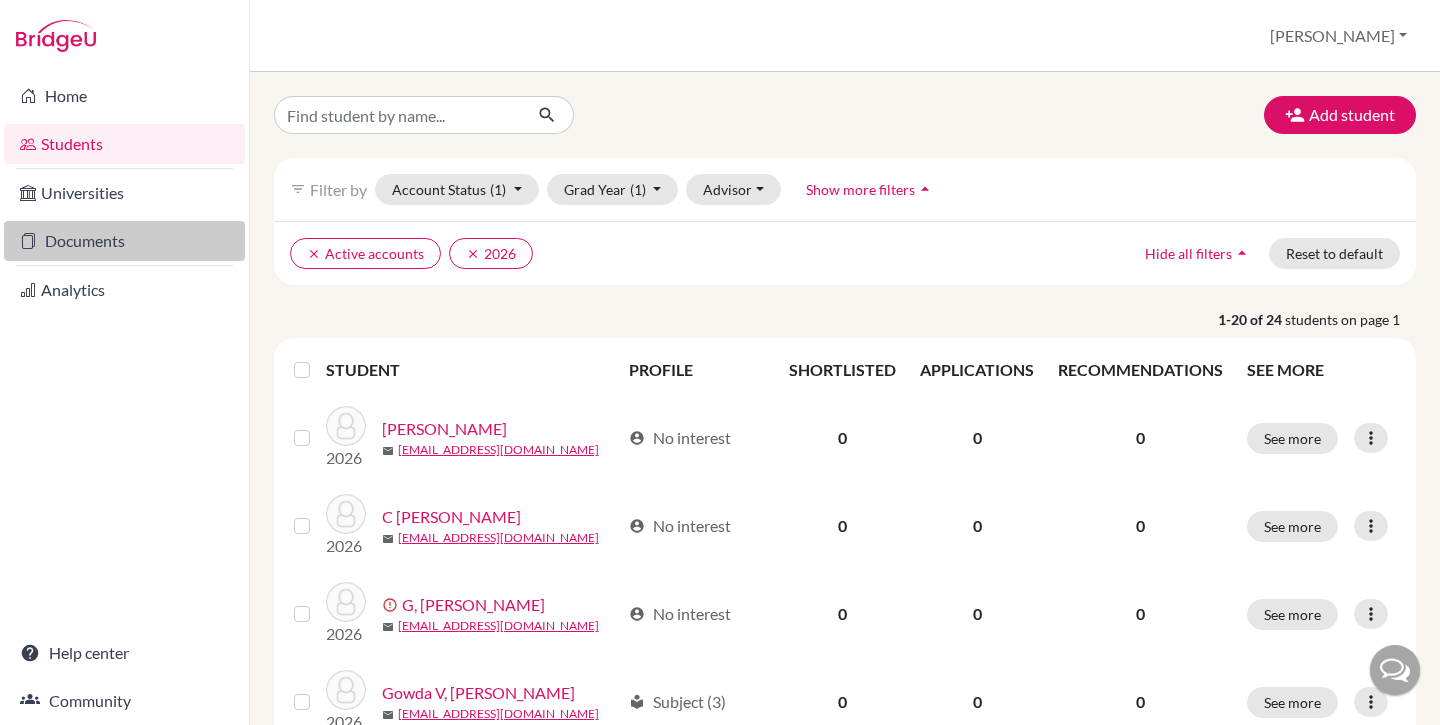 click on "Documents" at bounding box center [124, 241] 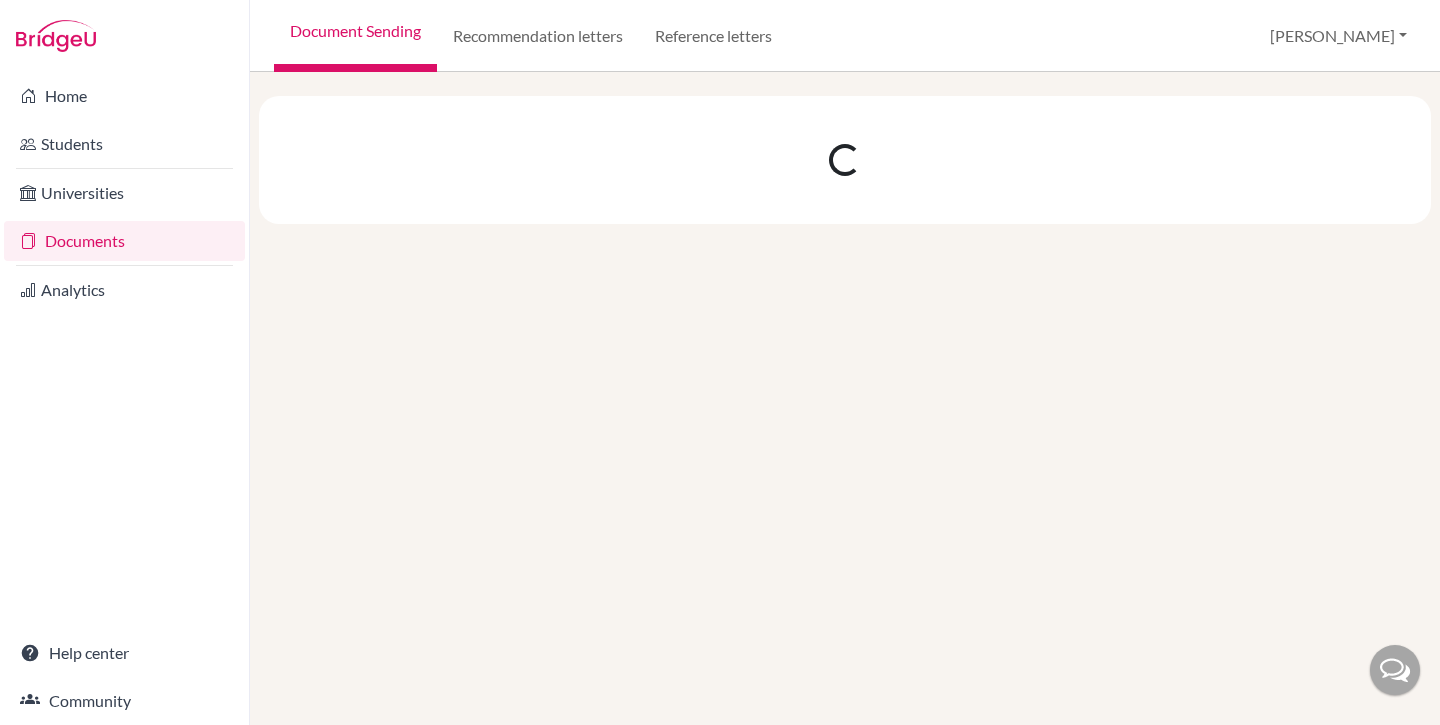 scroll, scrollTop: 0, scrollLeft: 0, axis: both 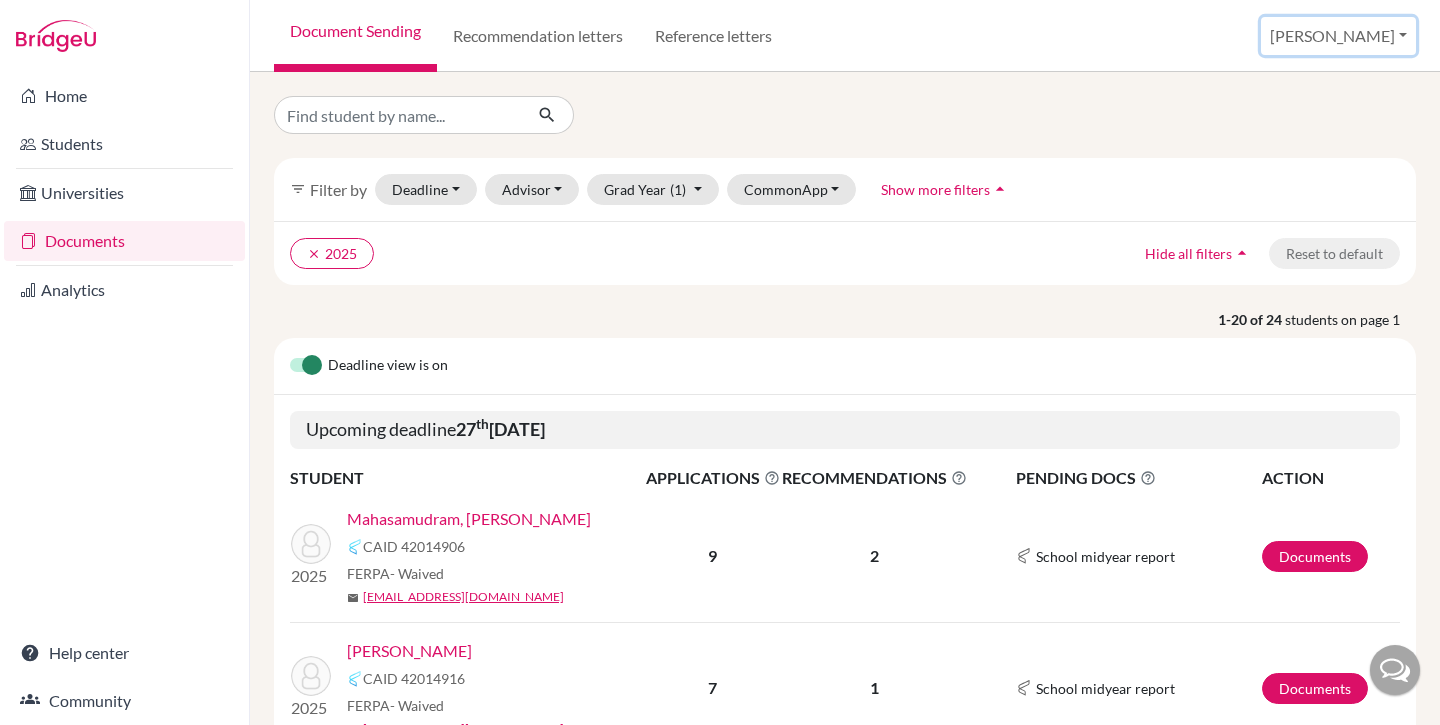 click on "[PERSON_NAME]" at bounding box center (1338, 36) 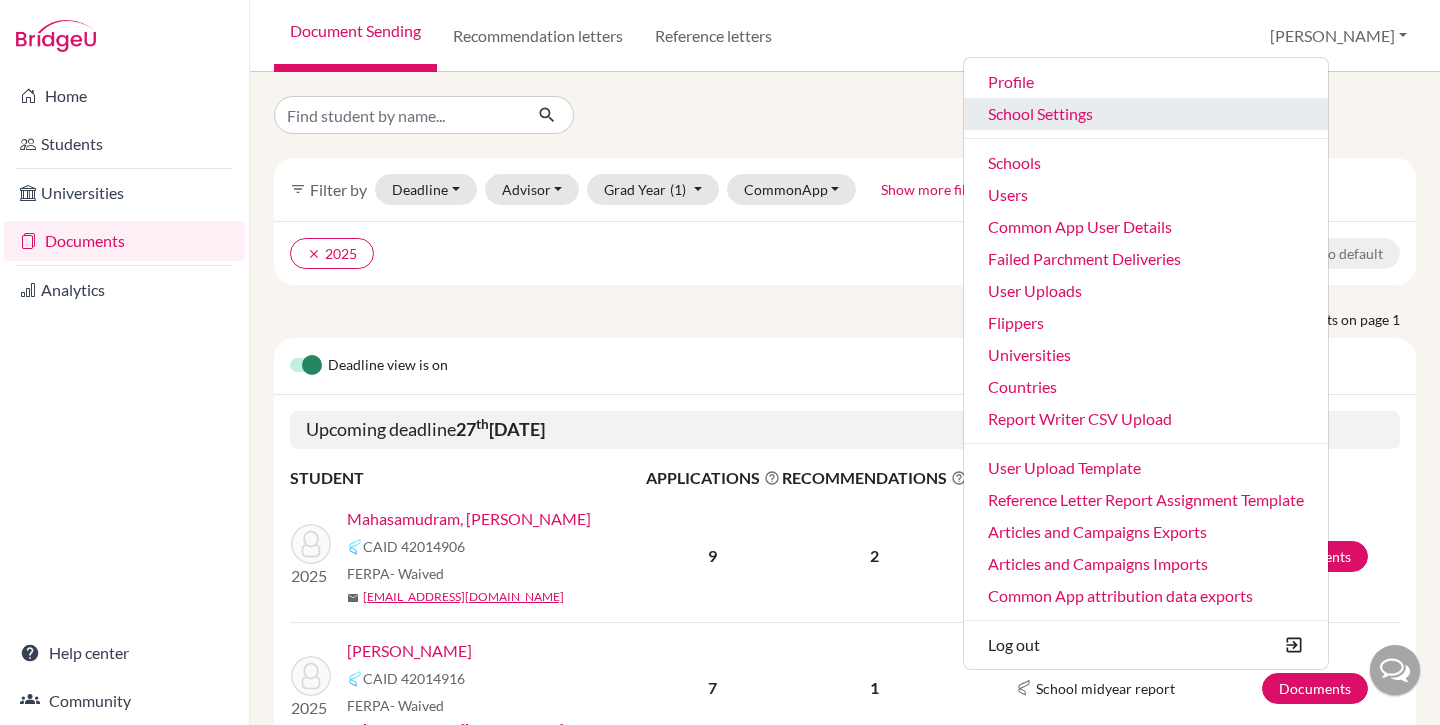click on "School Settings" at bounding box center (1146, 114) 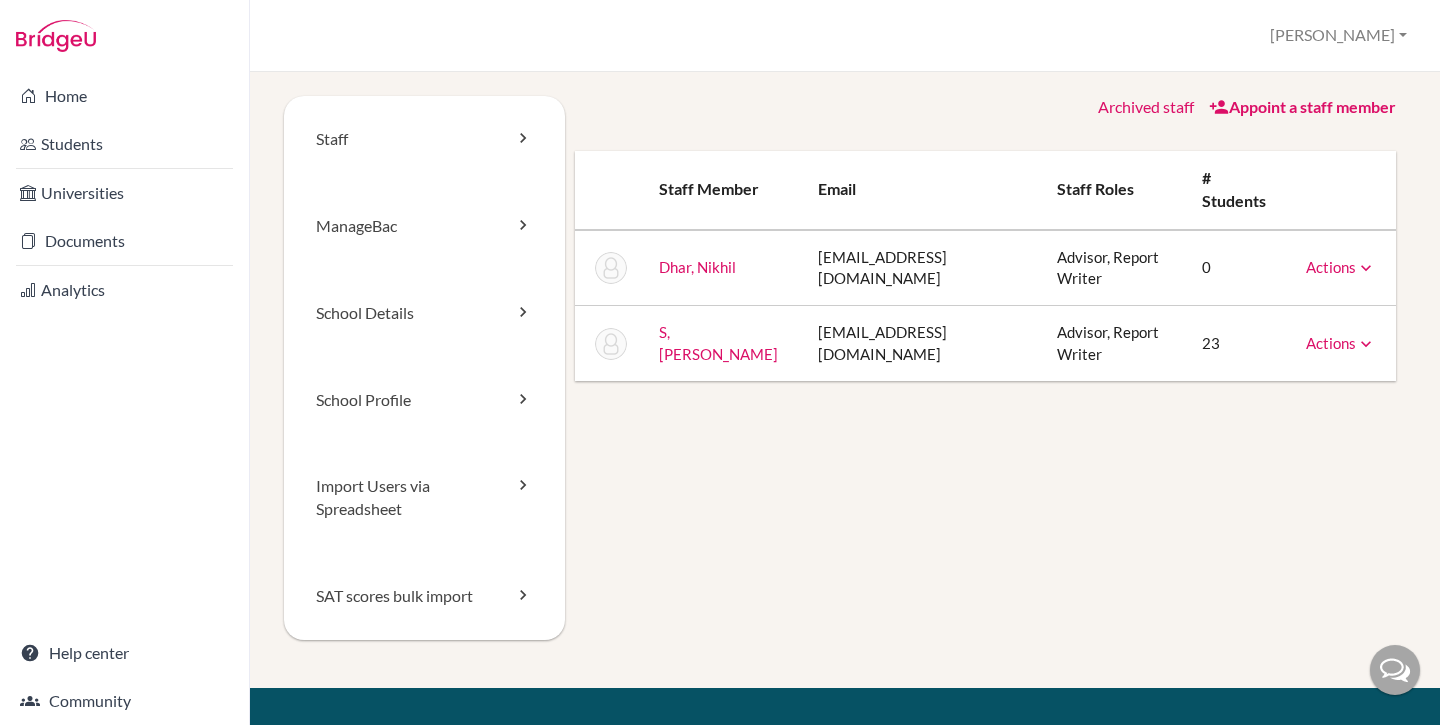 scroll, scrollTop: 0, scrollLeft: 0, axis: both 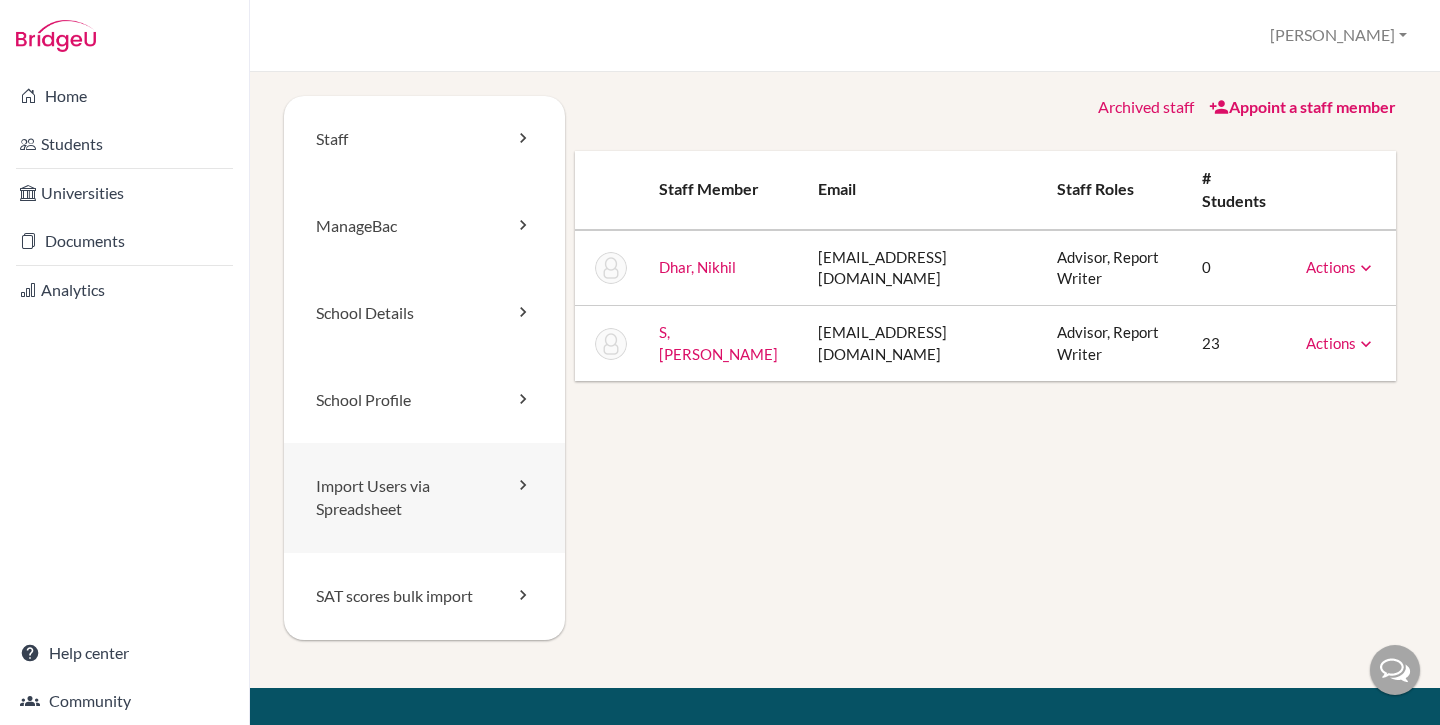 click on "Import Users via Spreadsheet" at bounding box center (424, 498) 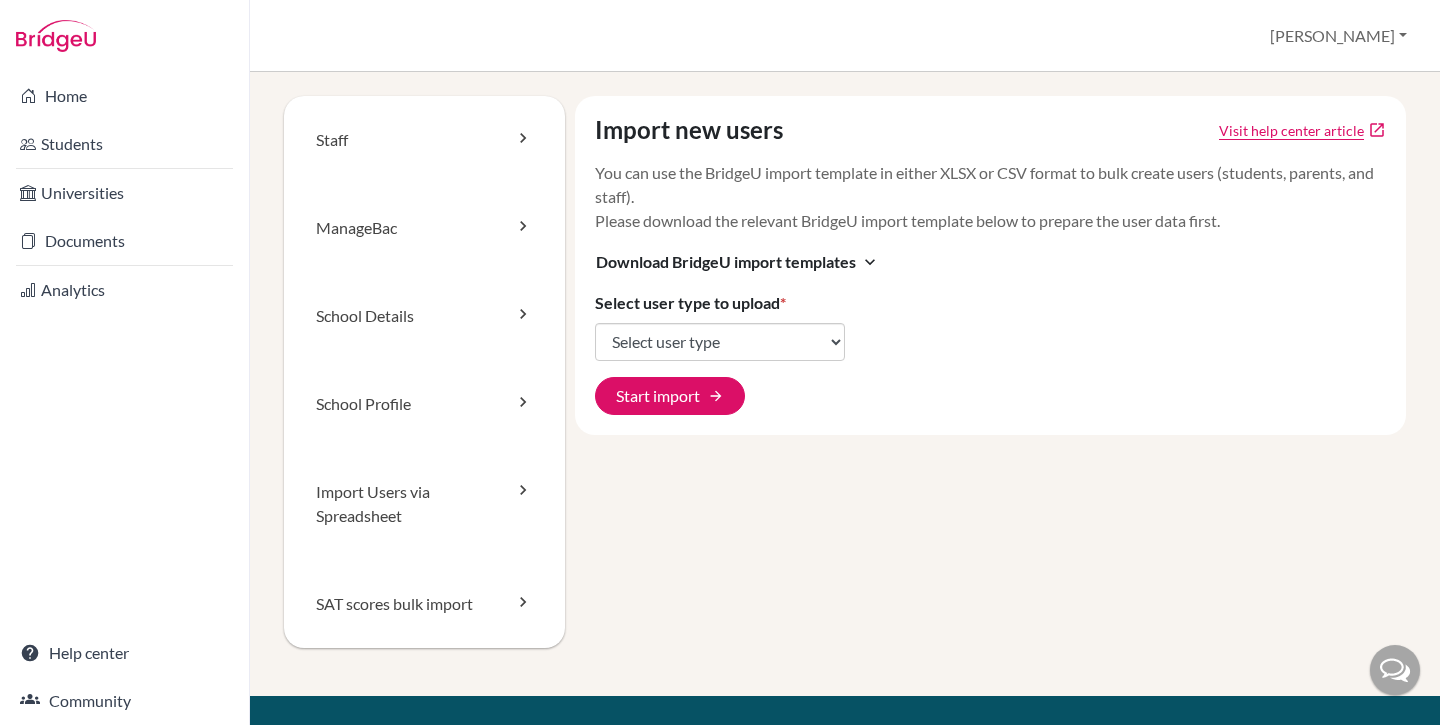 scroll, scrollTop: 0, scrollLeft: 0, axis: both 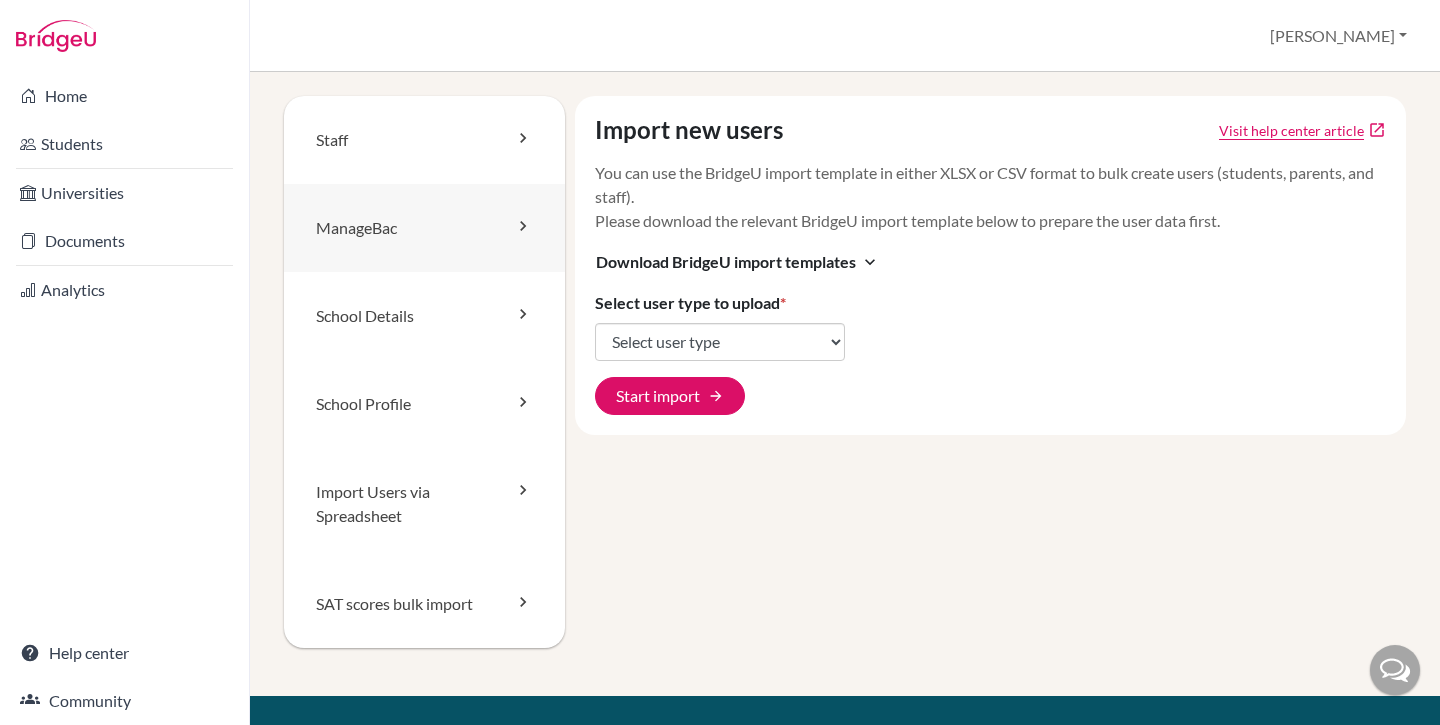 click on "ManageBac" at bounding box center [424, 228] 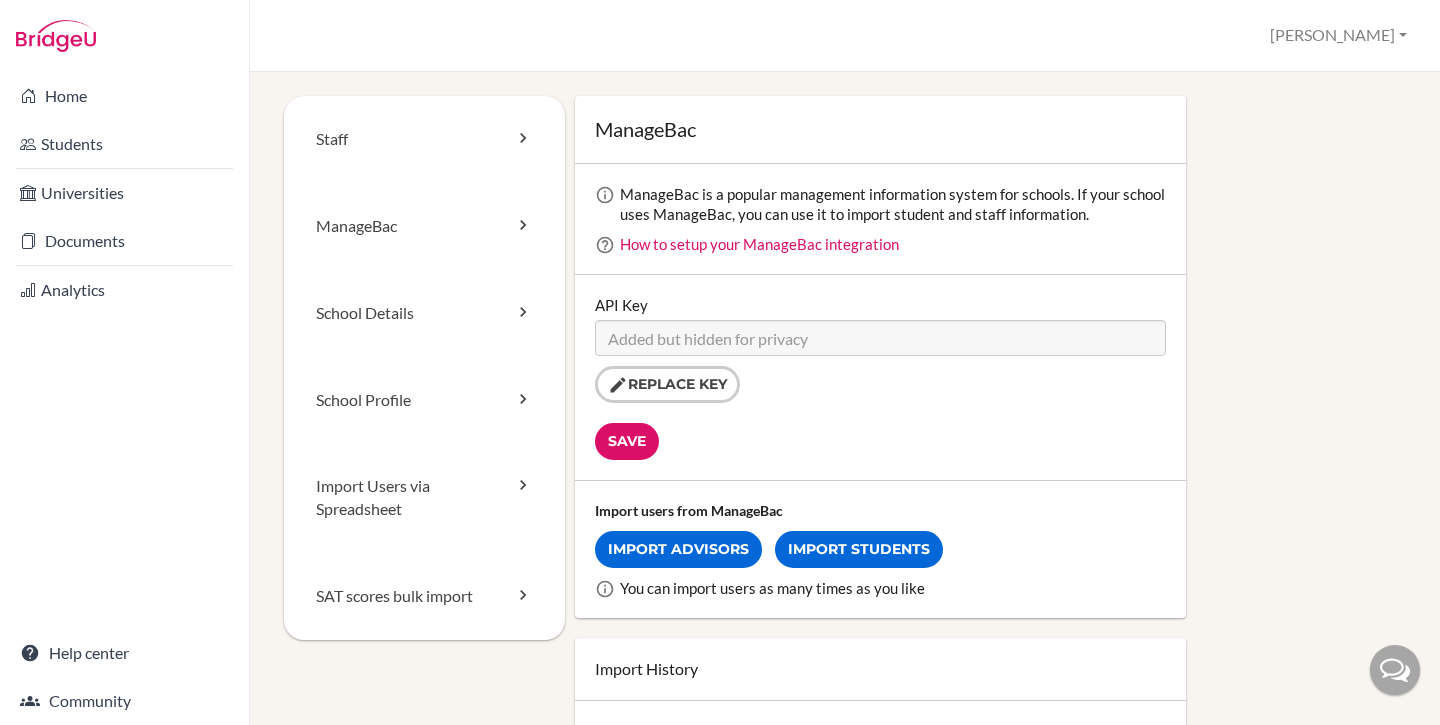 scroll, scrollTop: 0, scrollLeft: 0, axis: both 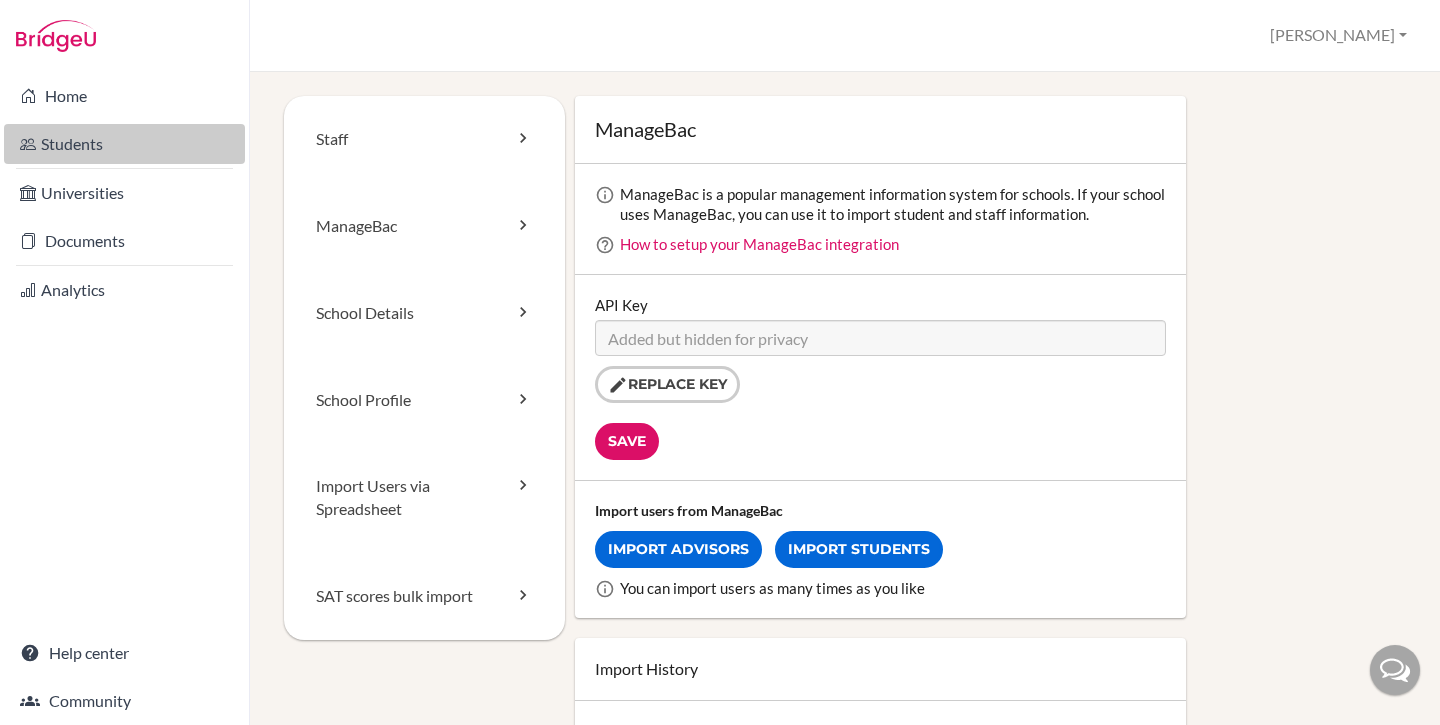 click on "Students" at bounding box center (124, 144) 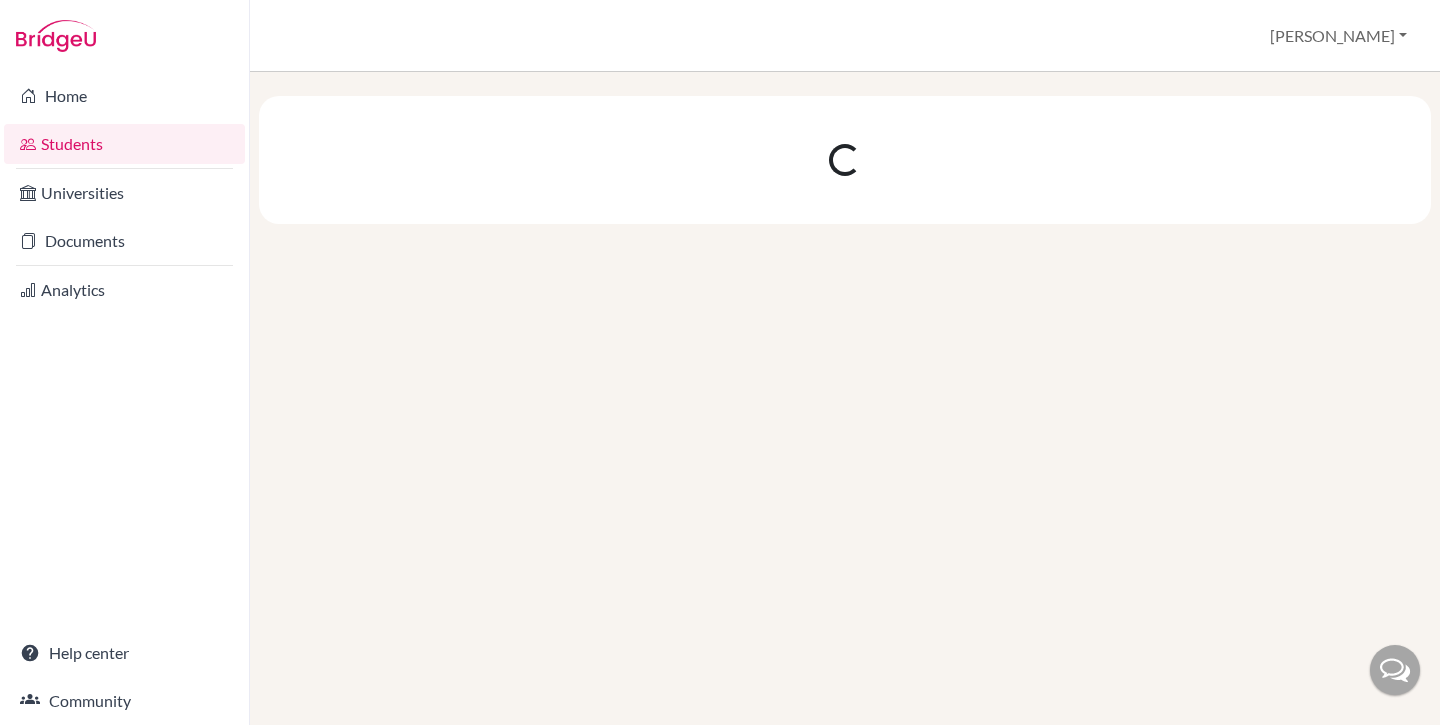 scroll, scrollTop: 0, scrollLeft: 0, axis: both 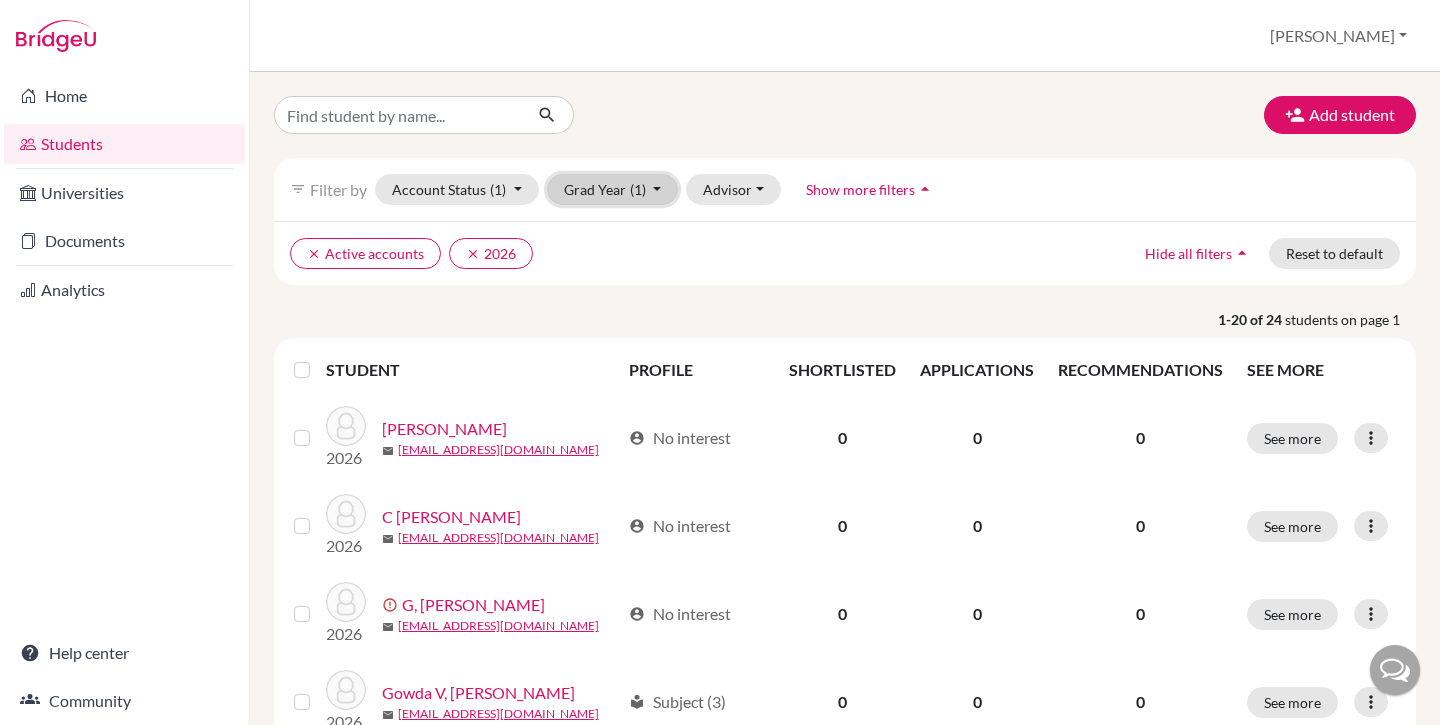 click on "(1)" at bounding box center (638, 189) 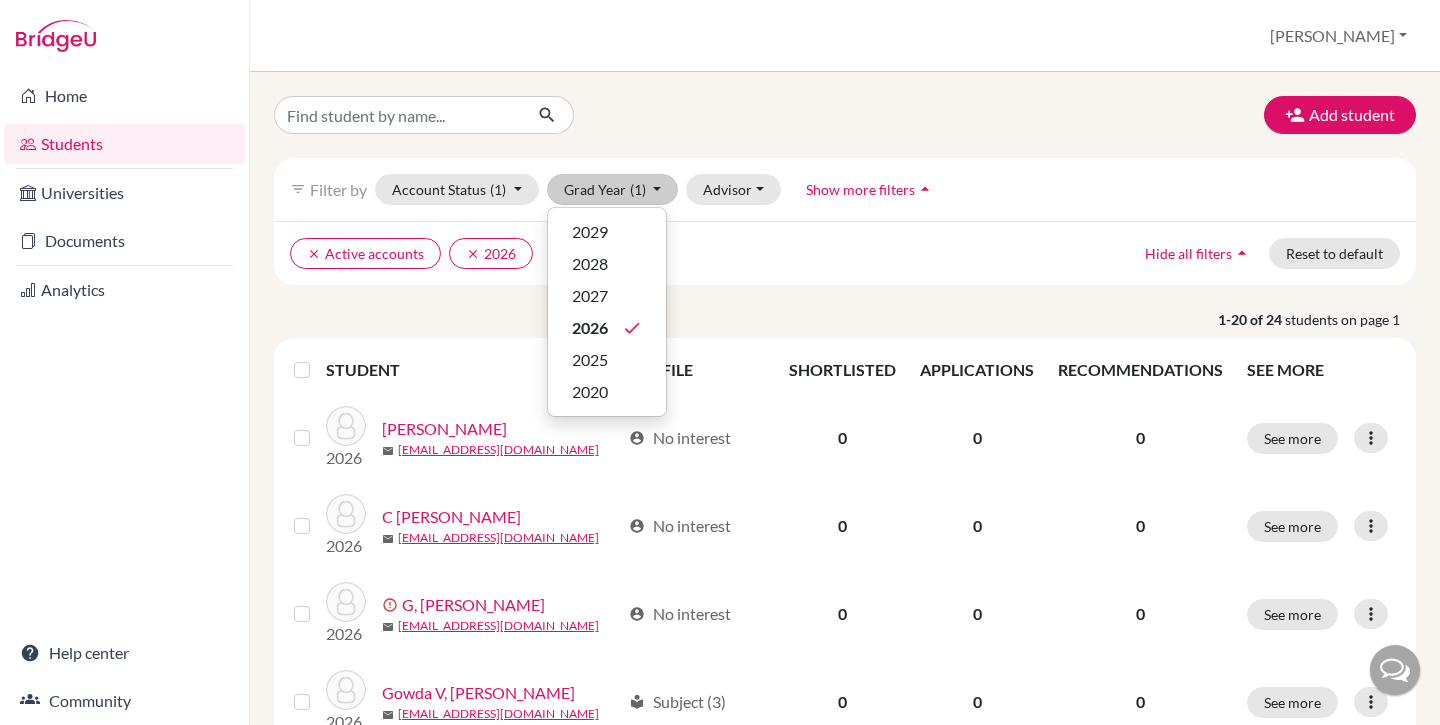 click on "Add student filter_list Filter by Account Status (1) Active accounts done Archived accounts Registered Unregistered Grad Year (1) 2029 2028 2027 2026 done 2025 2020 Advisor Without advisor Dhar, Nikhil S, Athira Show more filters arrow_drop_up clear Active accounts clear 2026 Hide all filters arrow_drop_up Reset to default 1-20 of 24  students on page 1 STUDENT PROFILE SHORTLISTED APPLICATIONS RECOMMENDATIONS SEE MORE 2026 Arora, Shaurya mail snis0151@snis.edu.in account_circle No interest 0 0 0 See more Edit student Send Message Reset Password 2026 C Shekar, Hasini mail snis0222@snis.edu.in account_circle No interest 0 0 0 See more Edit student Send Message Reset Password 2026 error_outline G, Yashaswini mail snis0461@snis.edu.in account_circle No interest 0 0 0 See more Edit student Send Message Resend invite email 2026 Gowda V, Chethan mail snis0007@snis.edu.in local_library Subject (3) 0 0 0 See more Edit student Send Message Reset Password 2026 Harini Gande, Akshara mail snis0051@snis.edu.in location_on" at bounding box center [845, 1194] 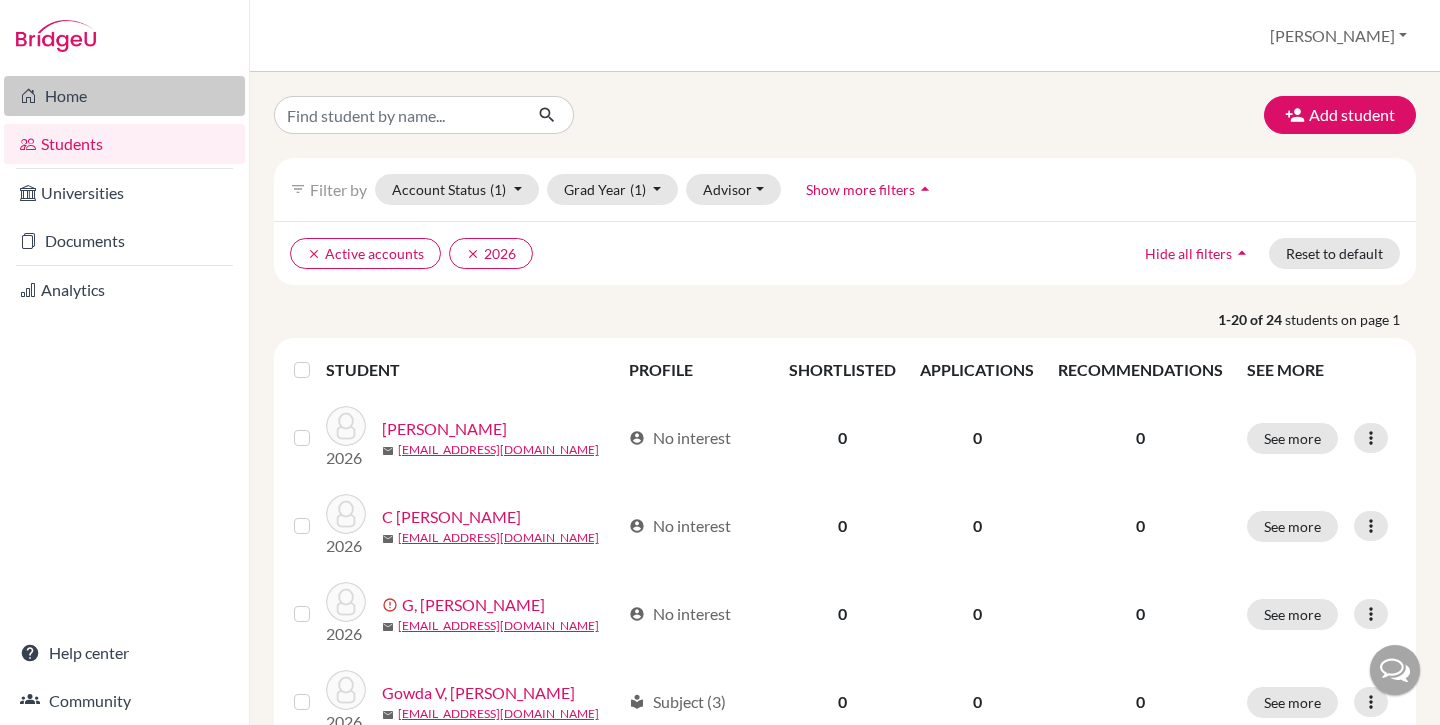 click on "Home" at bounding box center (124, 96) 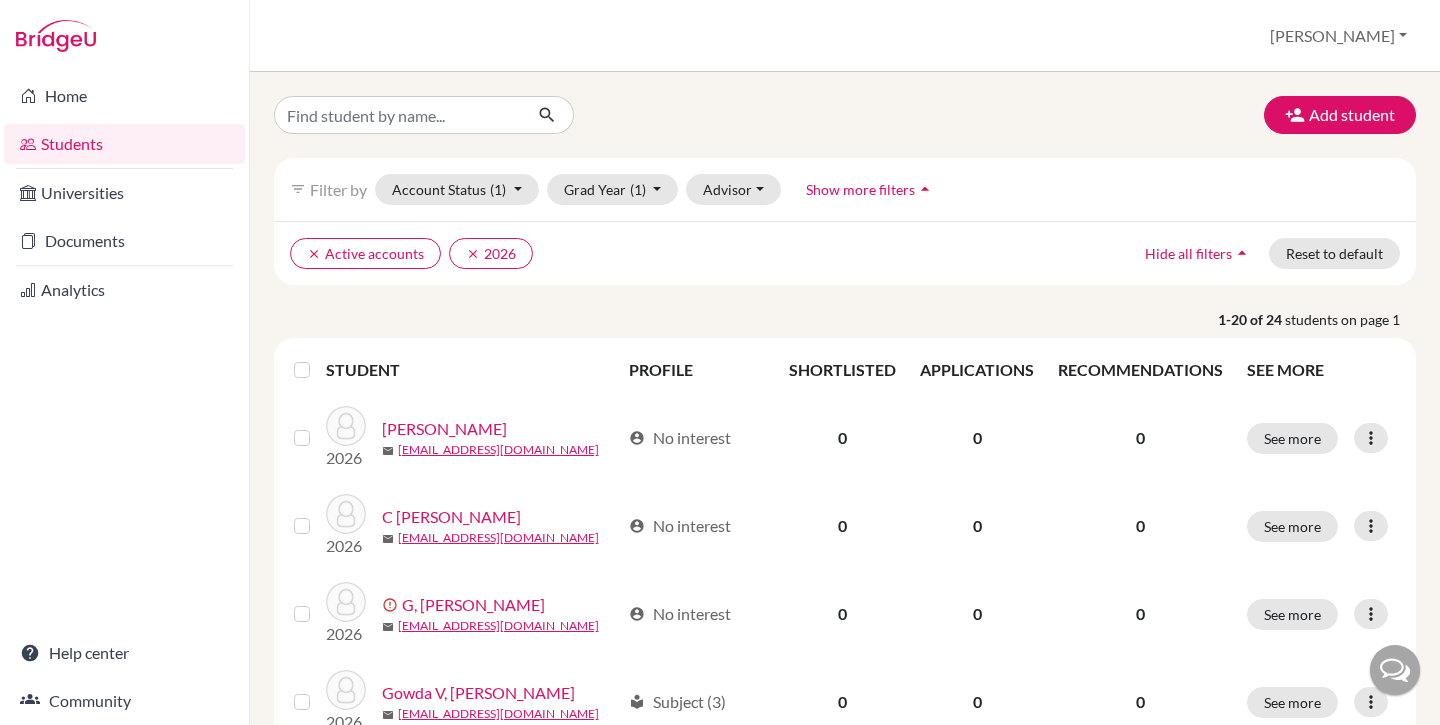 scroll, scrollTop: 0, scrollLeft: 0, axis: both 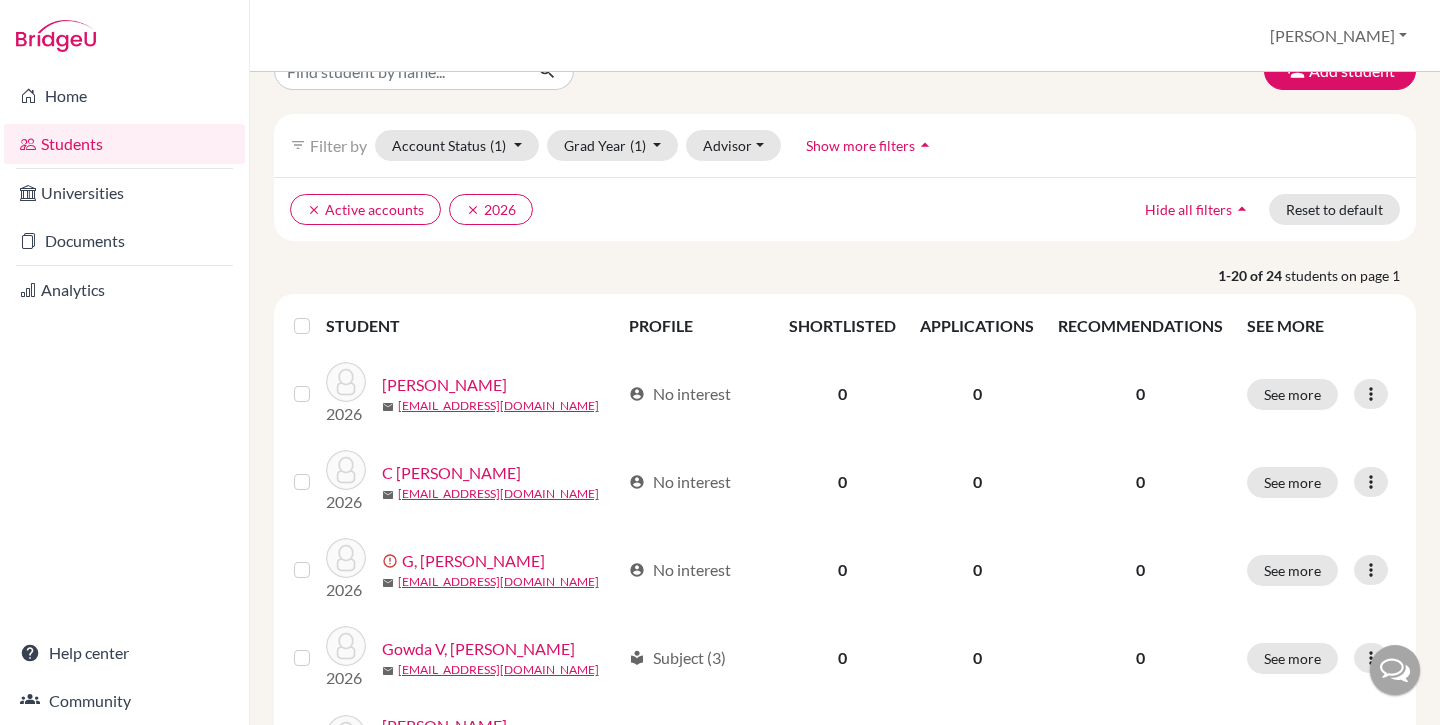 click at bounding box center (318, 314) 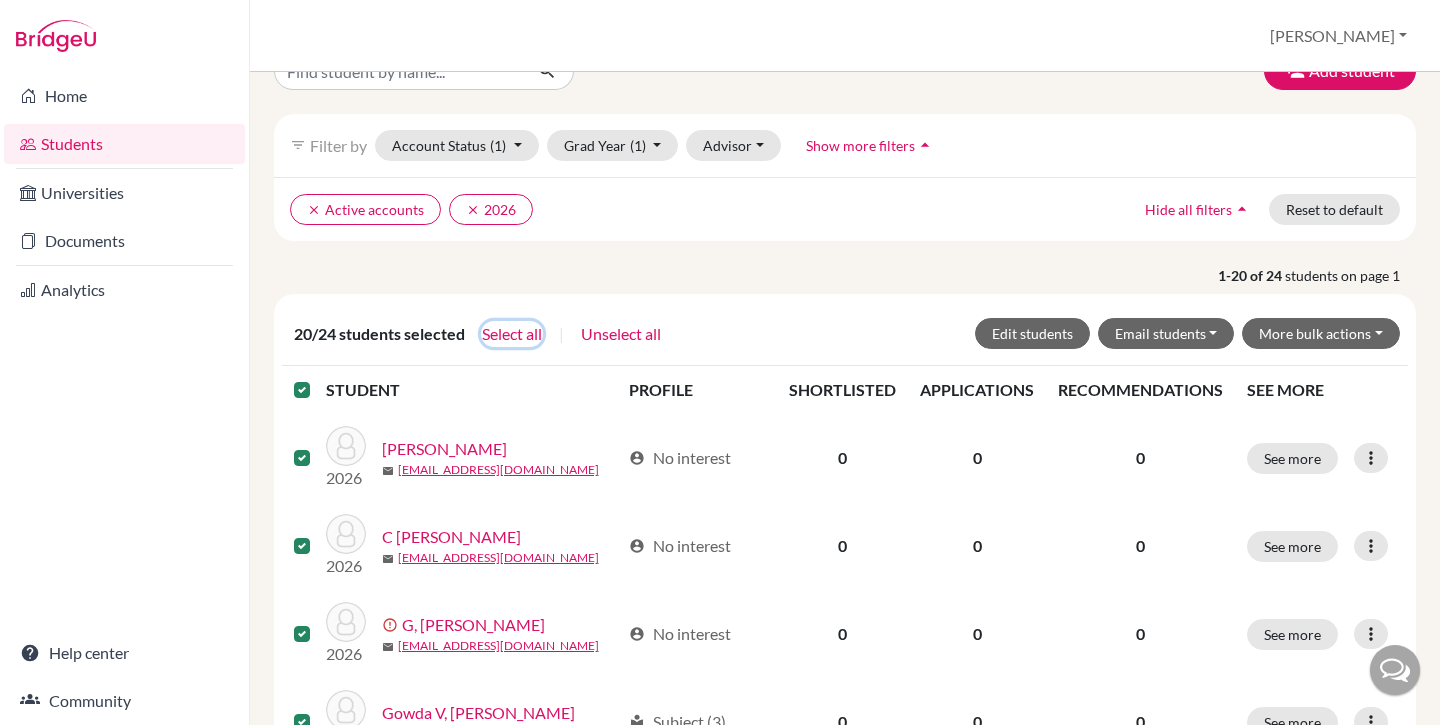 click on "Select all" 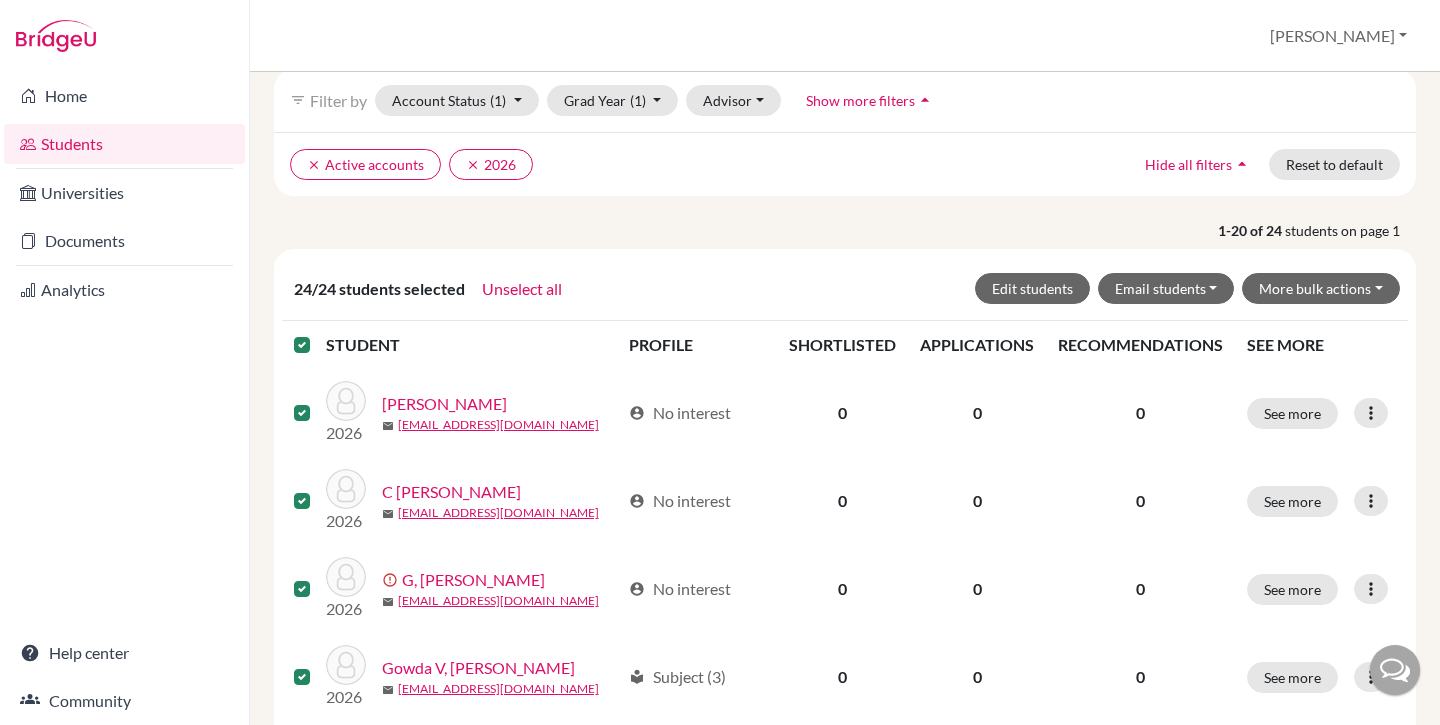 scroll, scrollTop: 90, scrollLeft: 0, axis: vertical 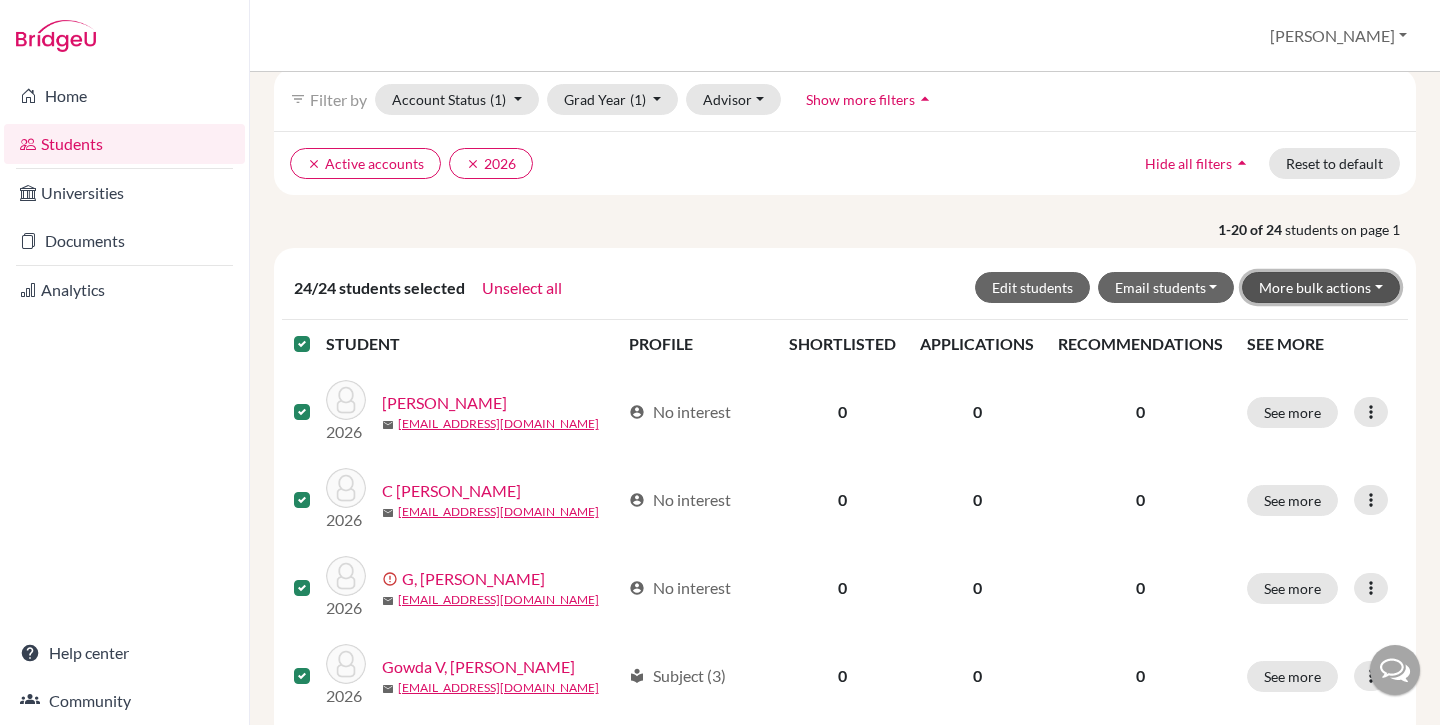 click on "More bulk actions" at bounding box center (1321, 287) 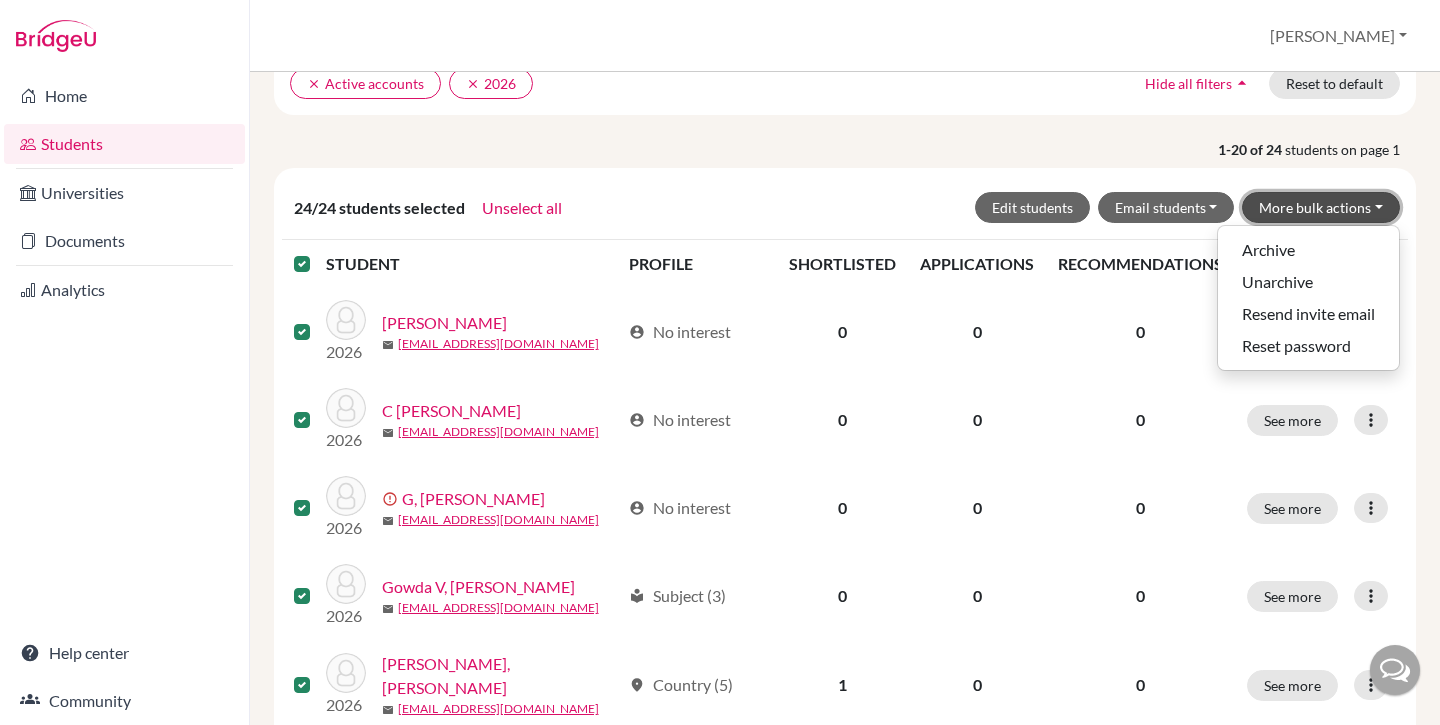 scroll, scrollTop: 163, scrollLeft: 0, axis: vertical 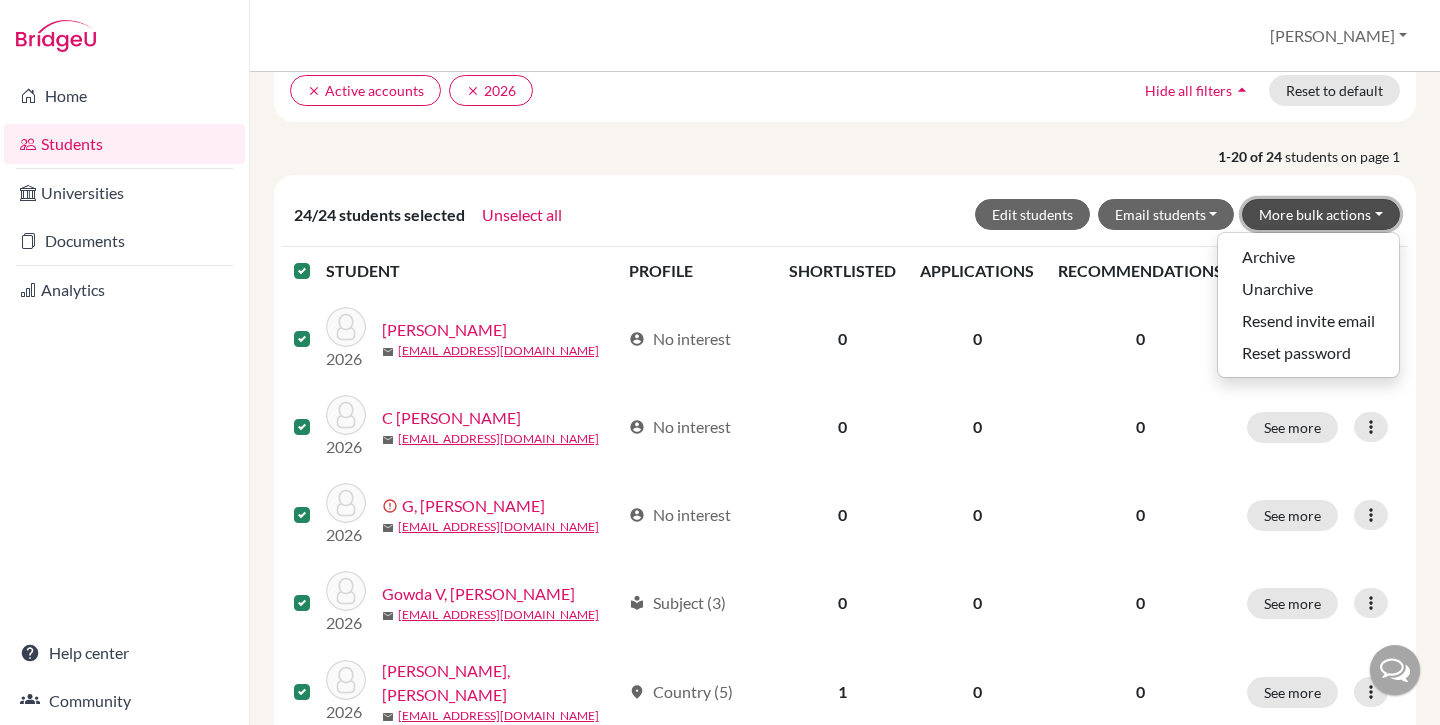 click on "More bulk actions" at bounding box center (1321, 214) 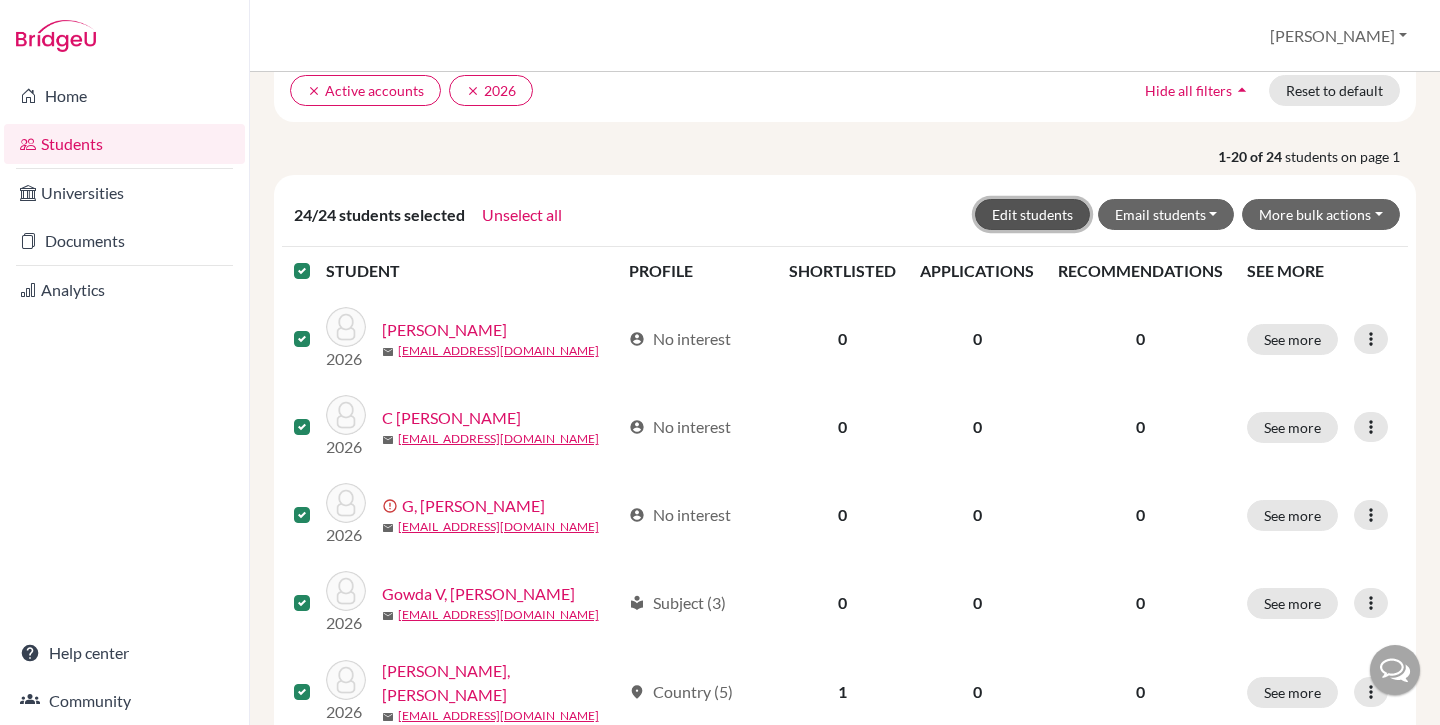 click on "Edit students" at bounding box center (1032, 214) 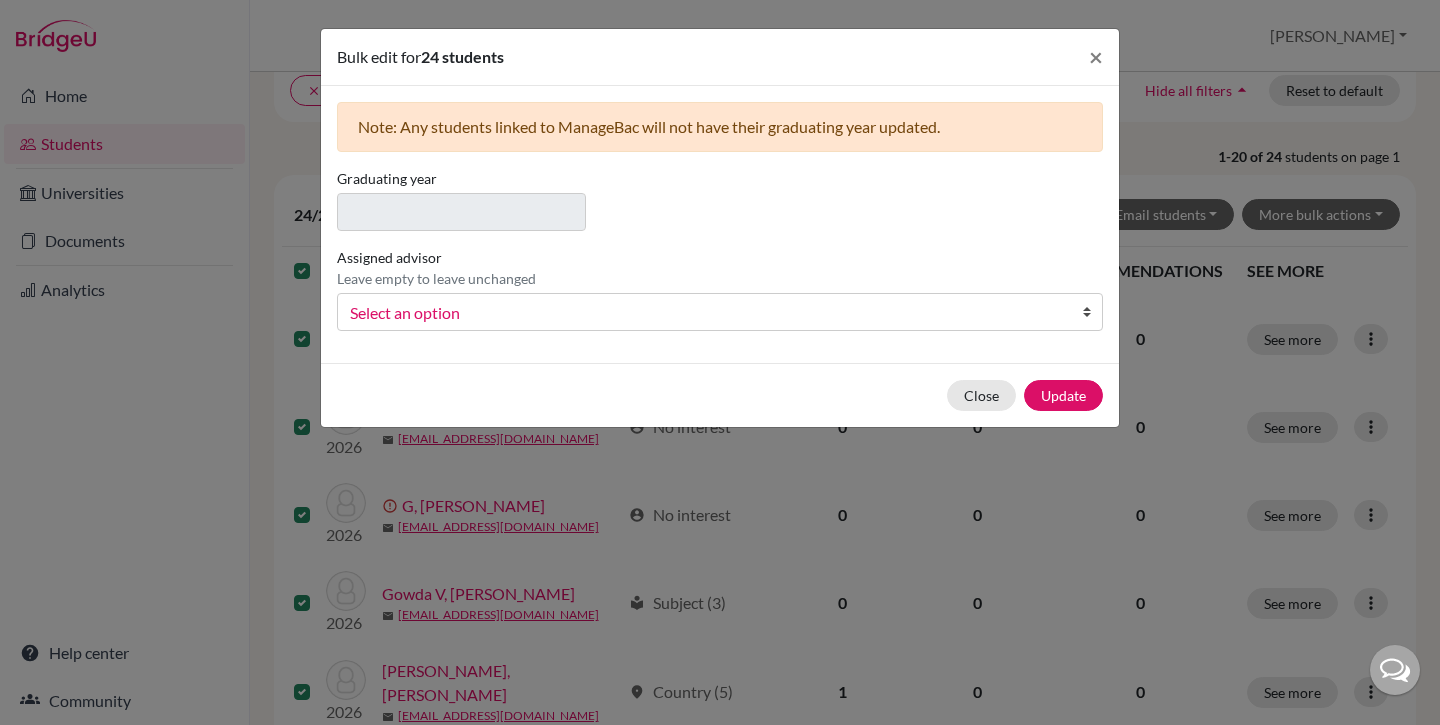 click on "Select an option" at bounding box center (707, 313) 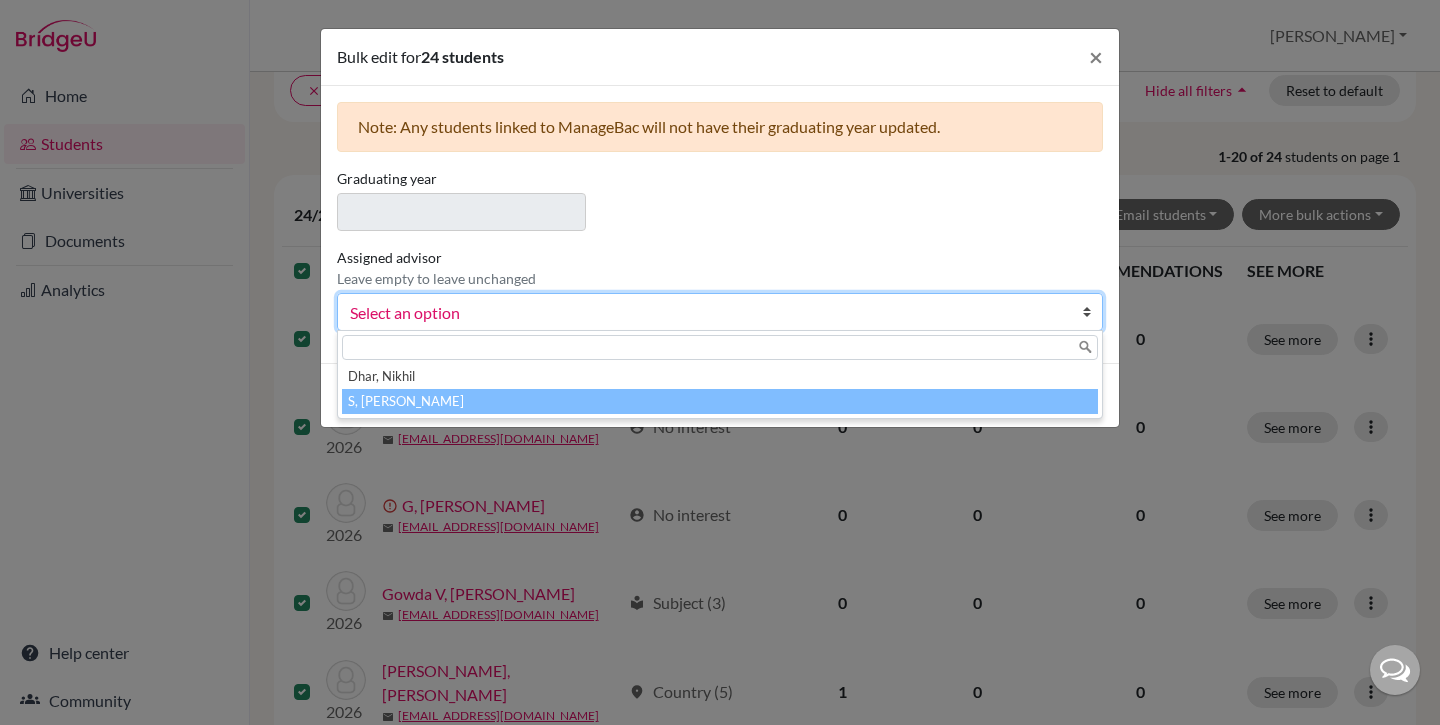 click on "S, Athira" at bounding box center [720, 401] 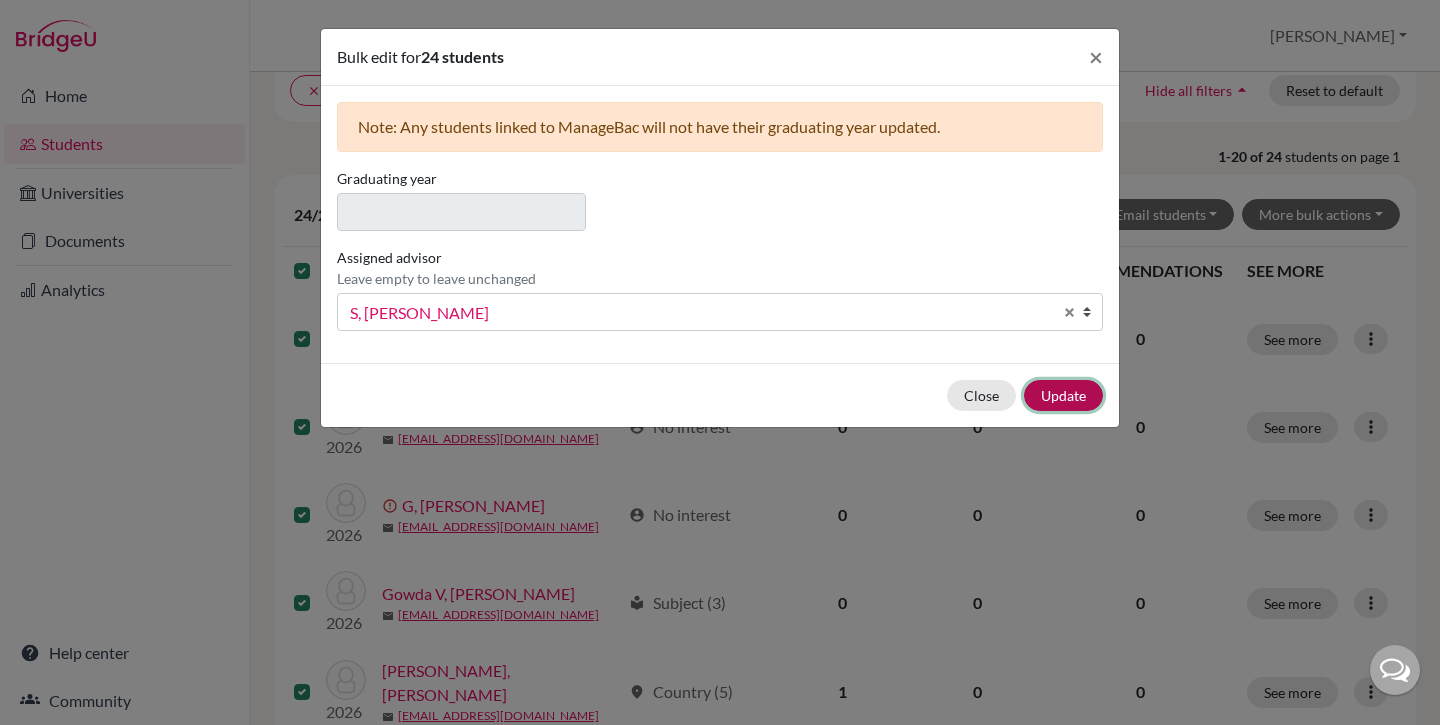 click on "Update" at bounding box center [1063, 395] 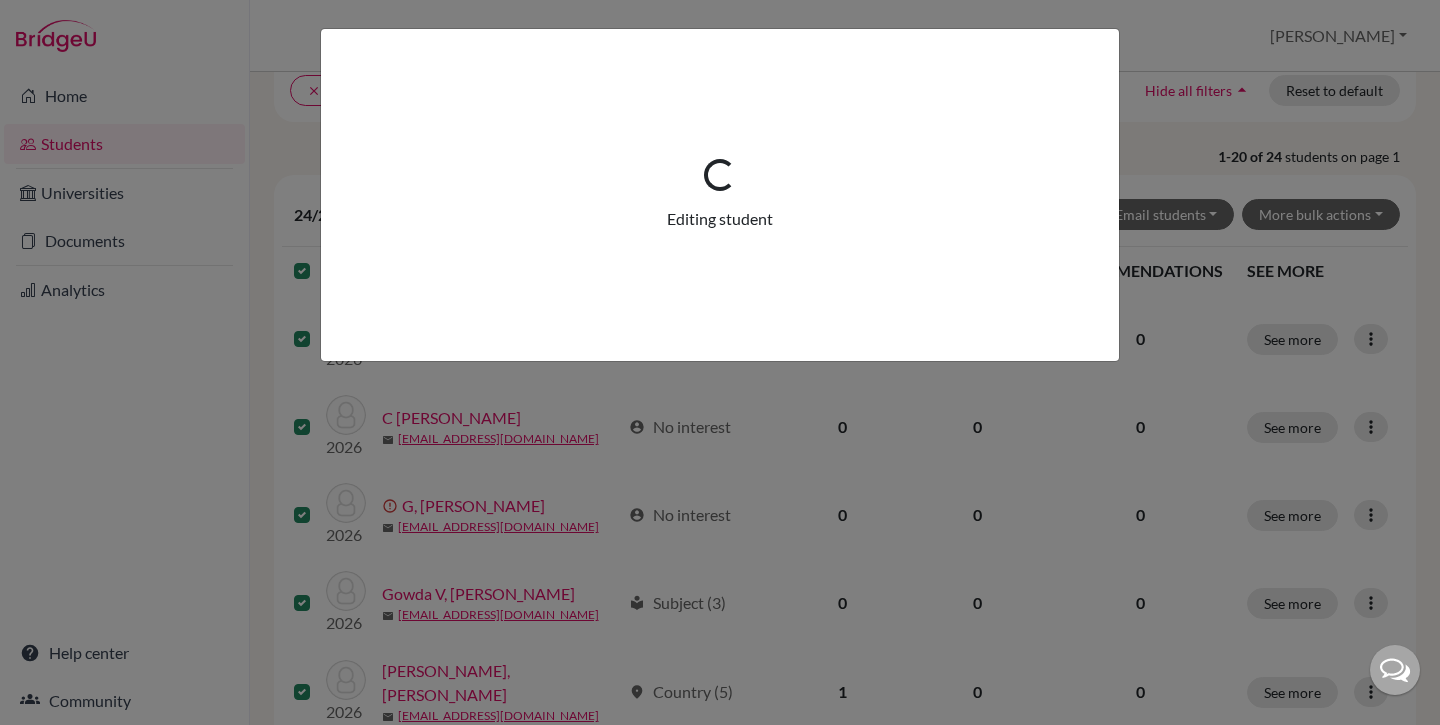 scroll, scrollTop: 0, scrollLeft: 0, axis: both 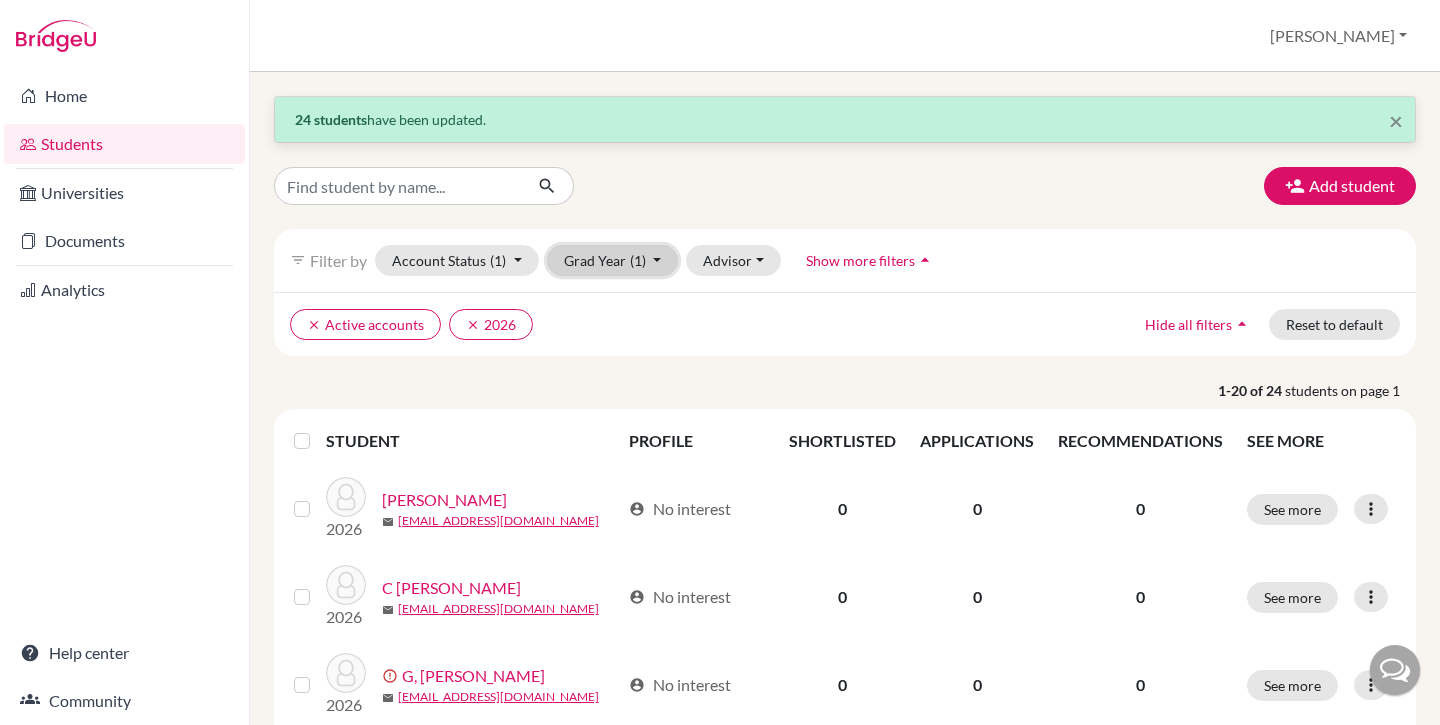 click on "Grad Year (1)" at bounding box center (613, 260) 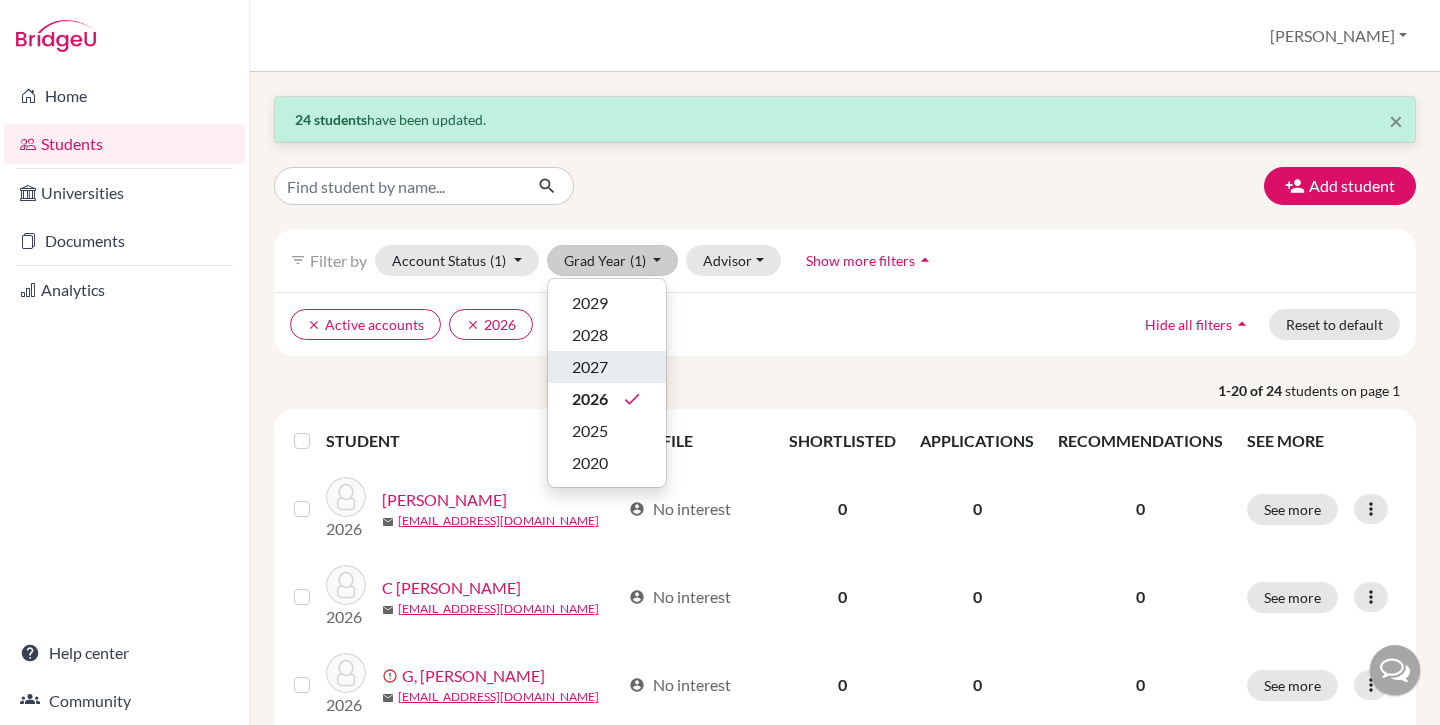 click on "2027" at bounding box center (590, 367) 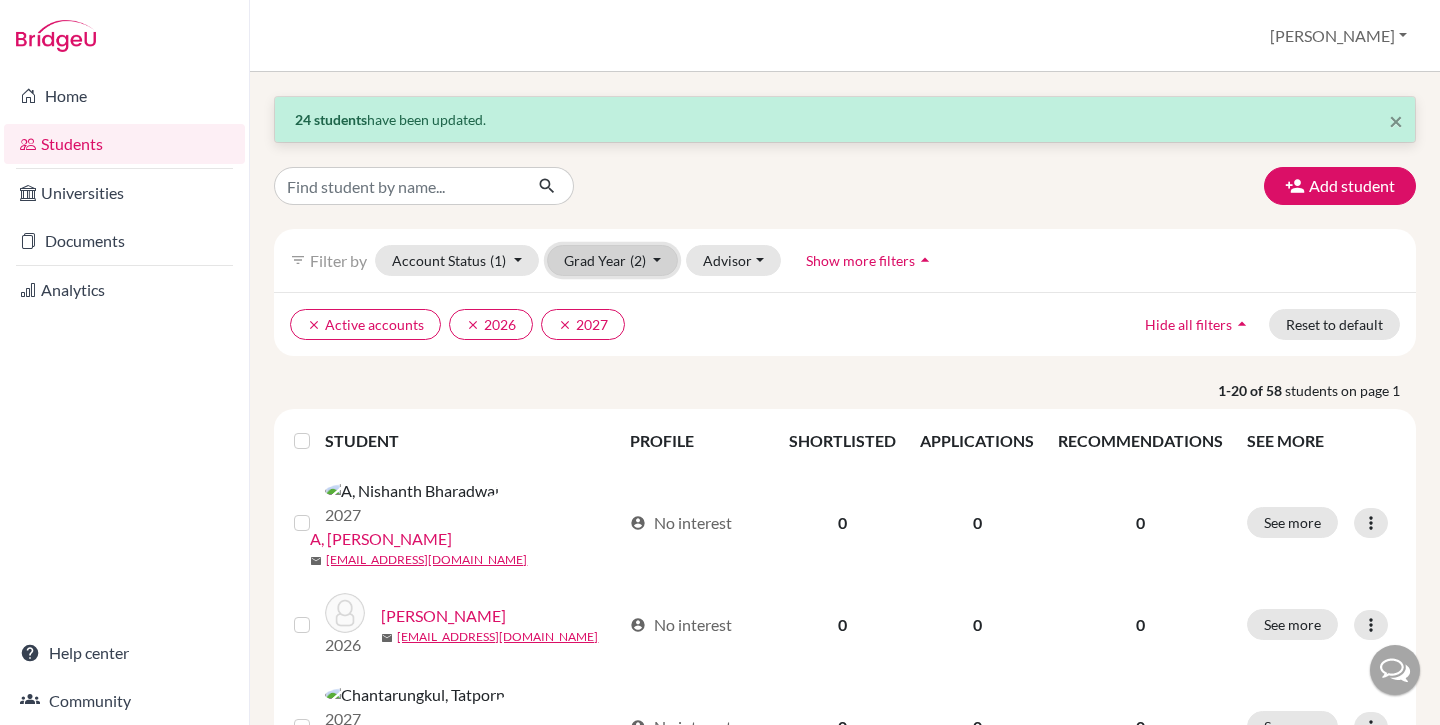 click on "Grad Year (2)" at bounding box center (613, 260) 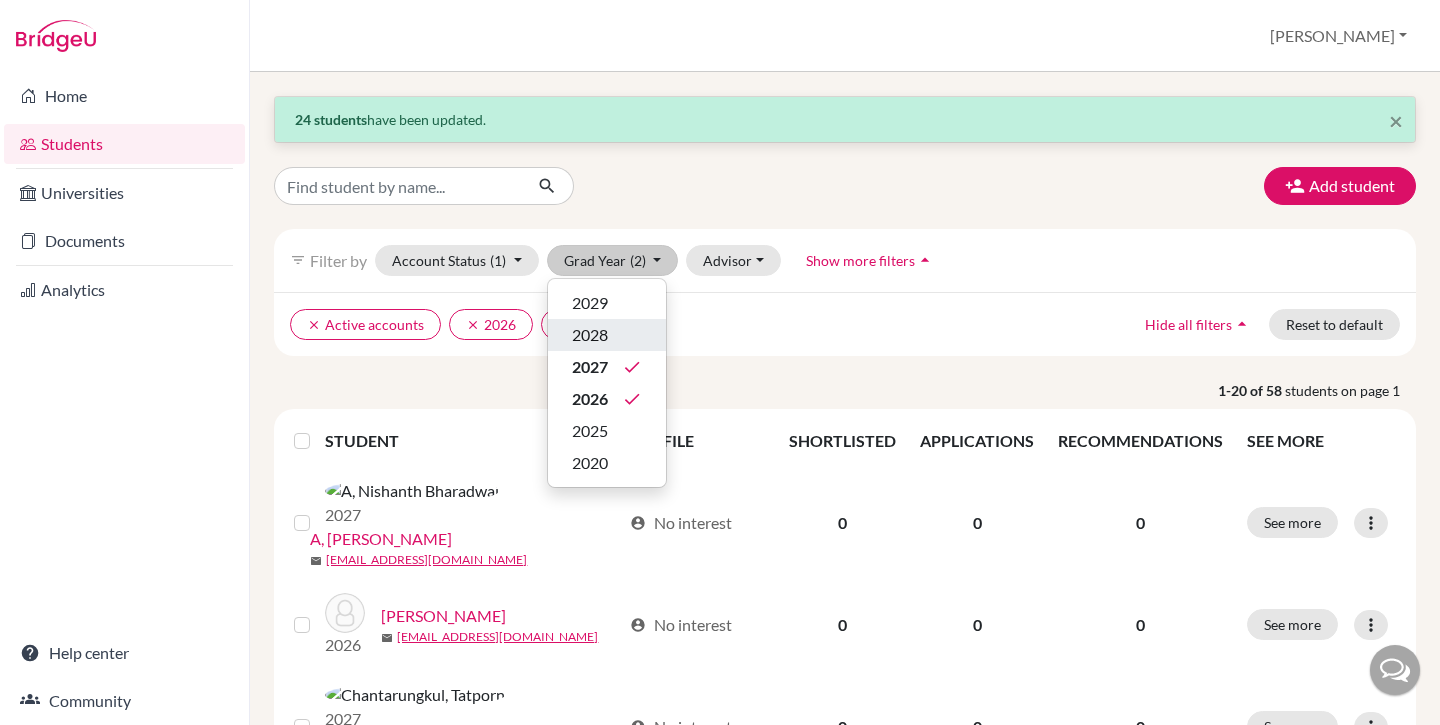 click on "2028" at bounding box center [590, 335] 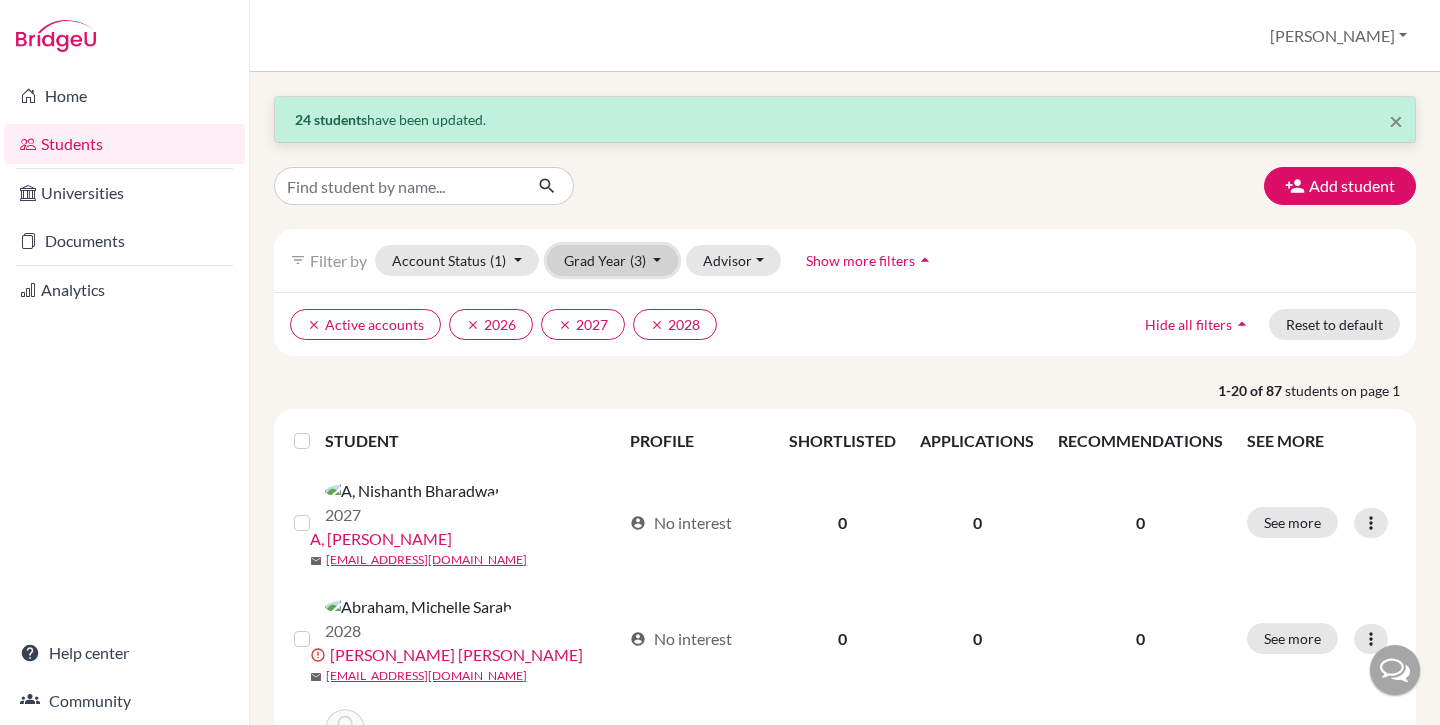 click on "Grad Year (3)" at bounding box center (613, 260) 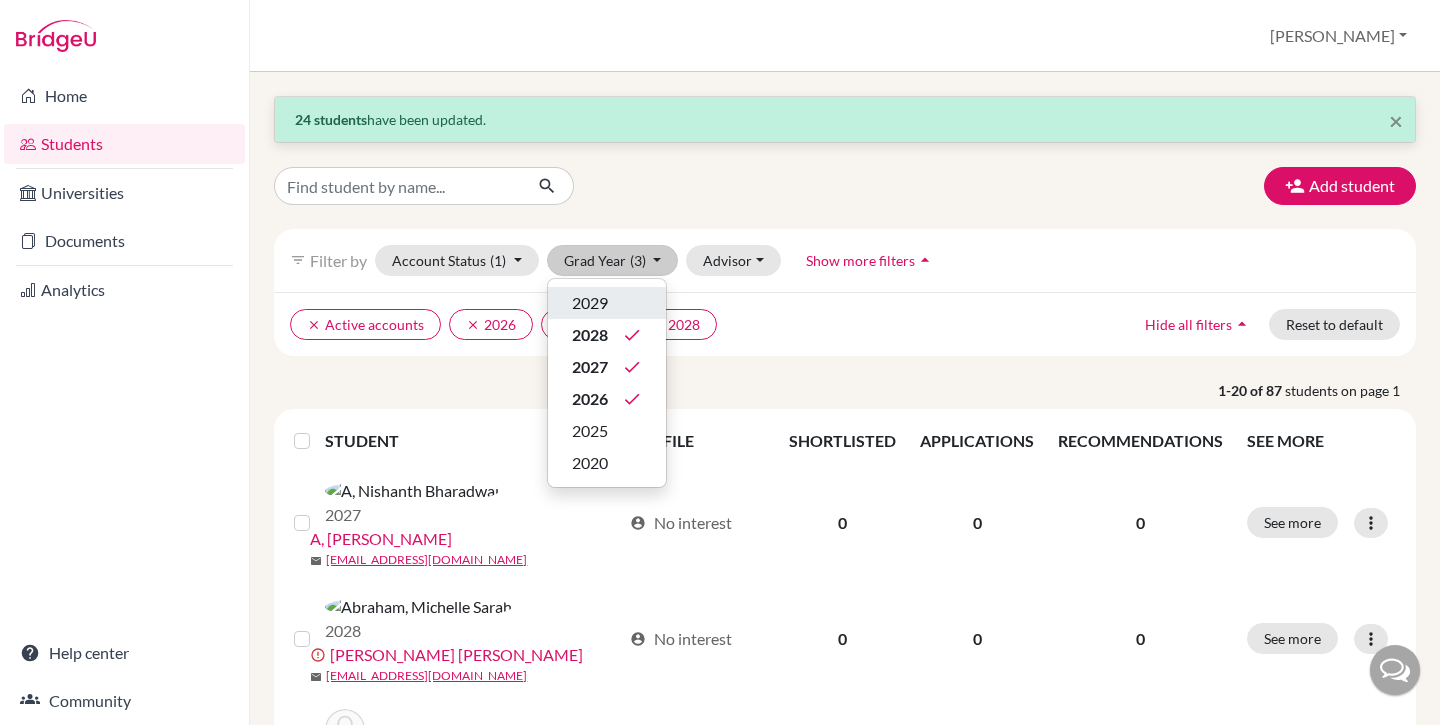 click on "2029" at bounding box center [607, 303] 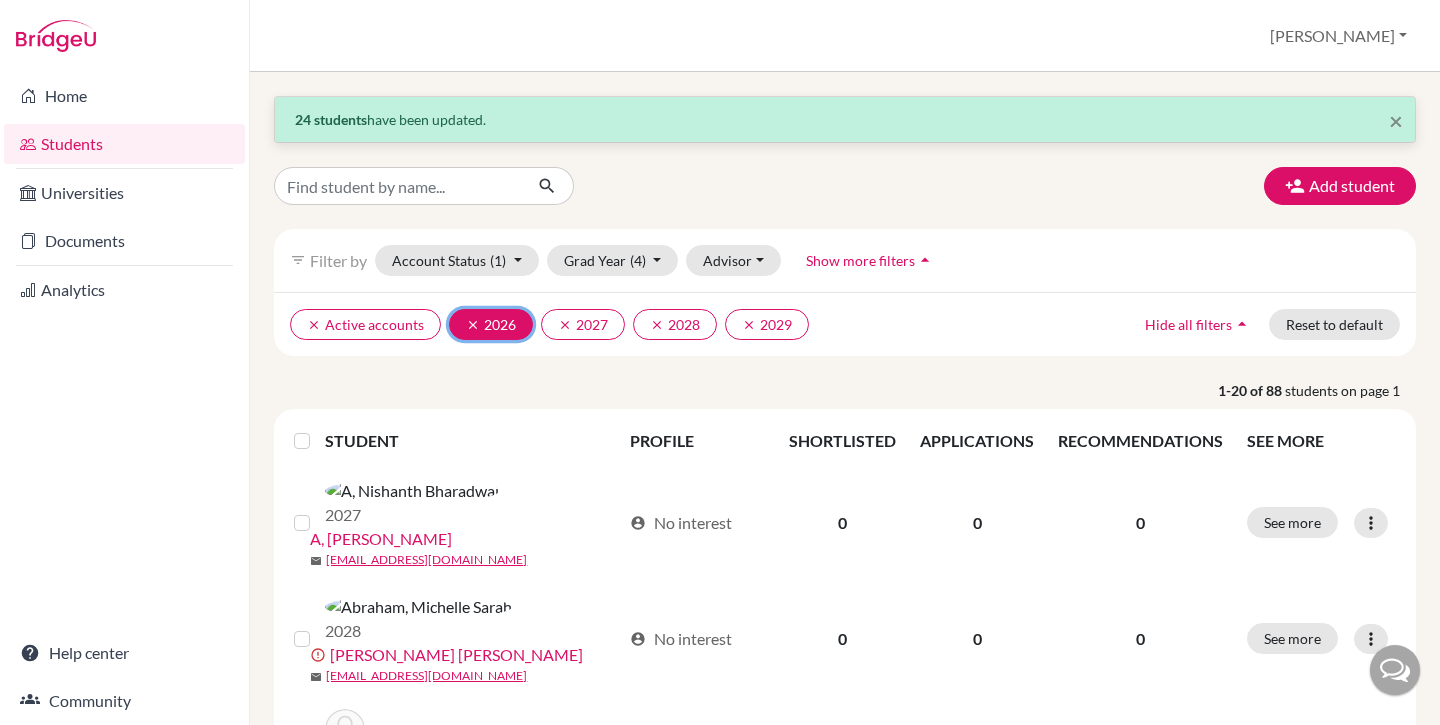 click on "clear" at bounding box center [473, 325] 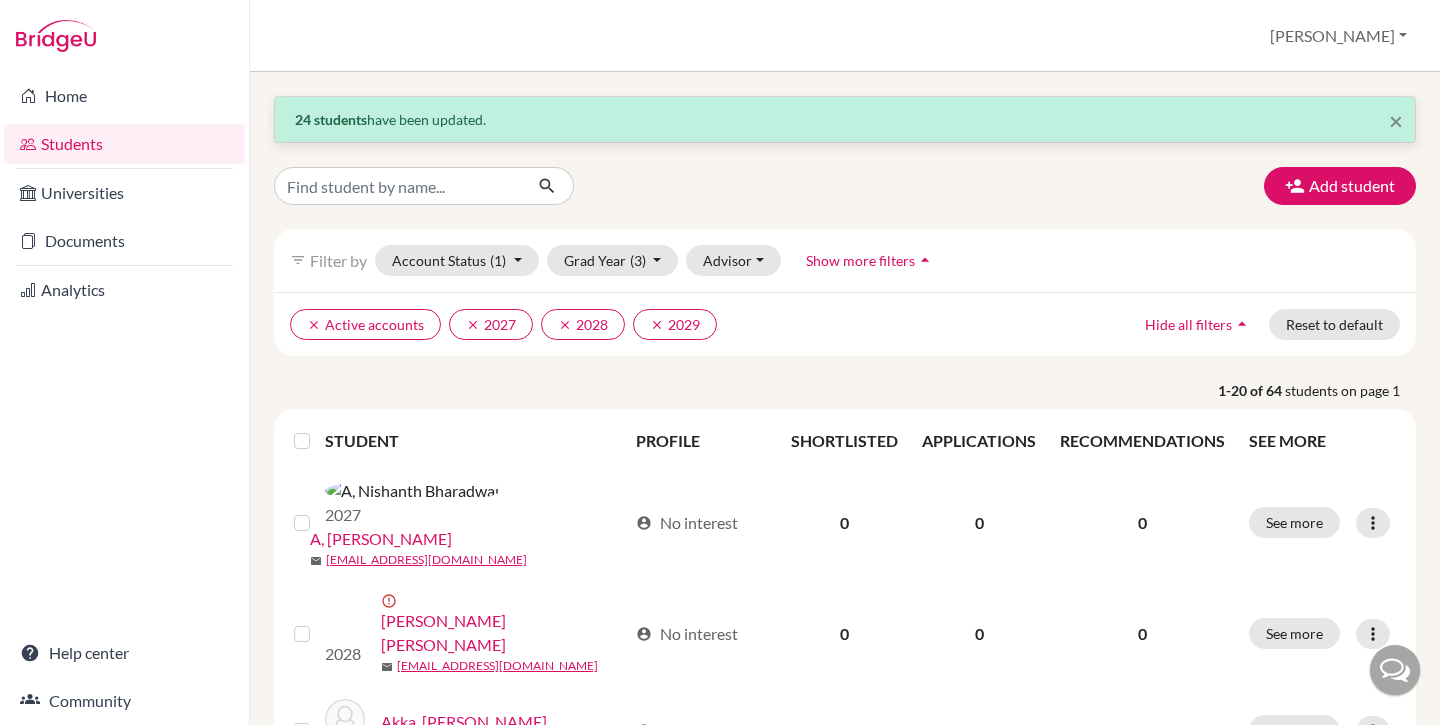 click at bounding box center (318, 429) 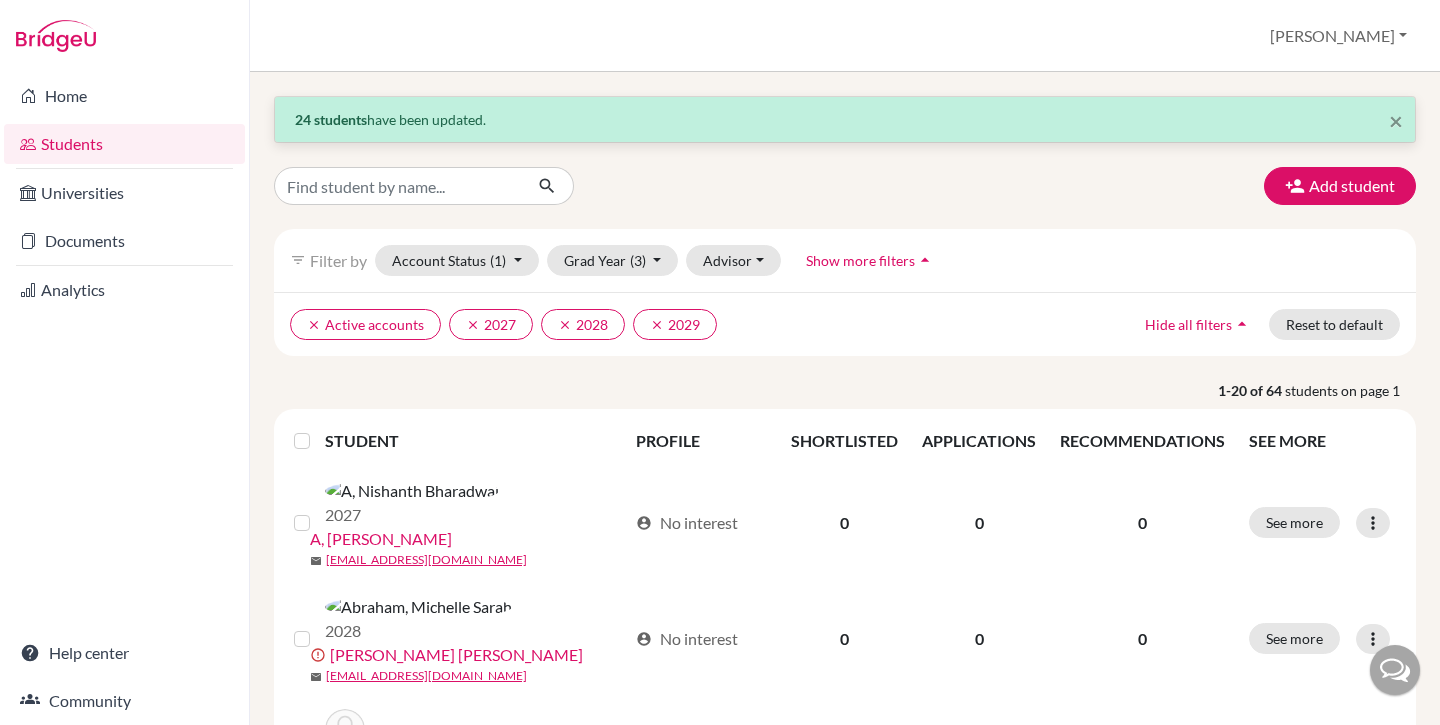 click at bounding box center [0, 0] 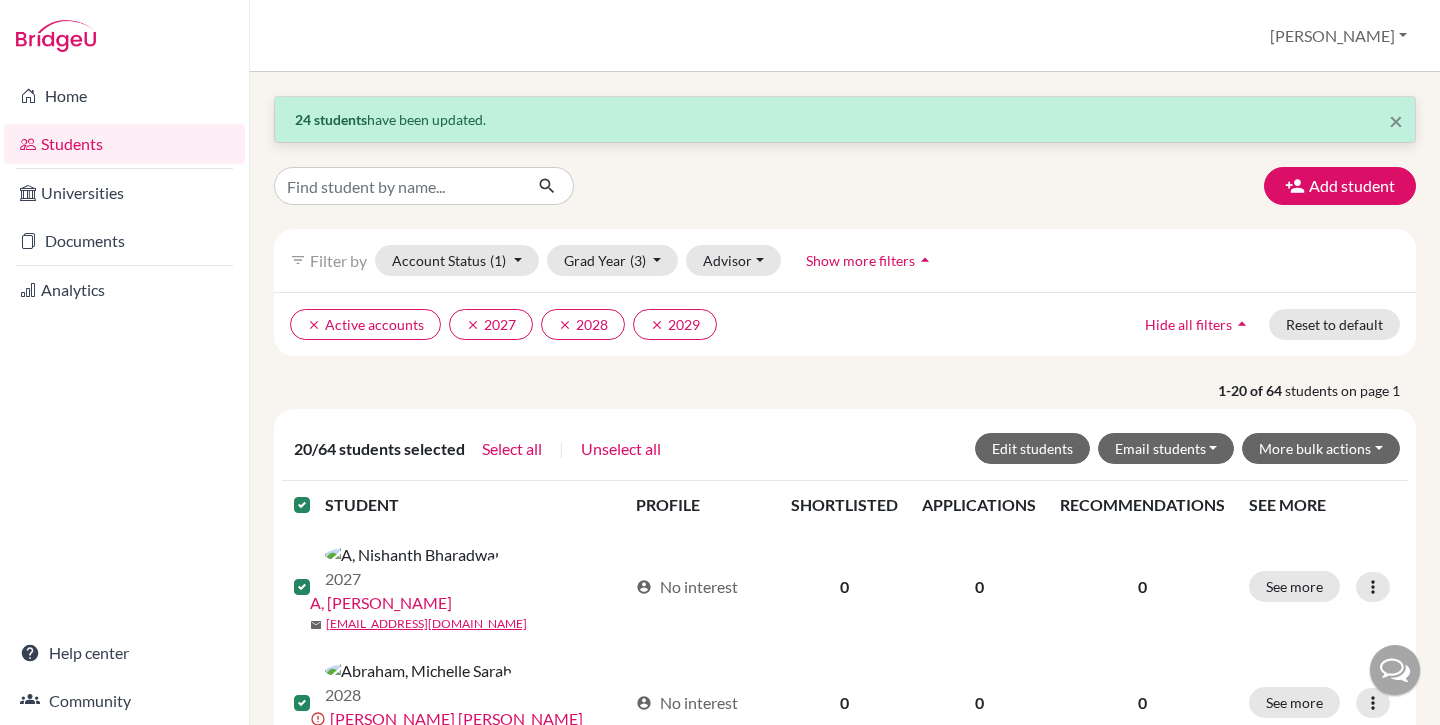 scroll, scrollTop: 24, scrollLeft: 0, axis: vertical 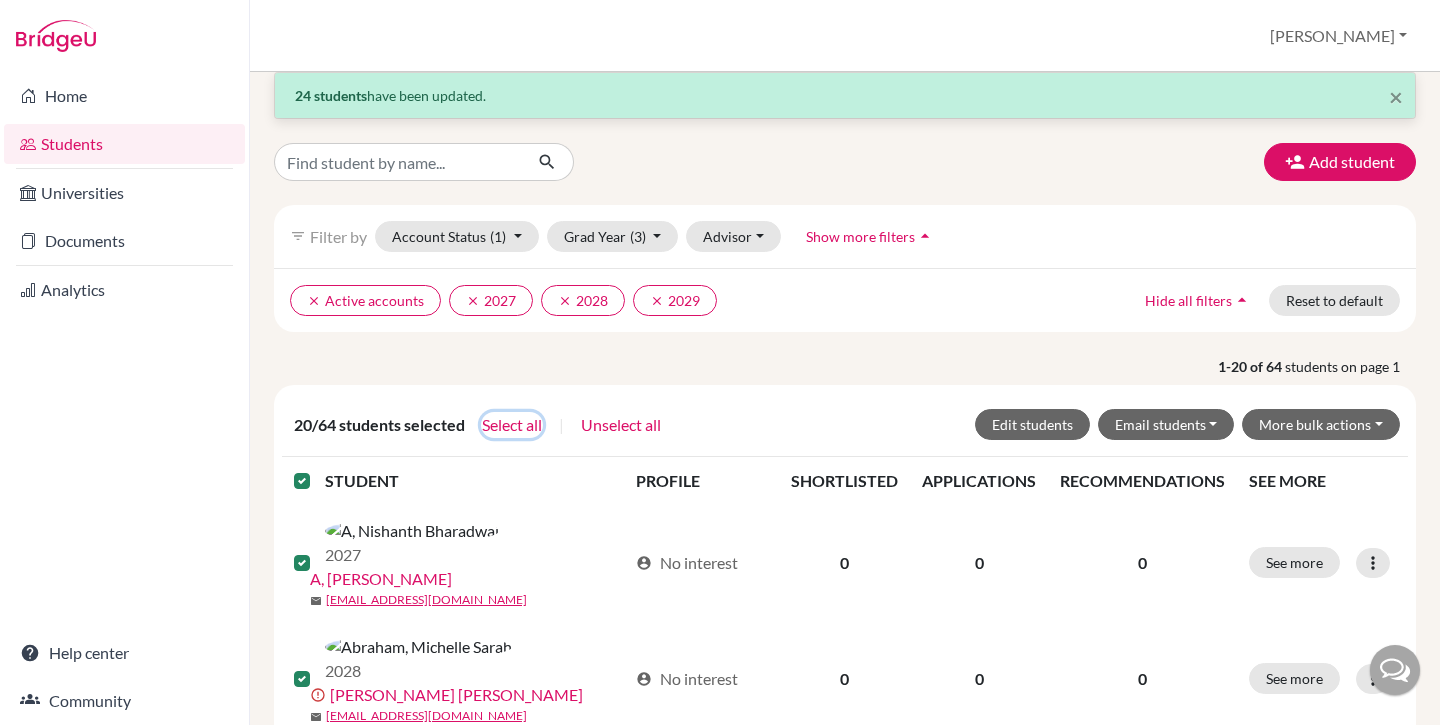 click on "Select all" 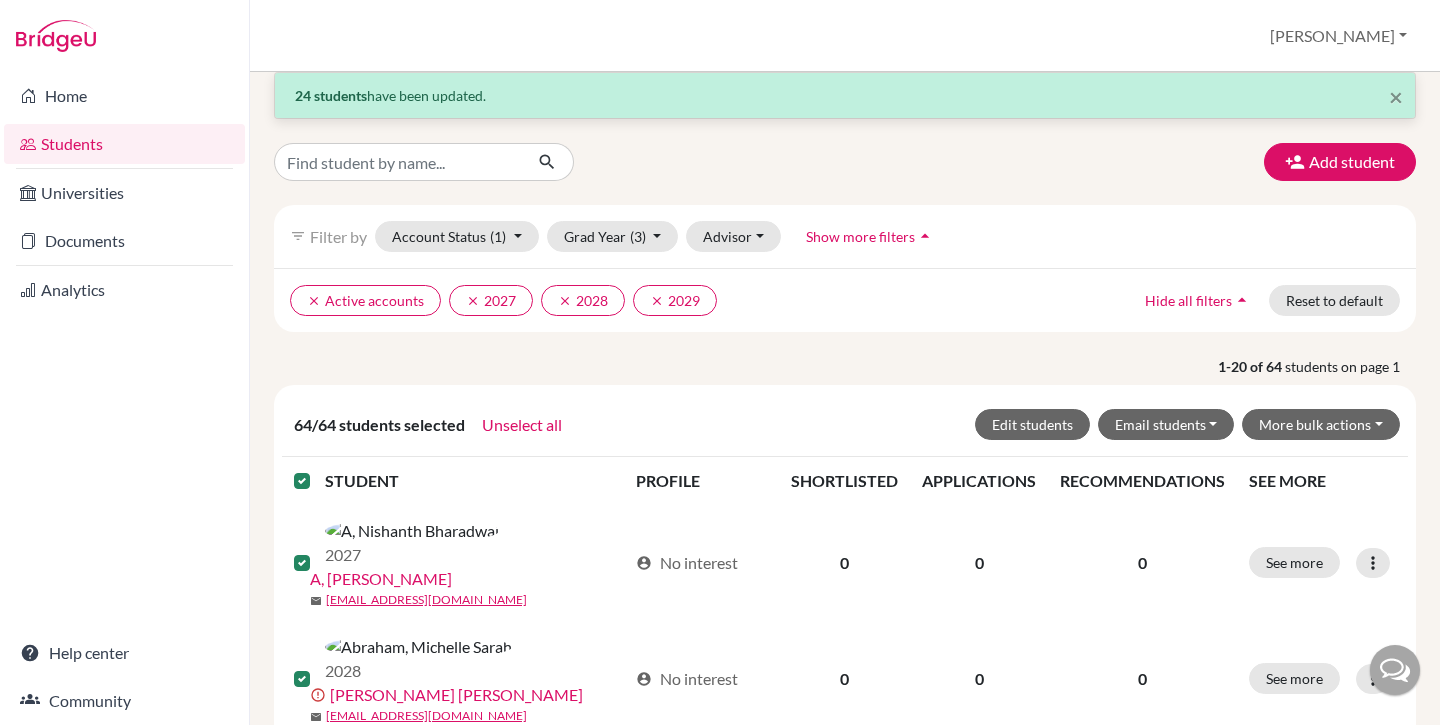 scroll, scrollTop: 69, scrollLeft: 0, axis: vertical 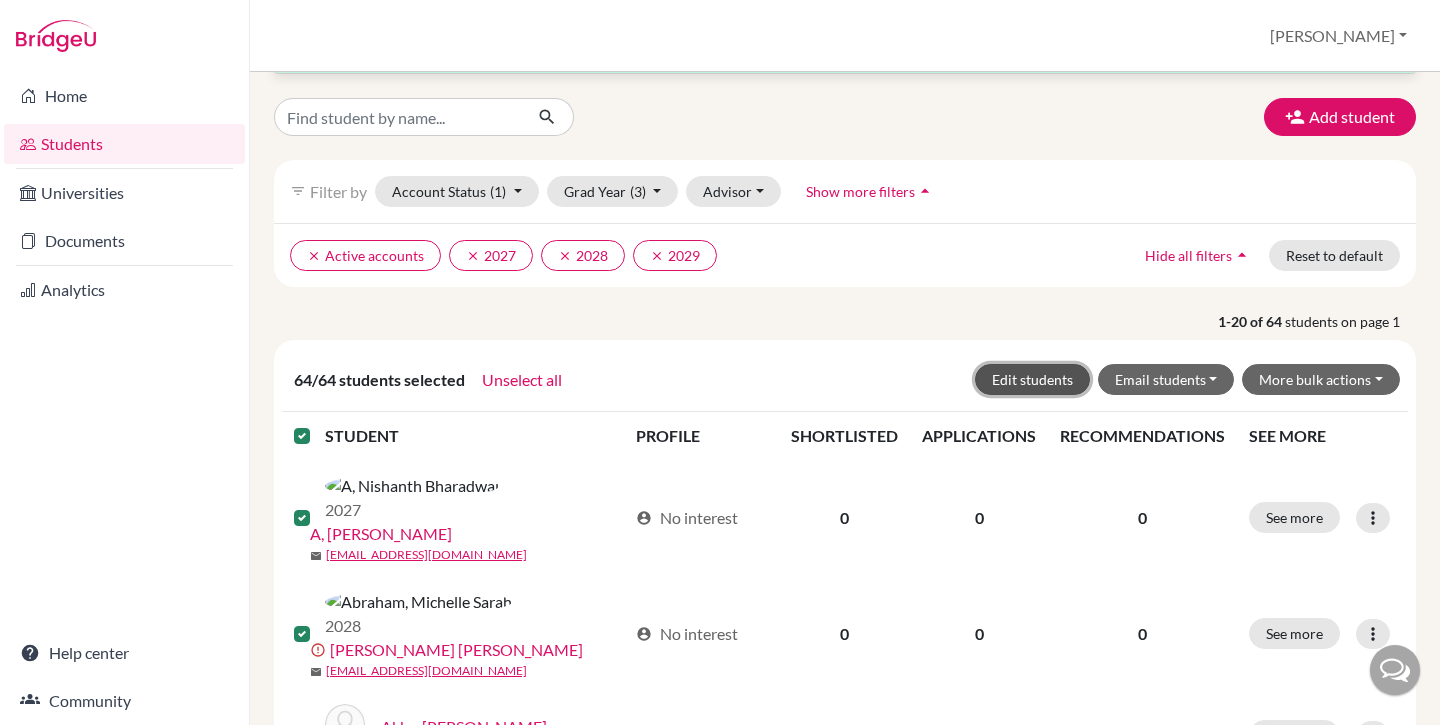 click on "Edit students" at bounding box center [1032, 379] 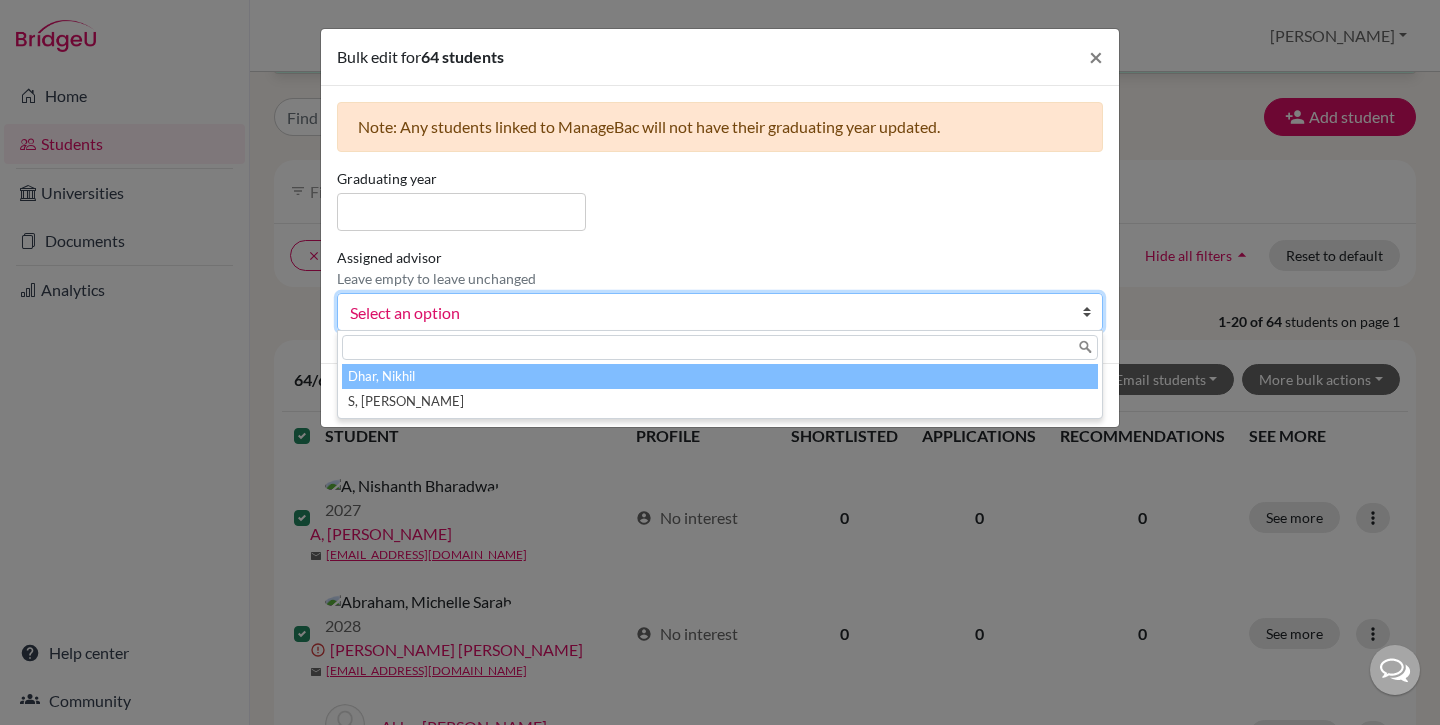 click on "Select an option" at bounding box center (707, 313) 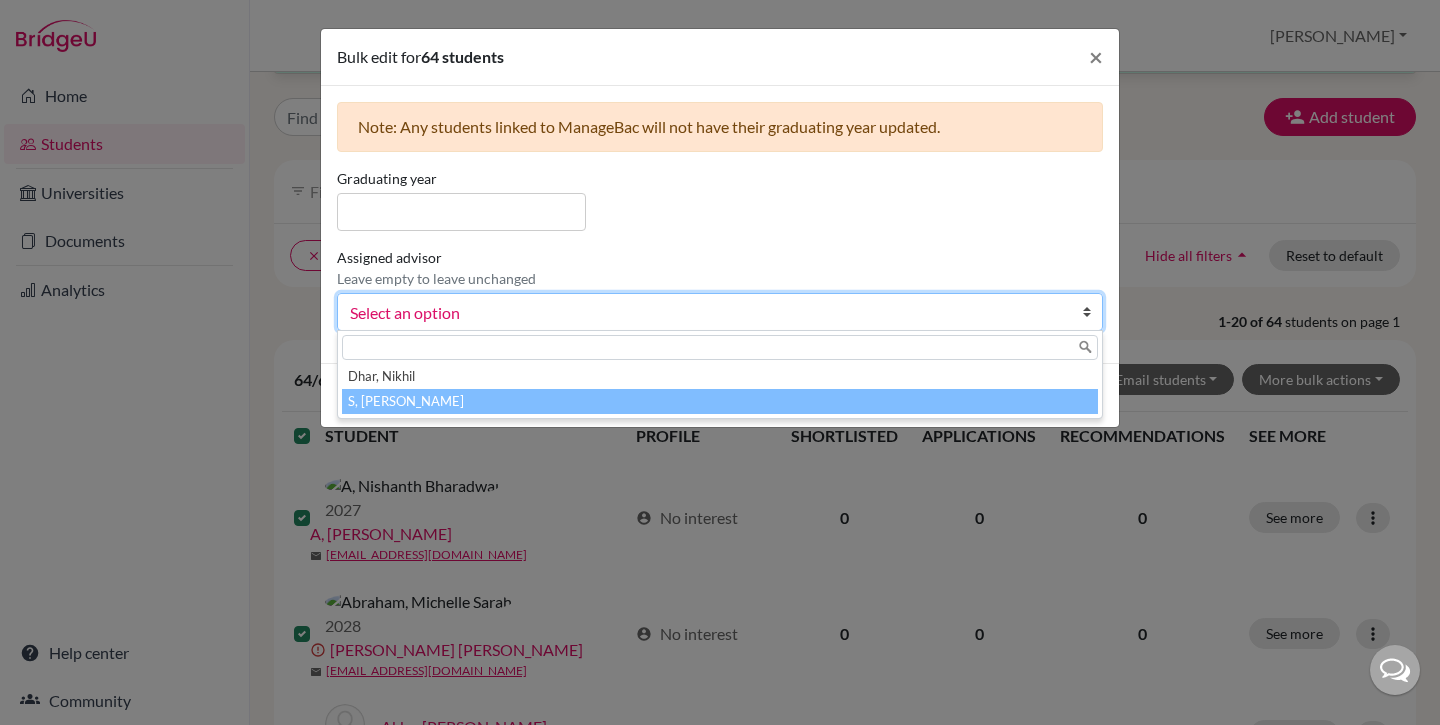 click on "S, Athira" at bounding box center [720, 401] 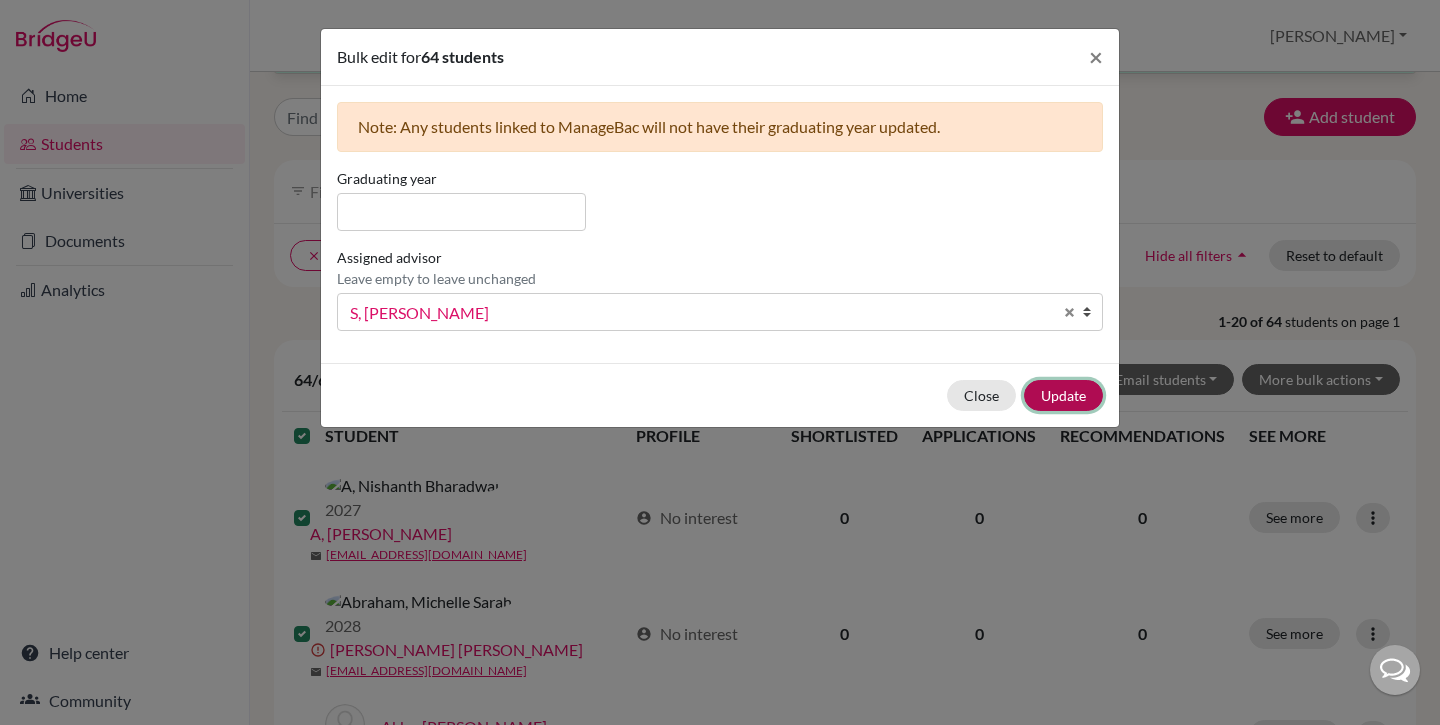 click on "Update" at bounding box center [1063, 395] 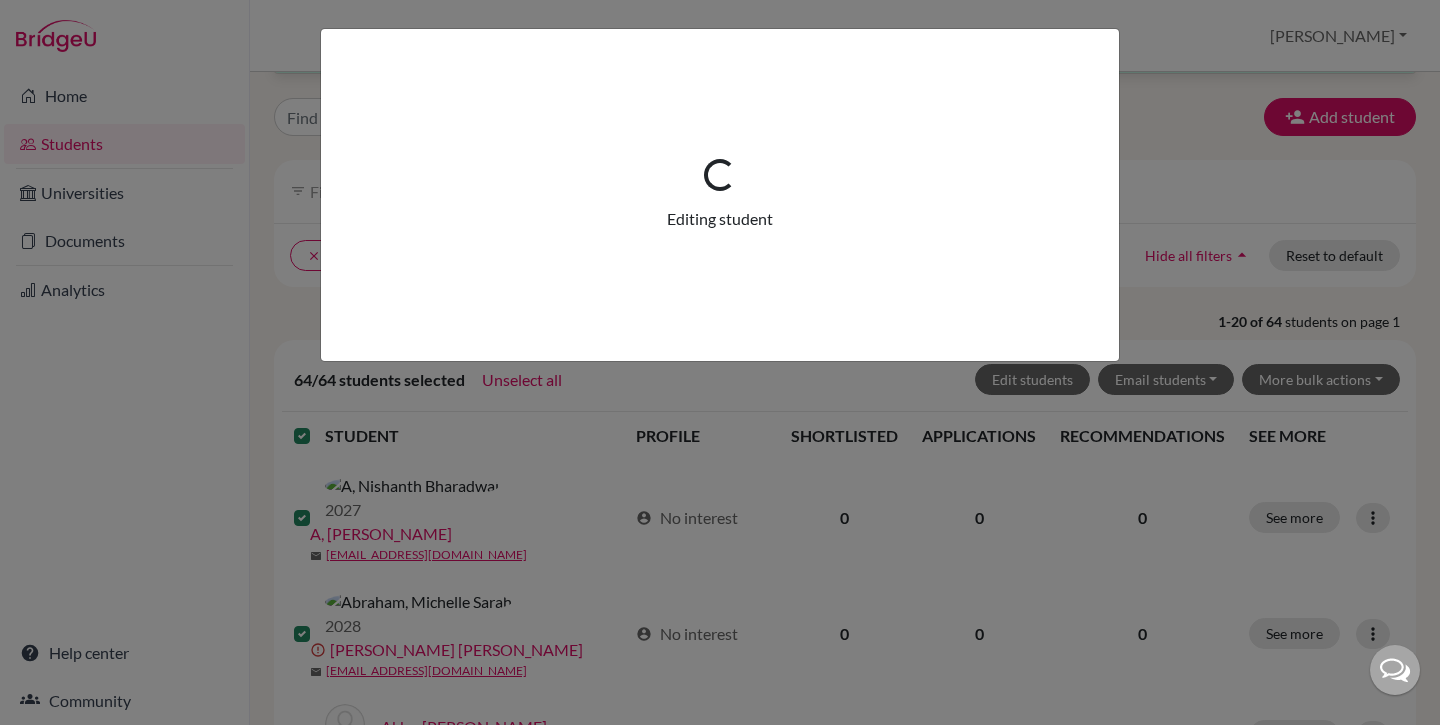 scroll, scrollTop: 0, scrollLeft: 0, axis: both 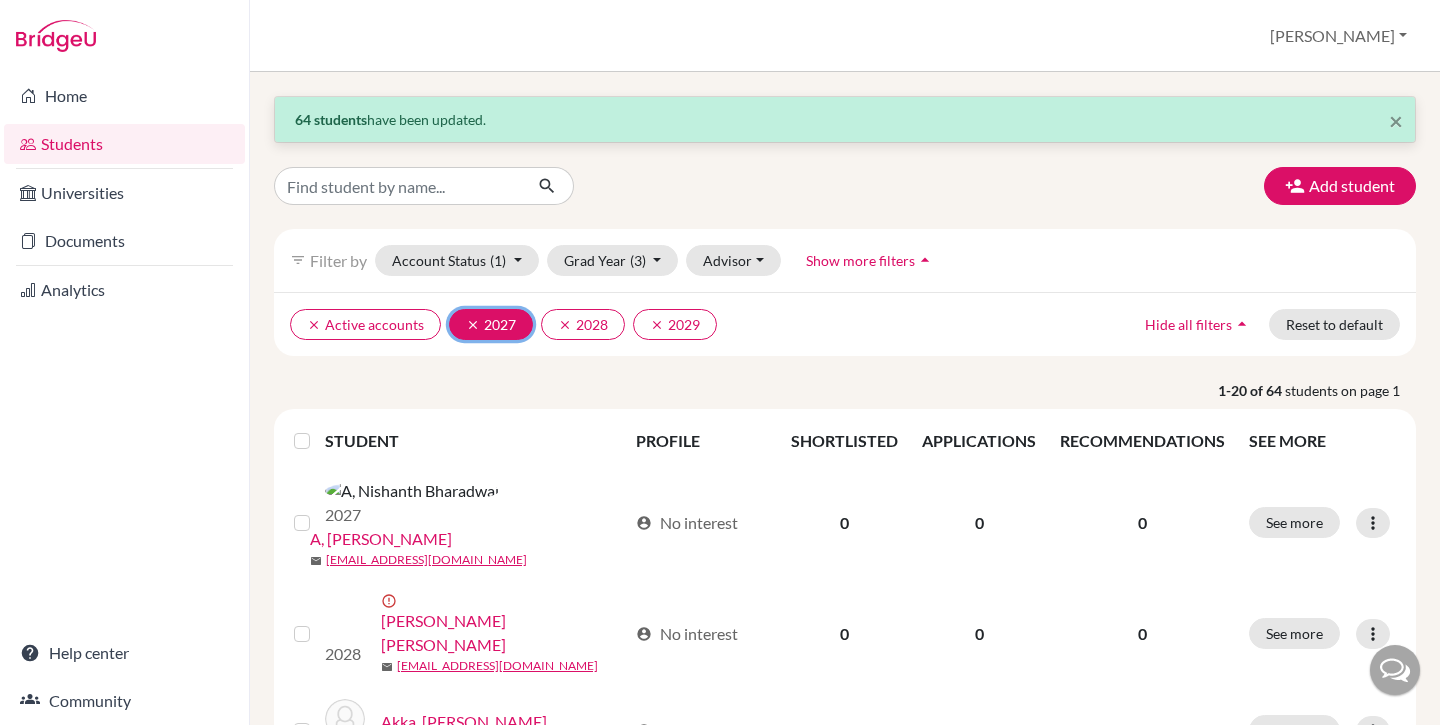 click on "clear" at bounding box center [473, 325] 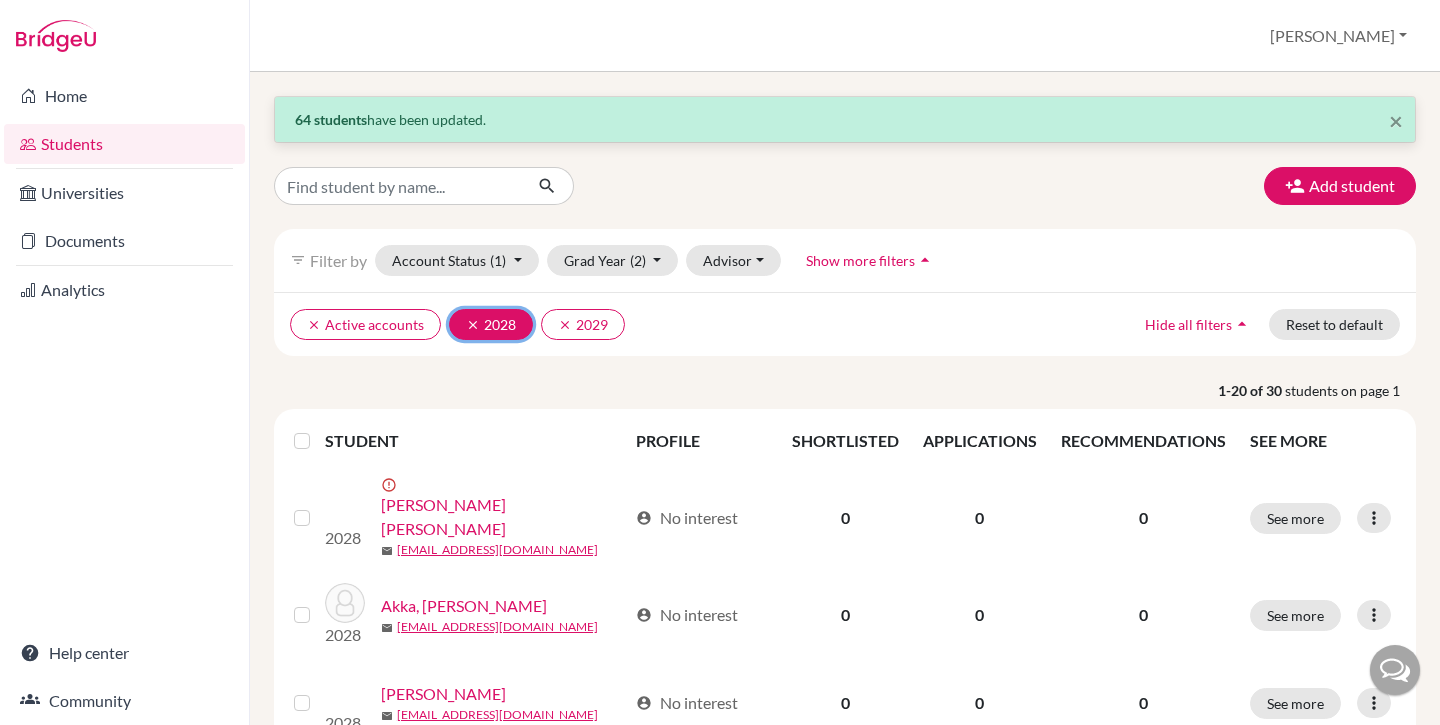 click on "clear" at bounding box center [473, 325] 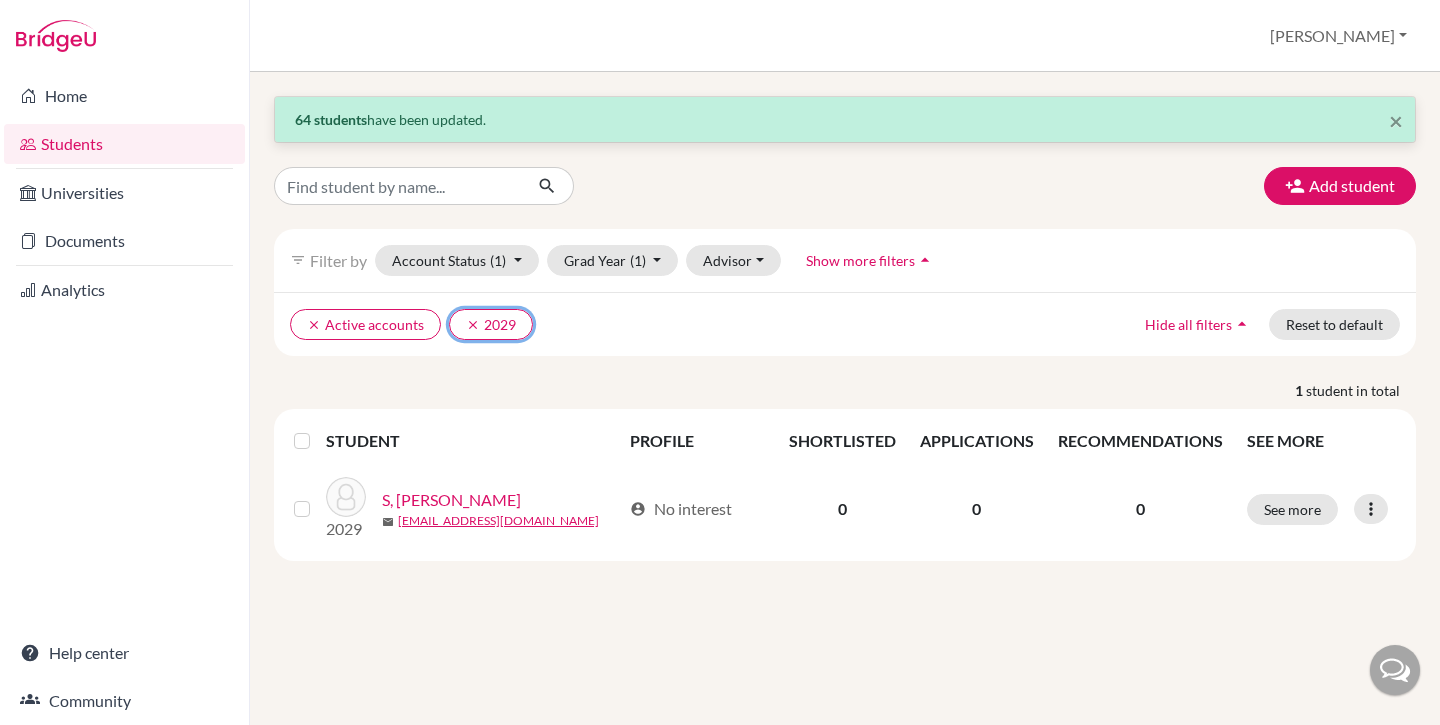 click on "clear" at bounding box center [473, 325] 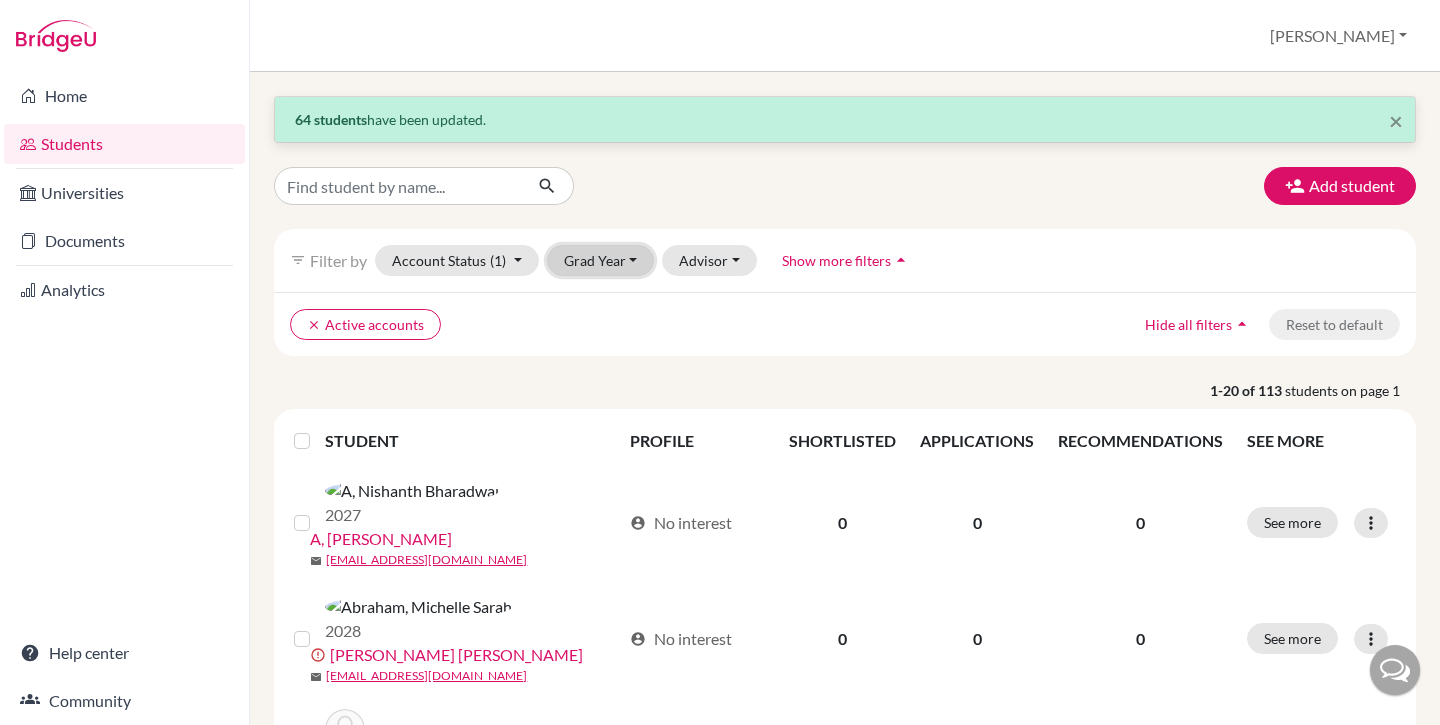 click on "Grad Year" at bounding box center [601, 260] 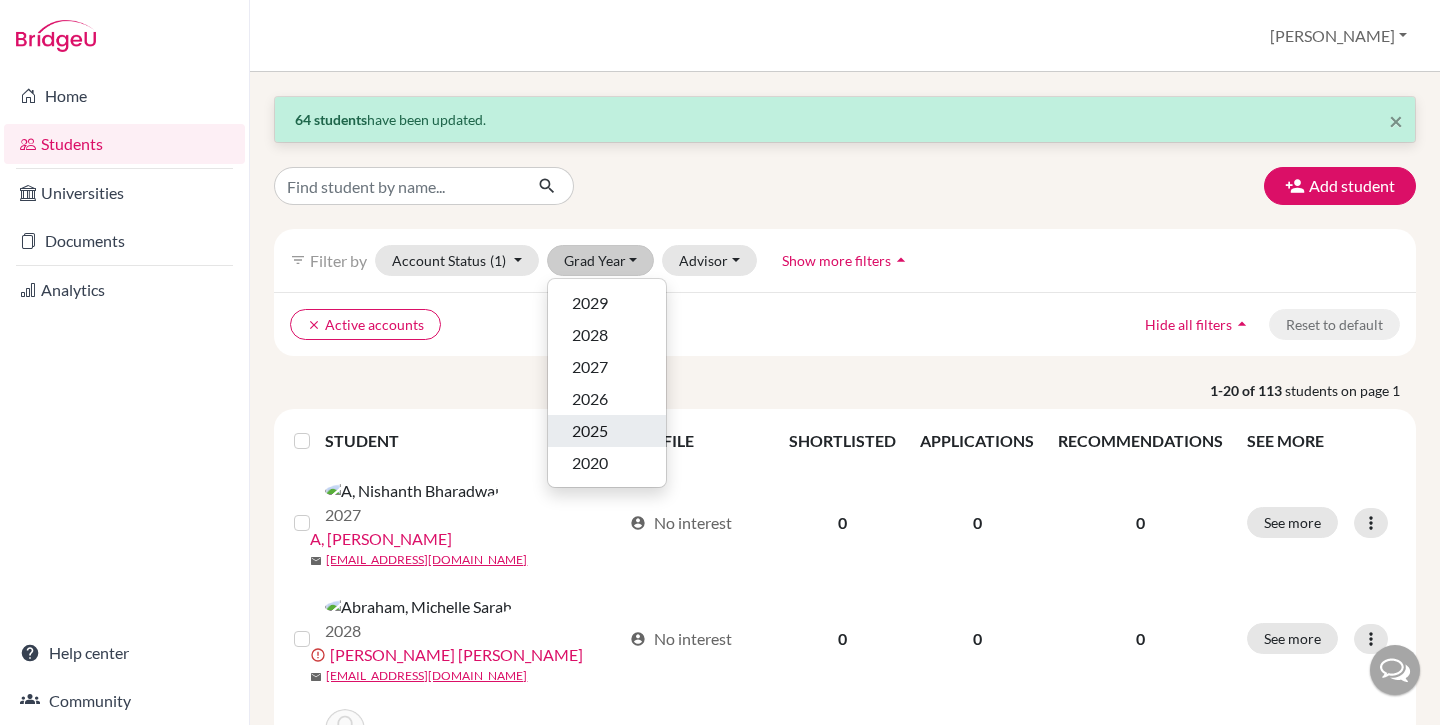 click on "2025" at bounding box center [607, 431] 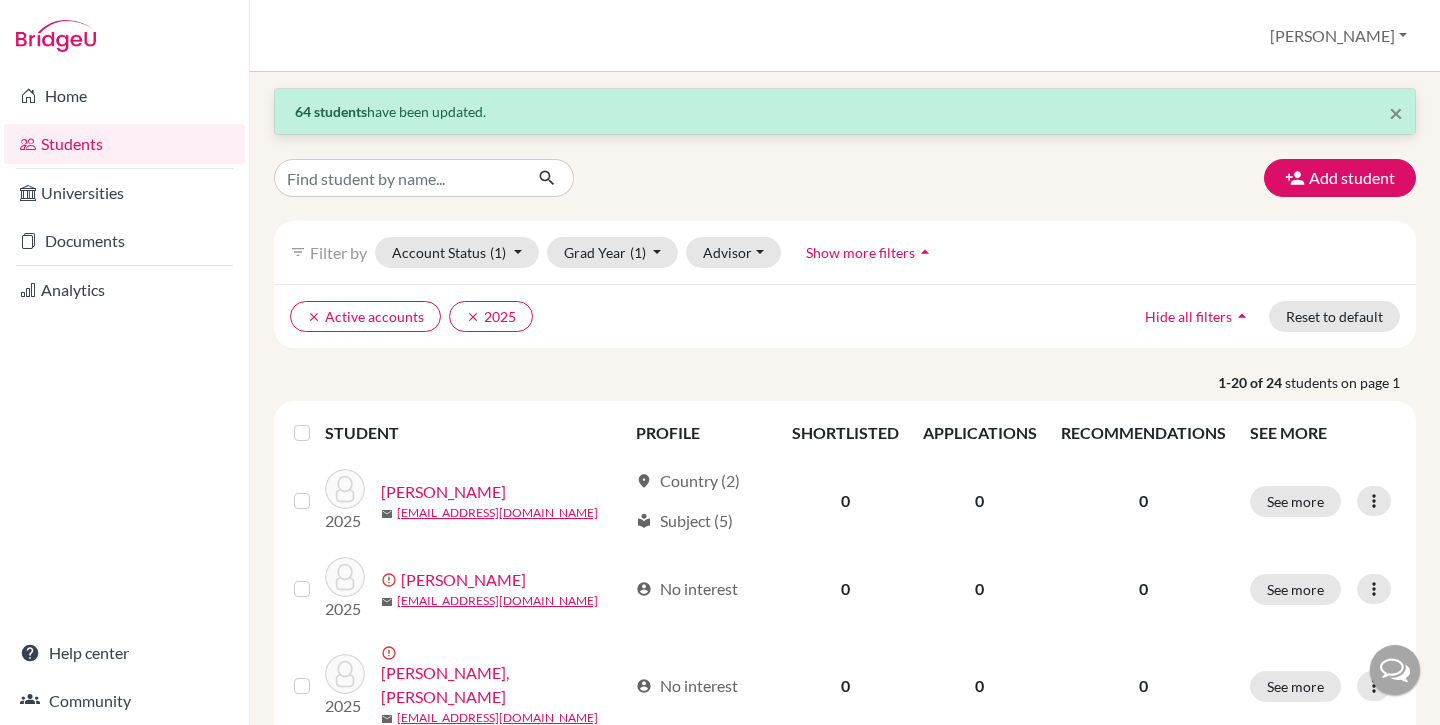 scroll, scrollTop: 60, scrollLeft: 0, axis: vertical 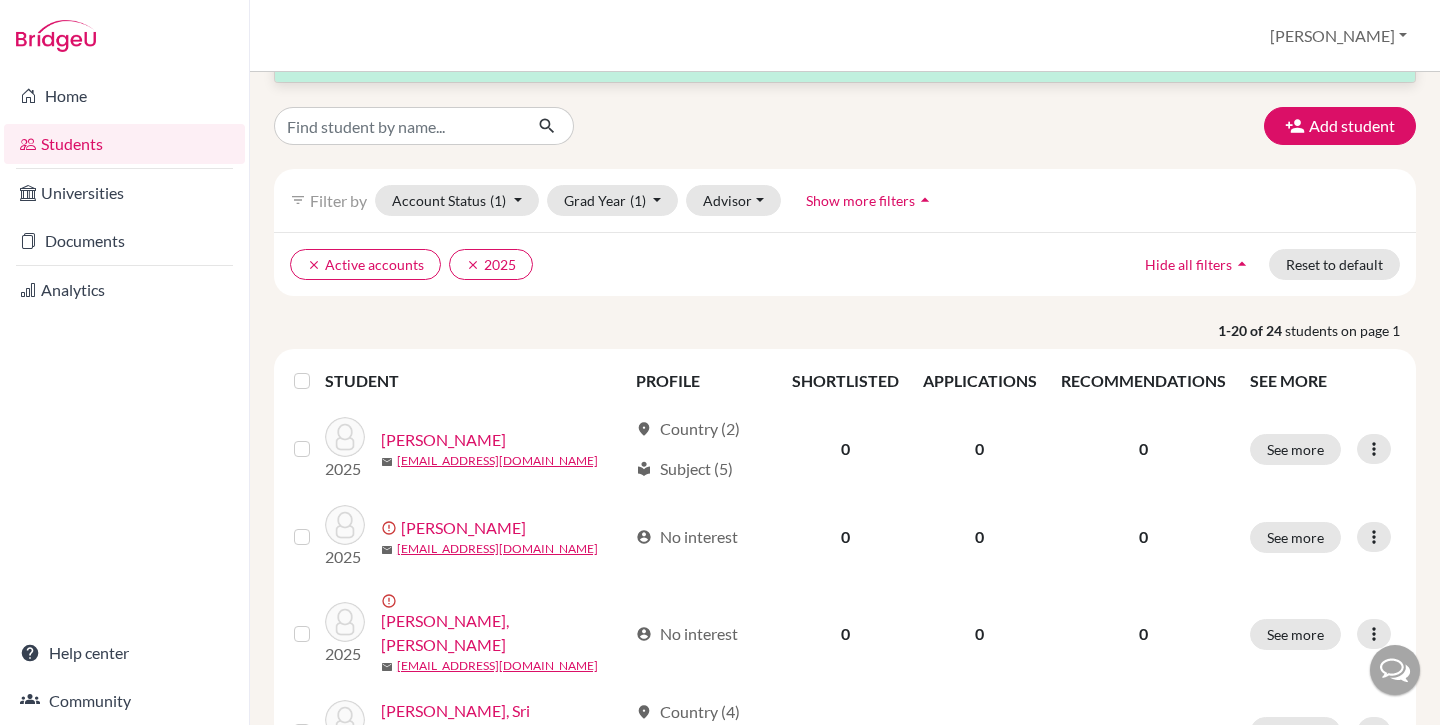 click at bounding box center [318, 369] 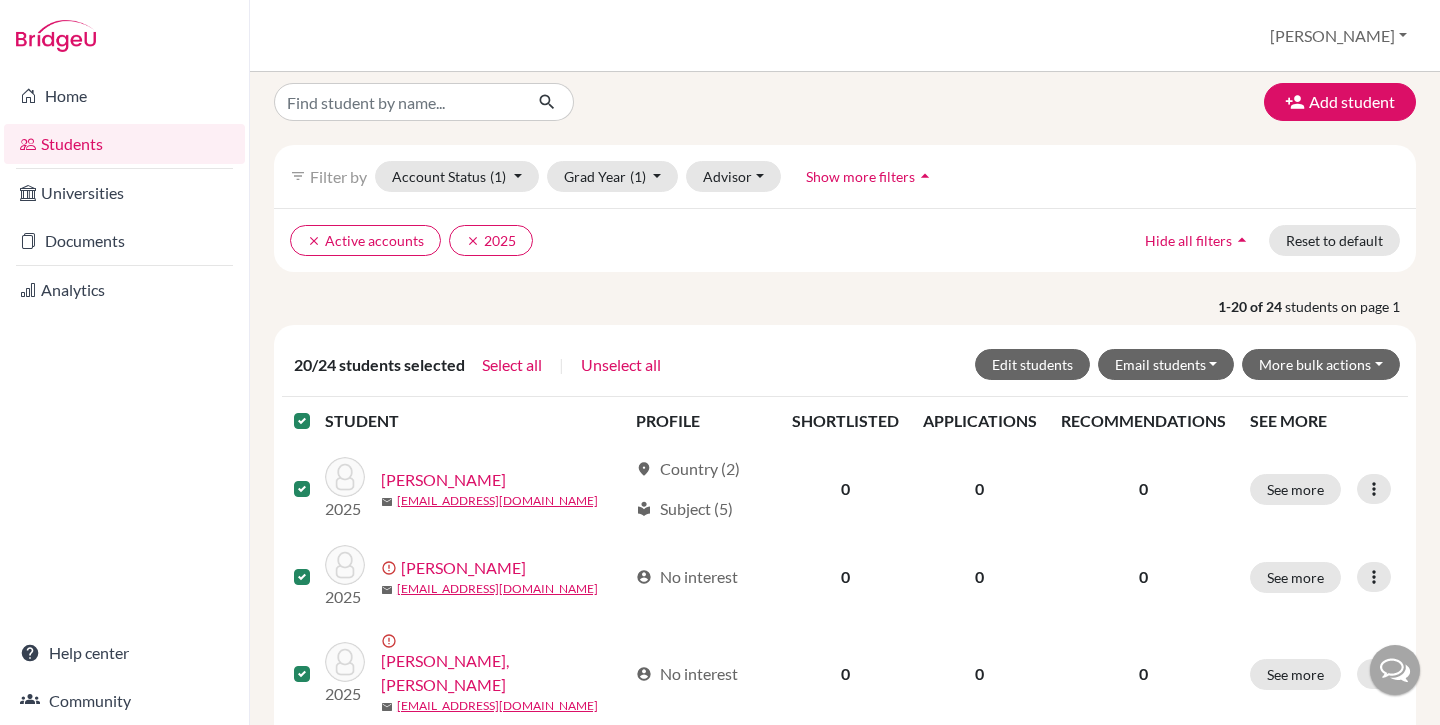 scroll, scrollTop: 86, scrollLeft: 0, axis: vertical 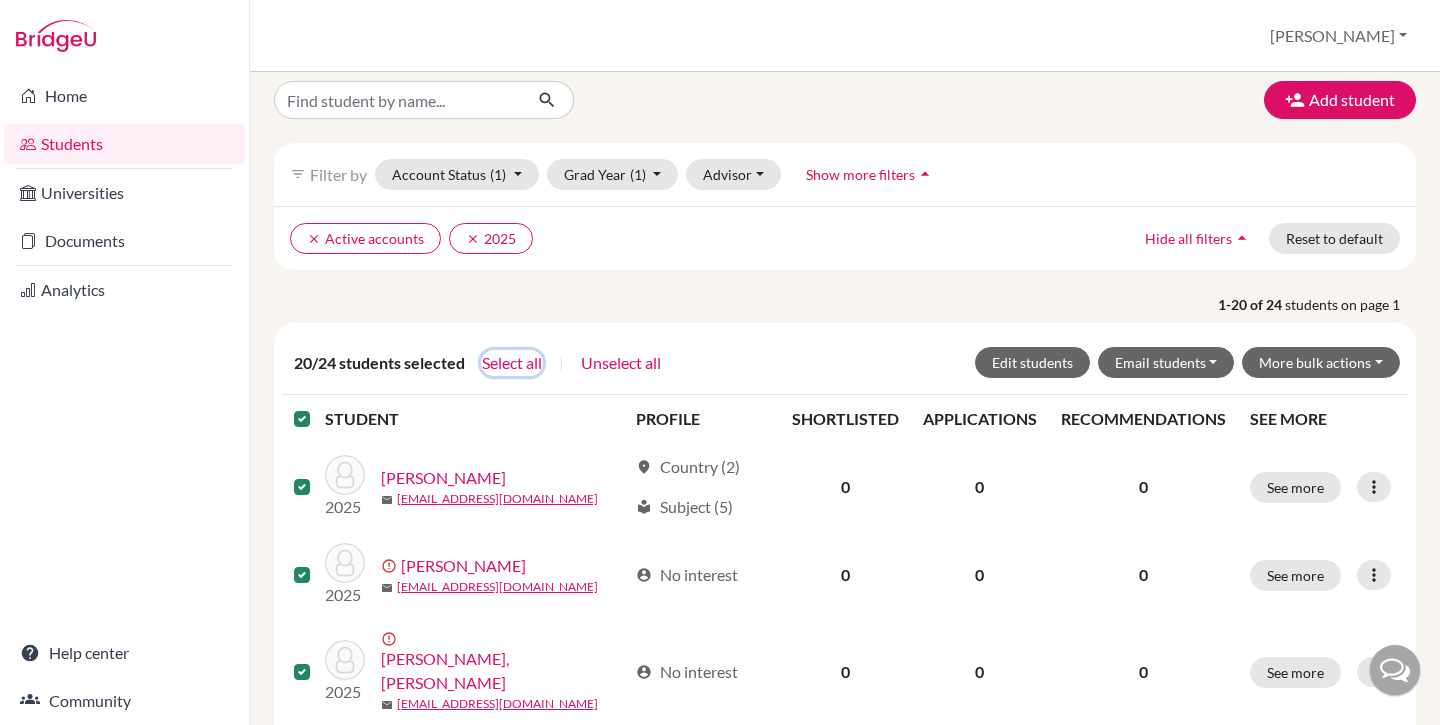 click on "Select all" 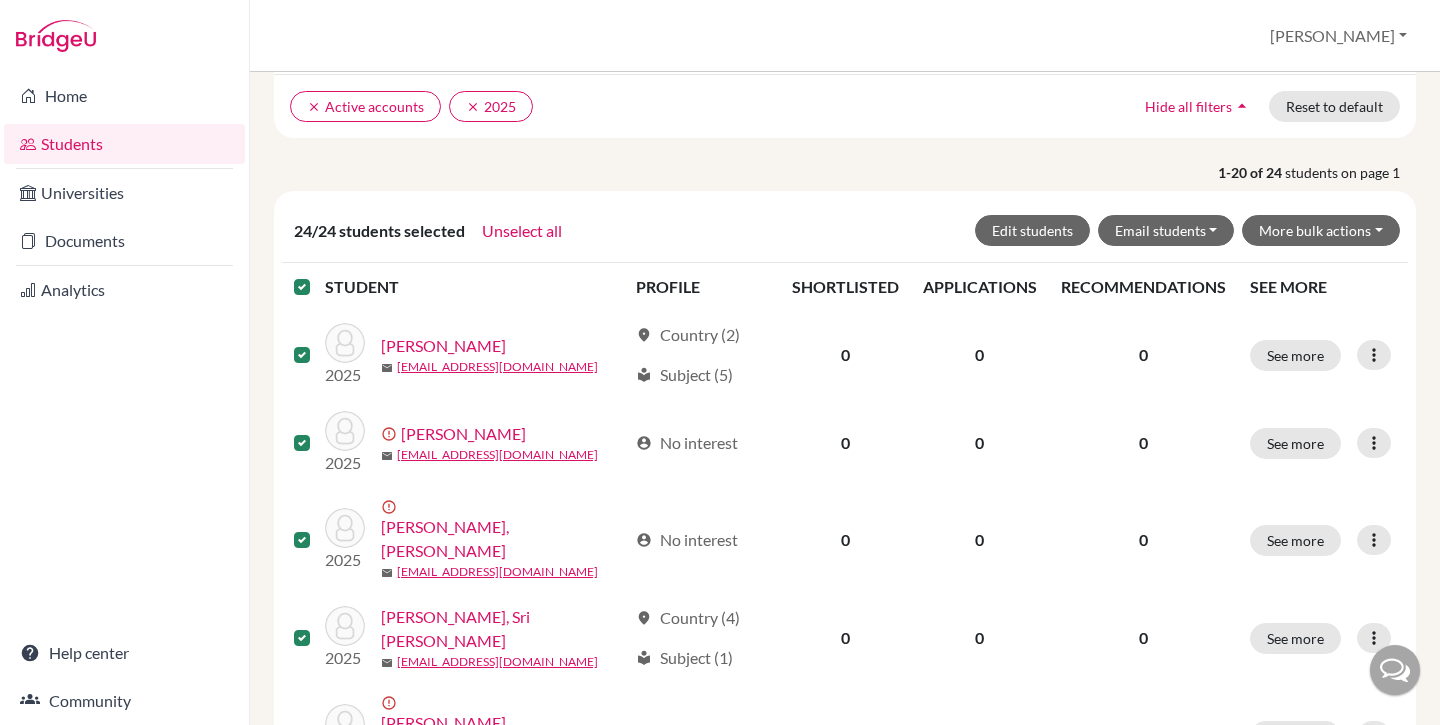scroll, scrollTop: 242, scrollLeft: 0, axis: vertical 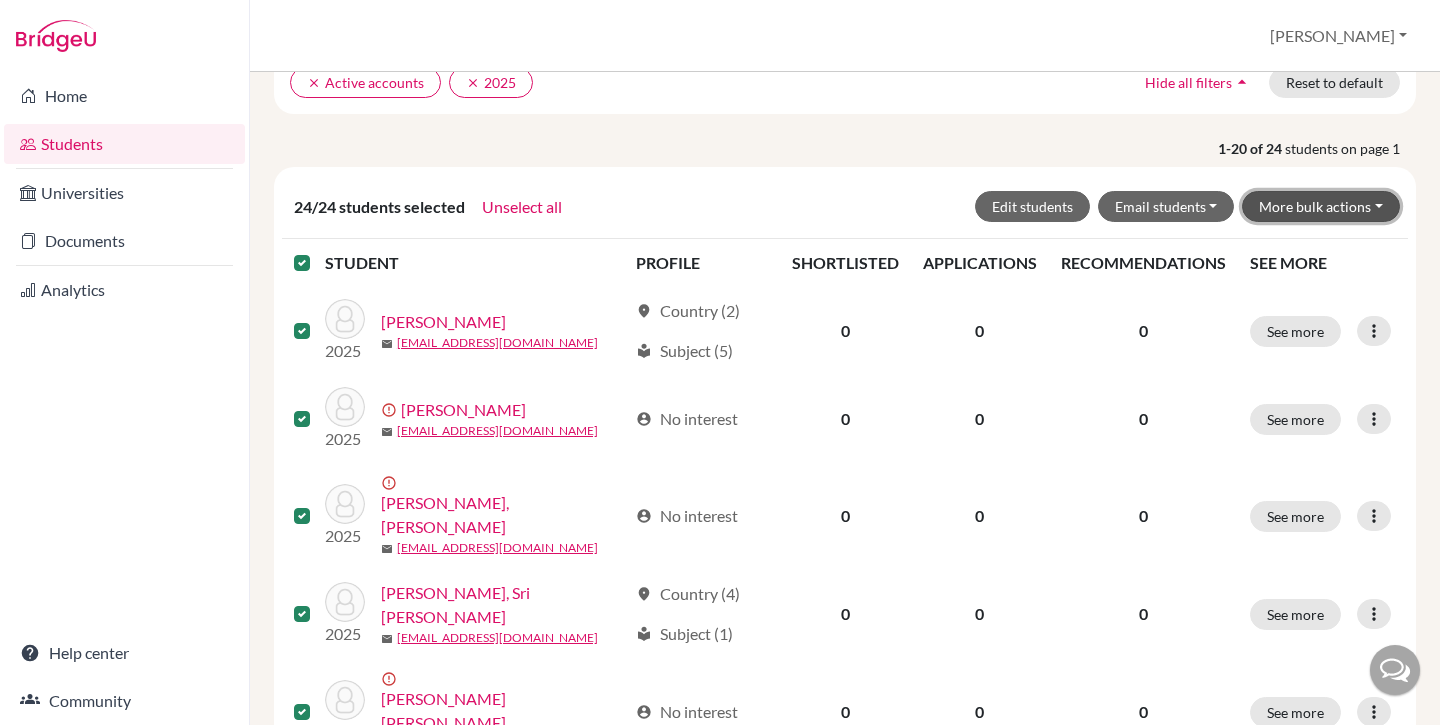 click on "More bulk actions" at bounding box center [1321, 206] 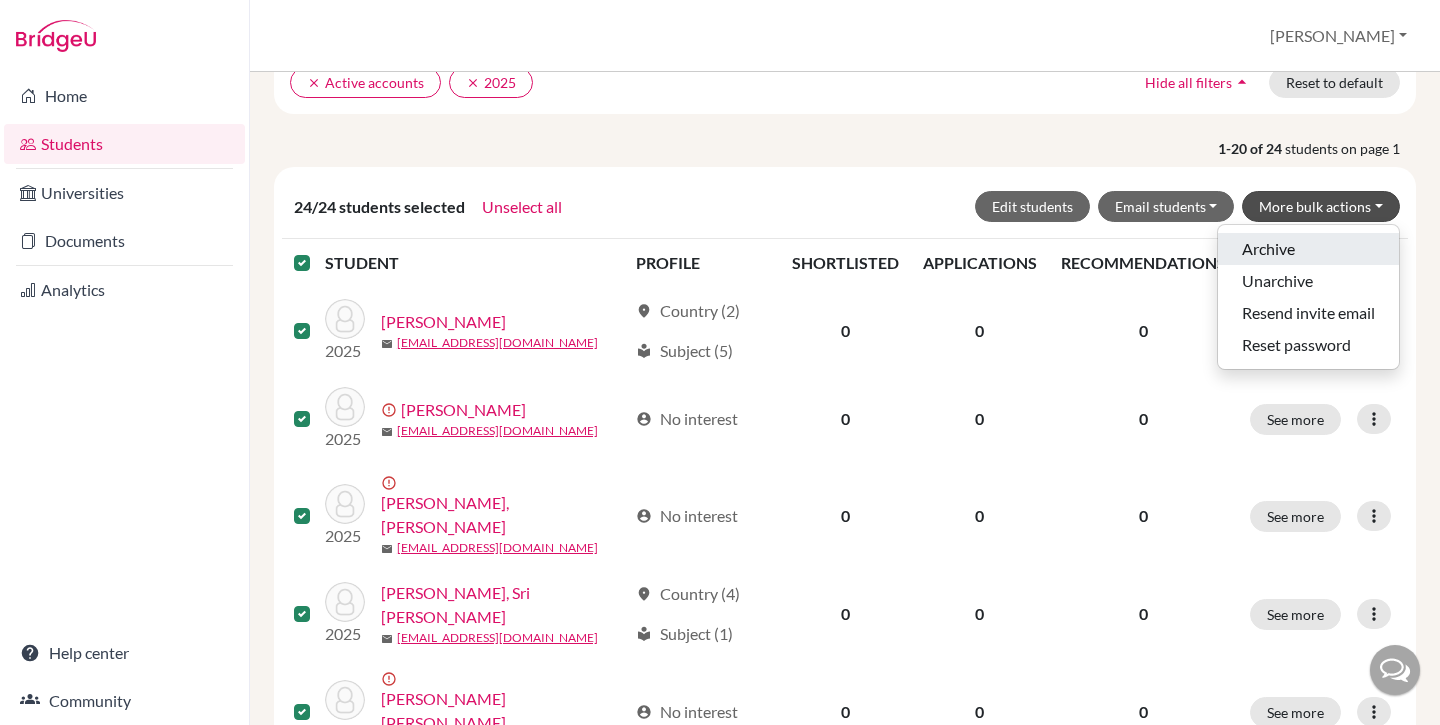 click on "Archive" at bounding box center (1308, 249) 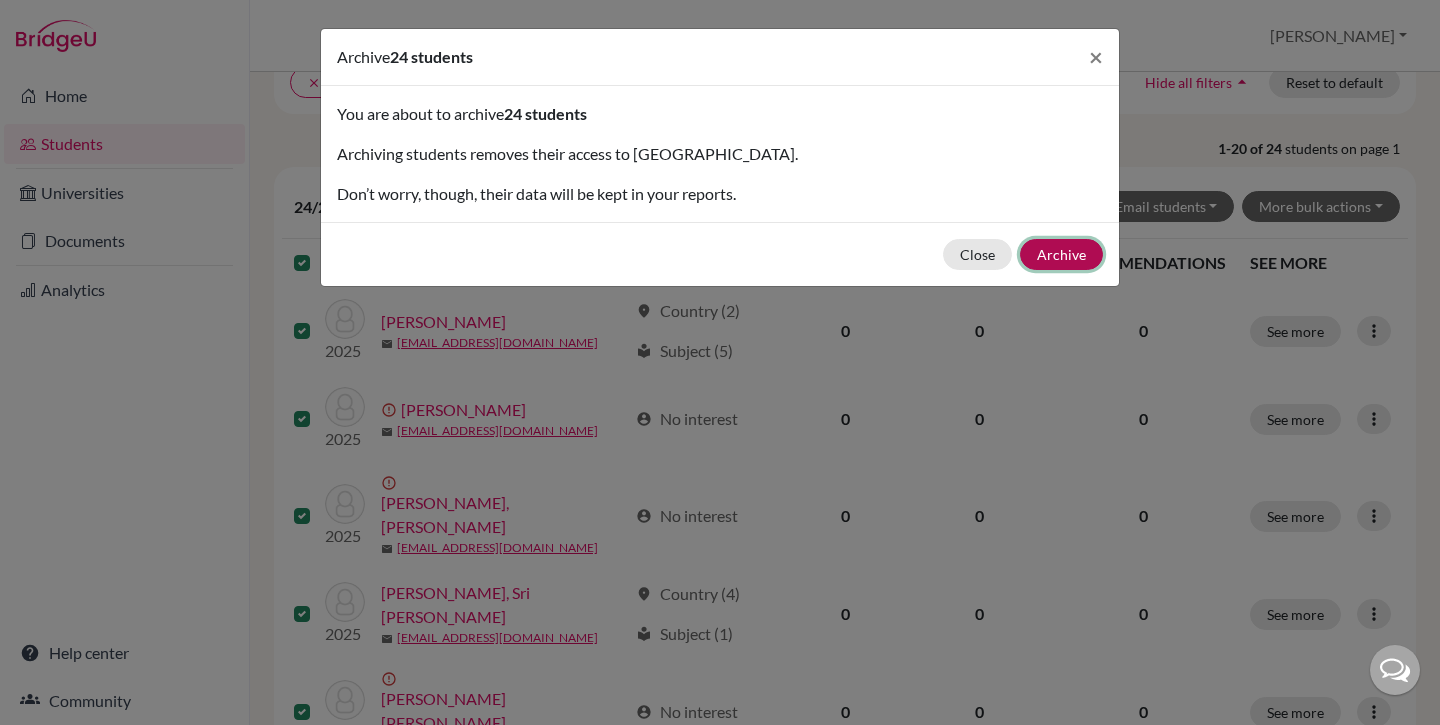 click on "Archive" at bounding box center (1061, 254) 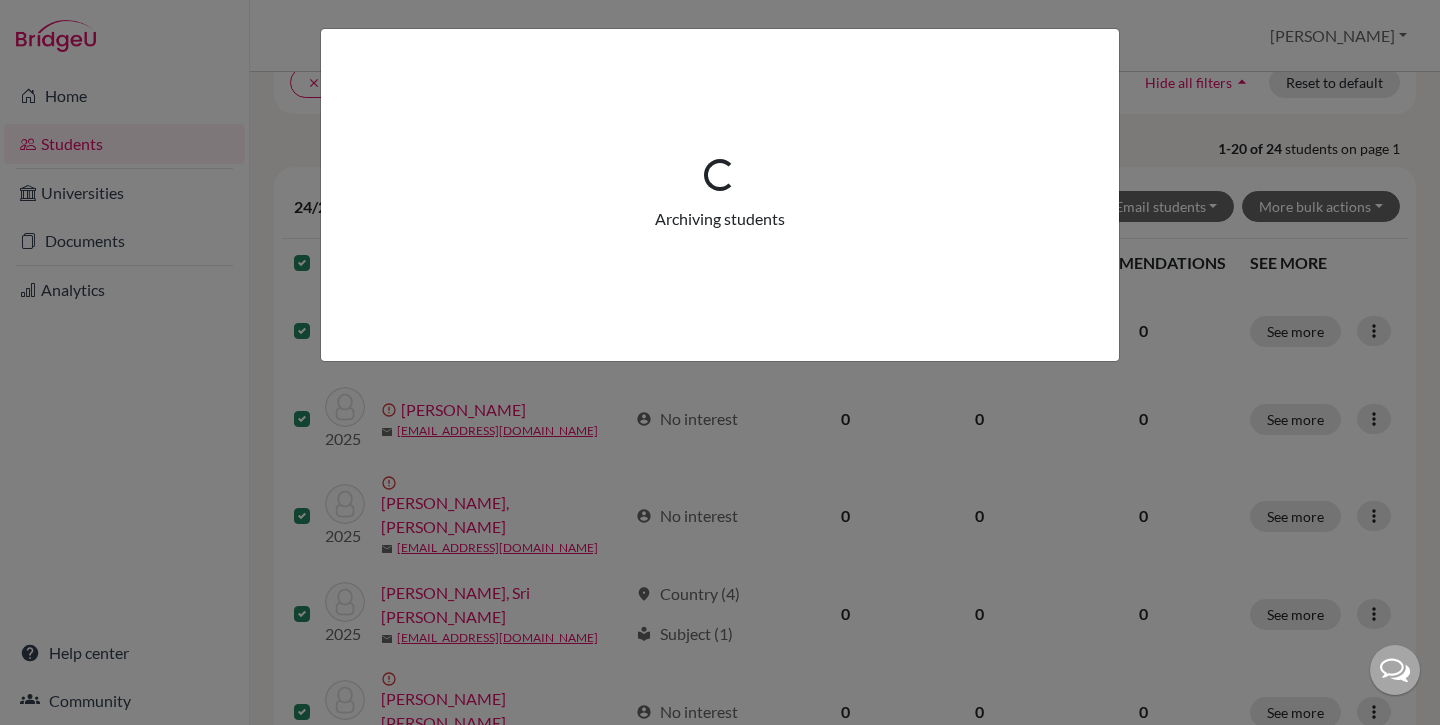 scroll, scrollTop: 0, scrollLeft: 0, axis: both 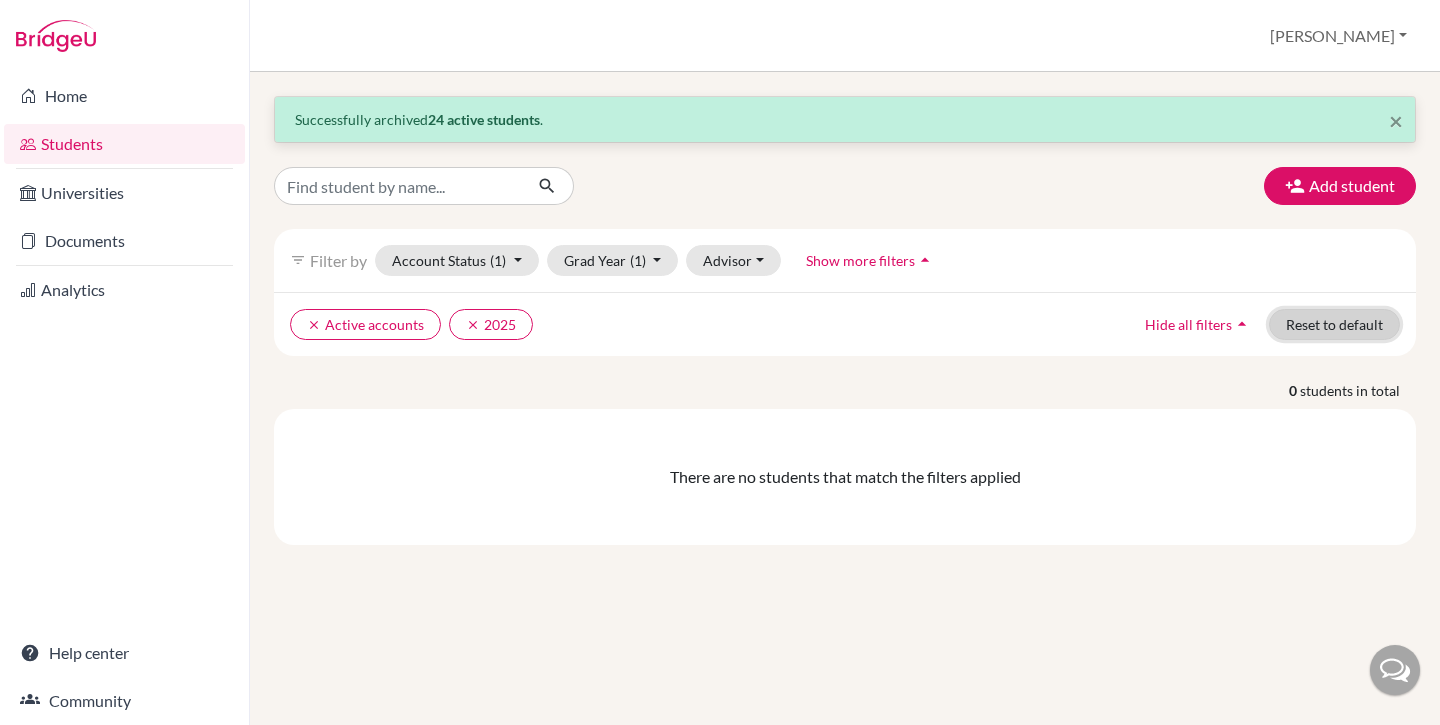 click on "Reset to default" at bounding box center [1334, 324] 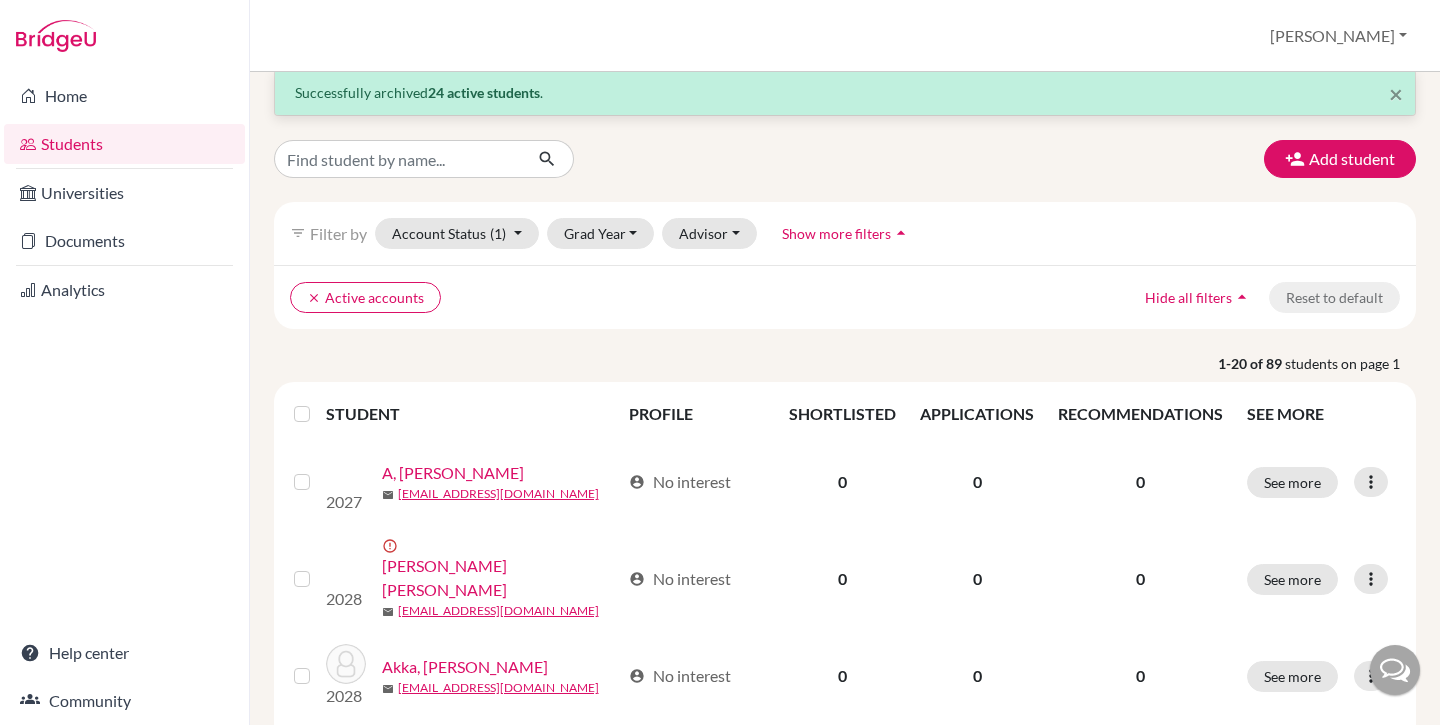 scroll, scrollTop: 0, scrollLeft: 0, axis: both 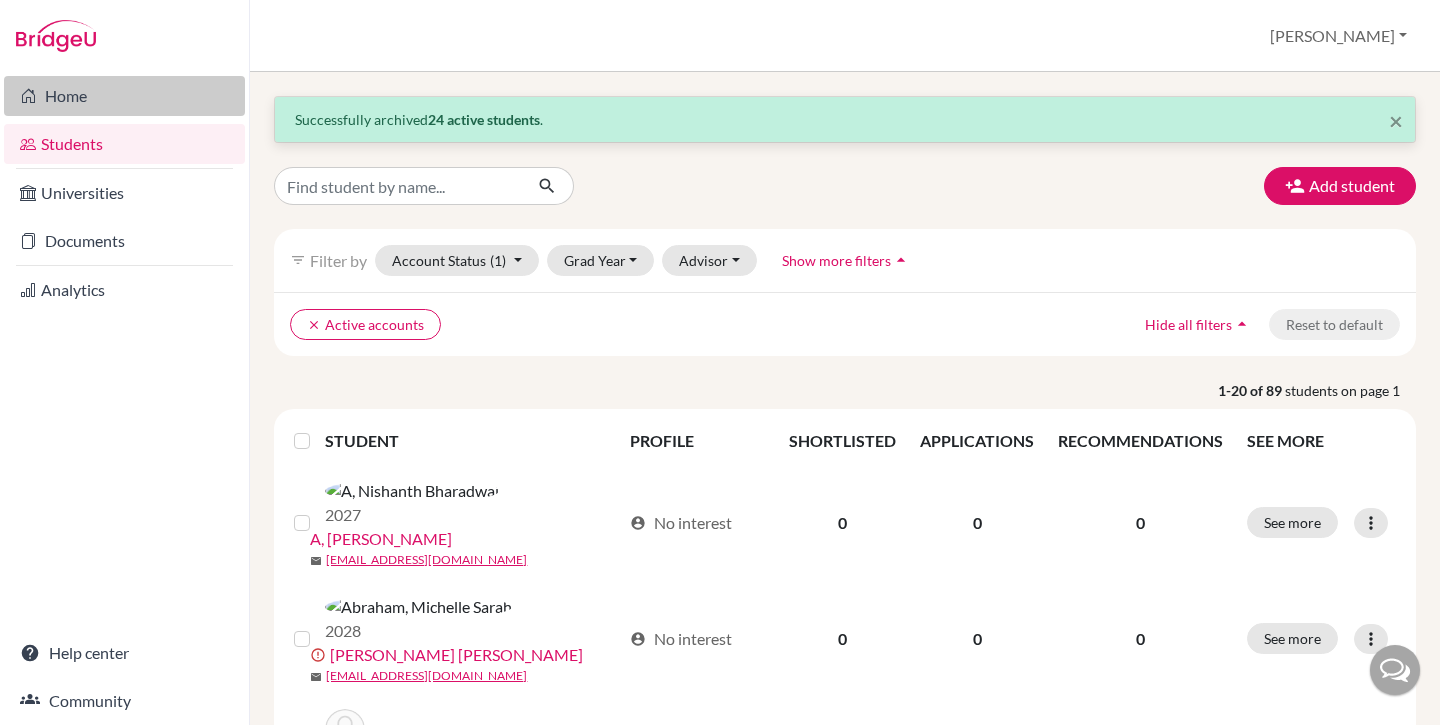 click on "Home" at bounding box center (124, 96) 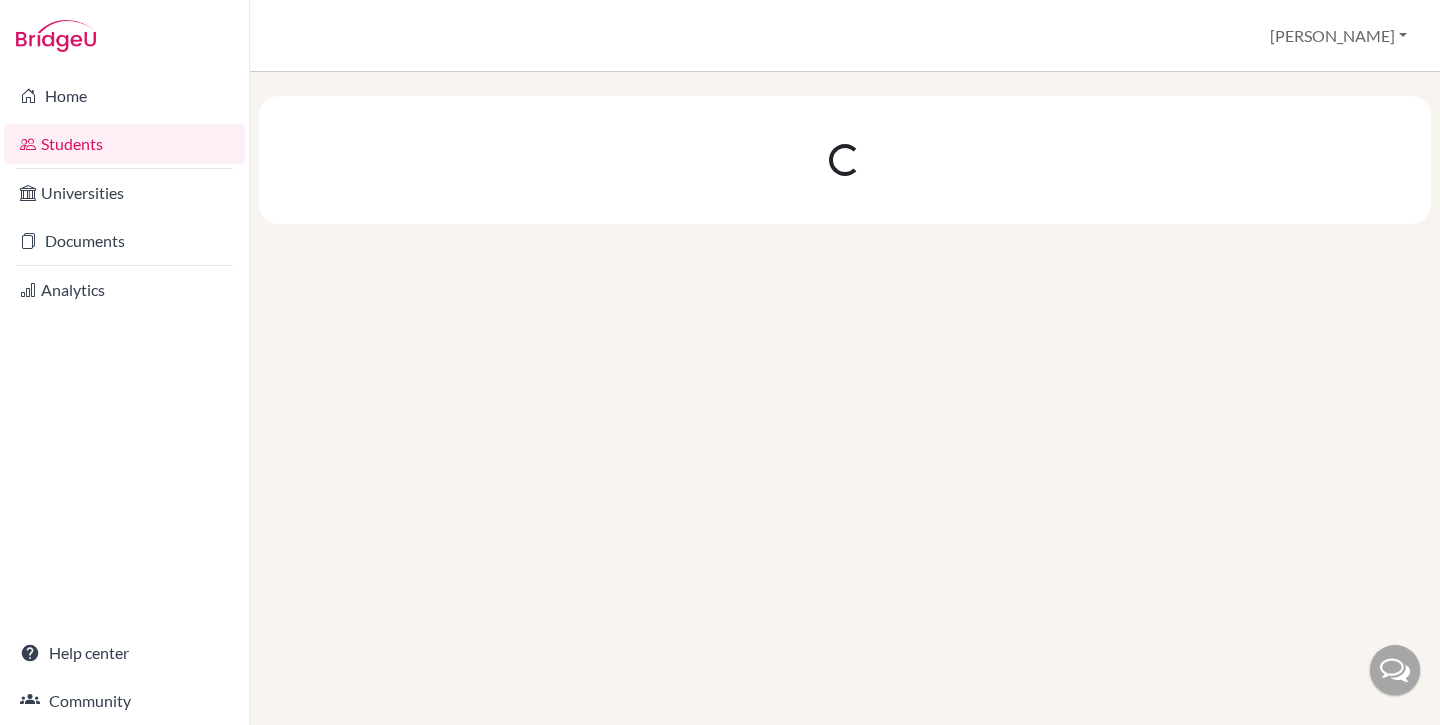 scroll, scrollTop: 0, scrollLeft: 0, axis: both 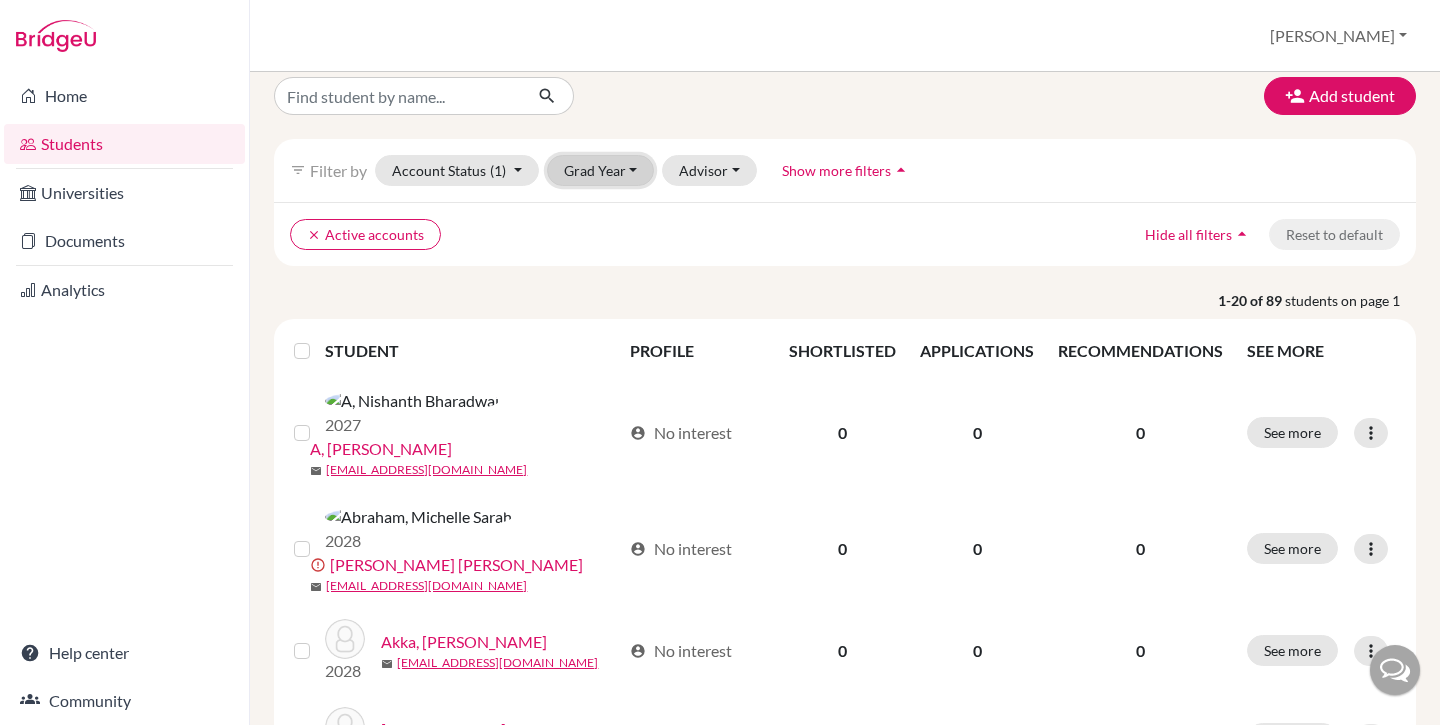 click on "Grad Year" at bounding box center (601, 170) 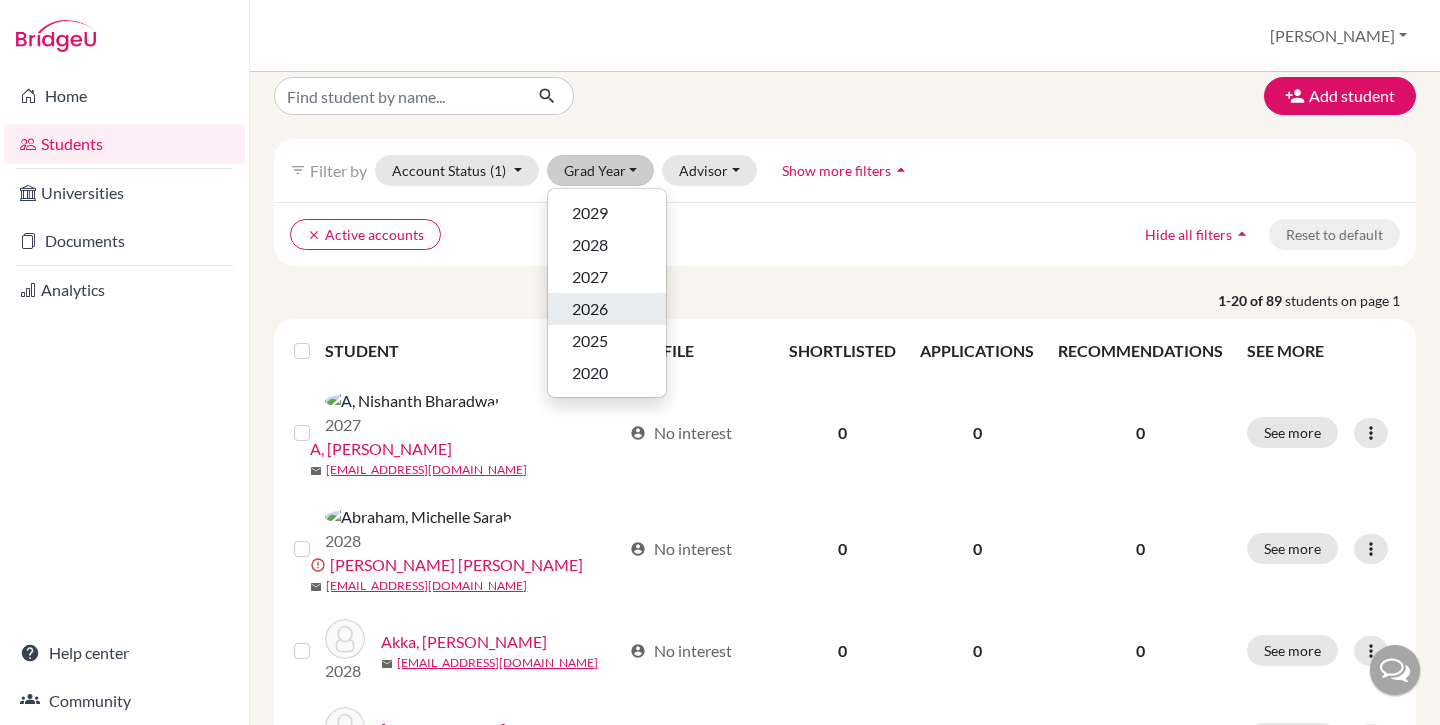 click on "2026" at bounding box center (590, 309) 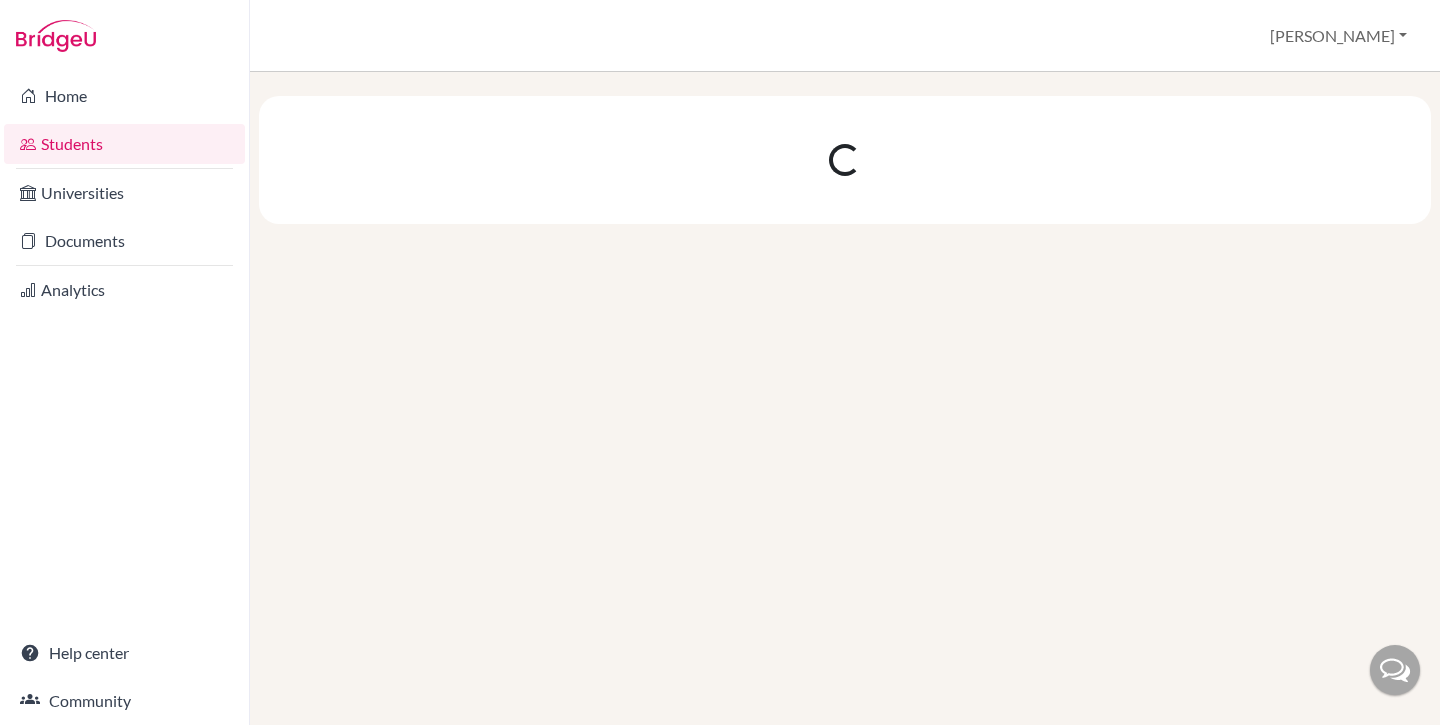 scroll, scrollTop: 0, scrollLeft: 0, axis: both 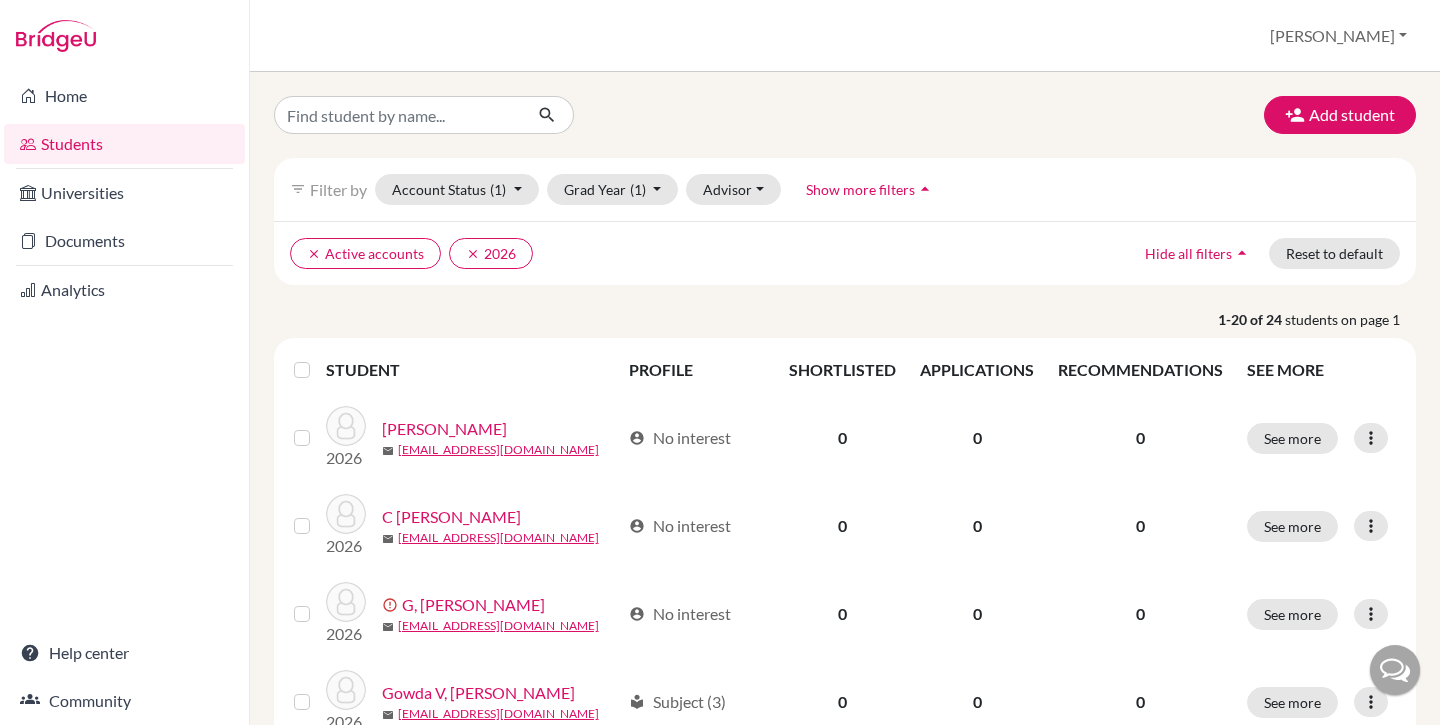 click on "Show more filters" at bounding box center [860, 189] 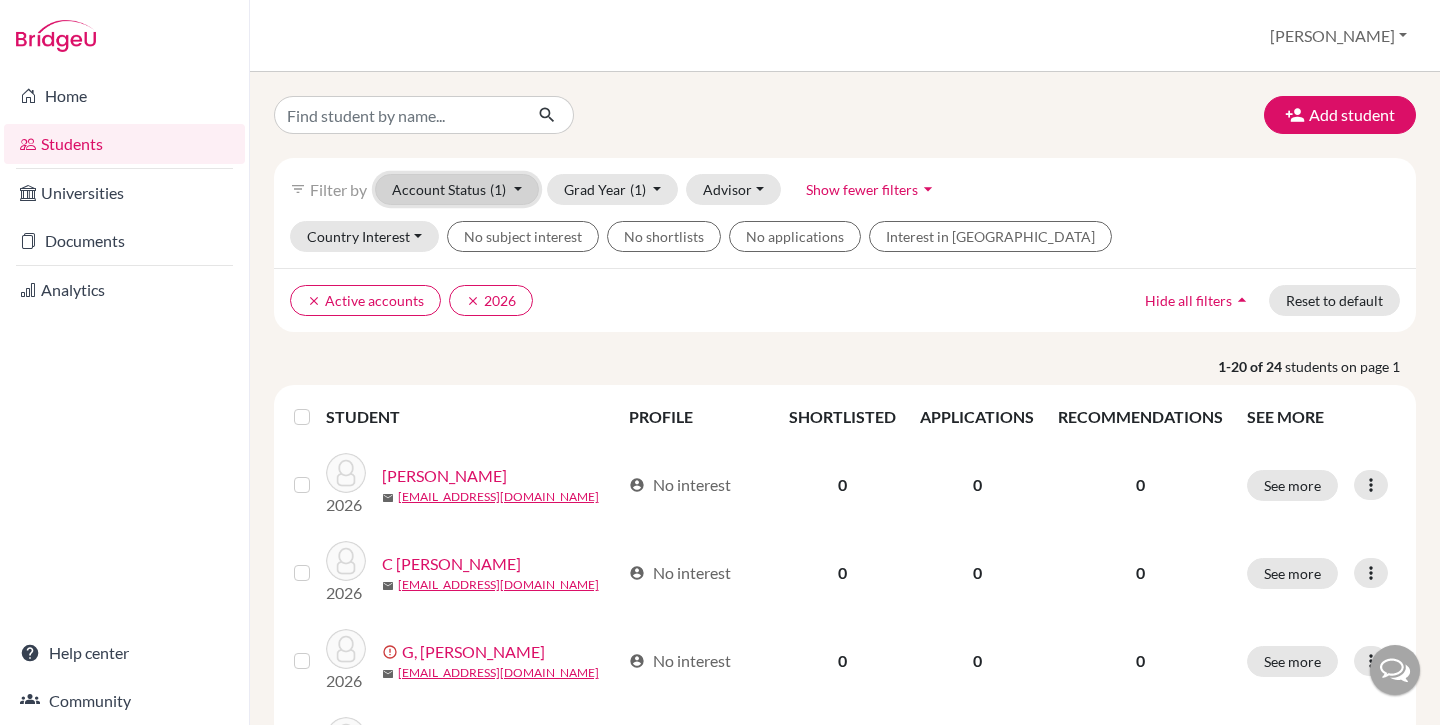 click on "Account Status (1)" at bounding box center [457, 189] 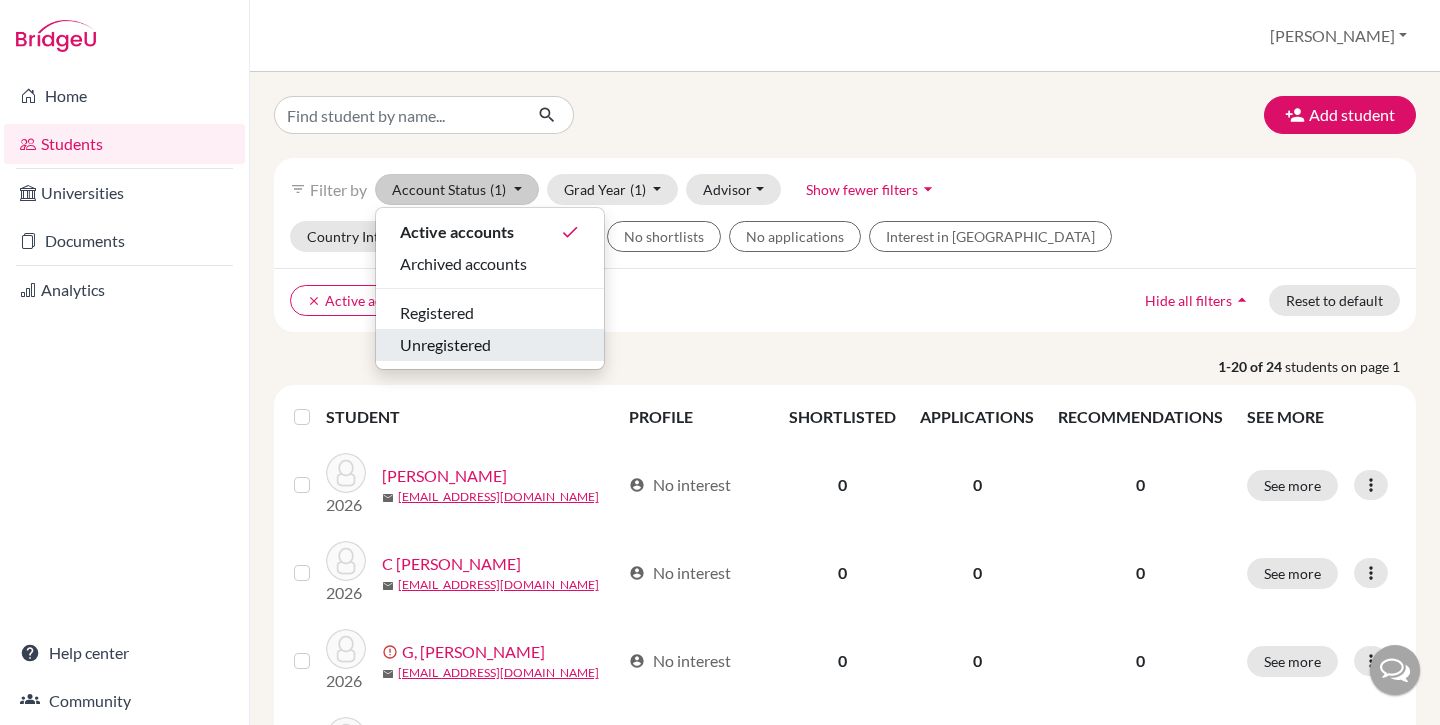 click on "Unregistered" at bounding box center (490, 345) 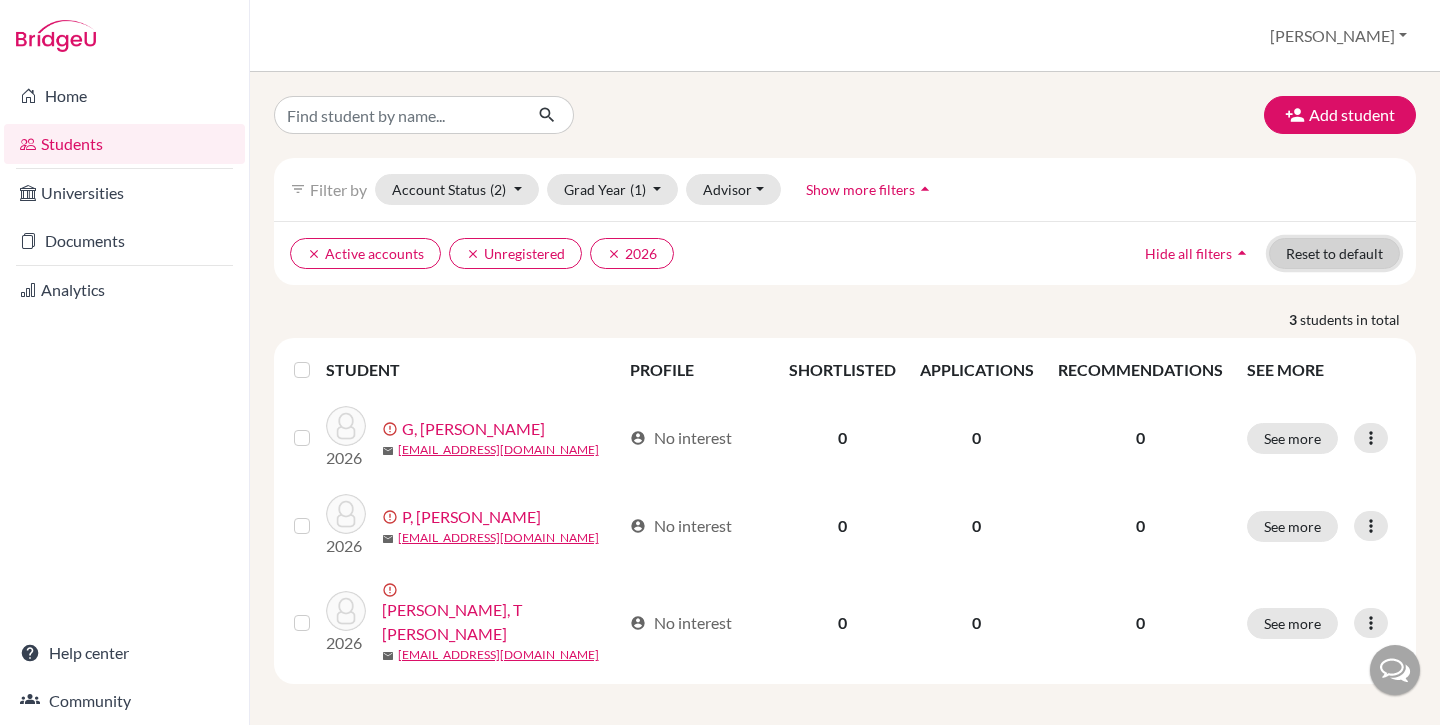 click on "Reset to default" at bounding box center (1334, 253) 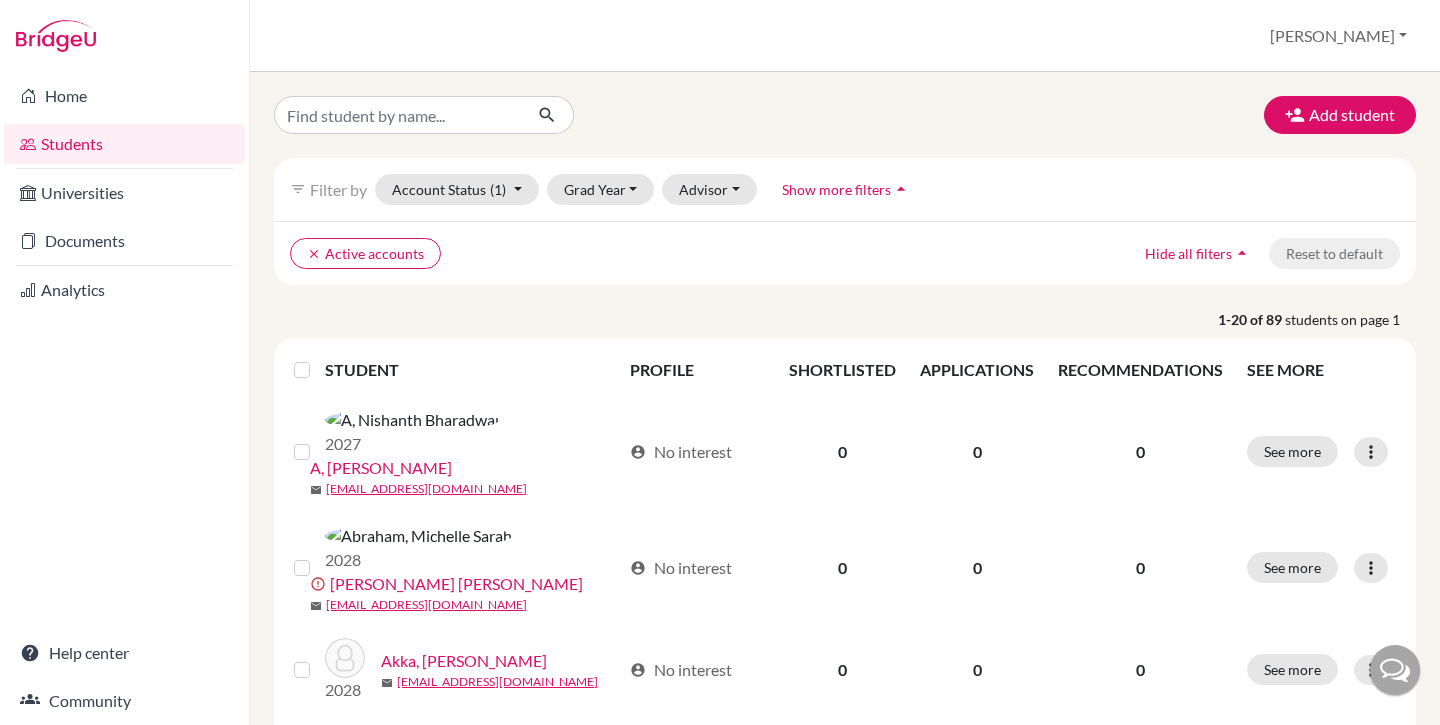 click on "Show more filters" at bounding box center (836, 189) 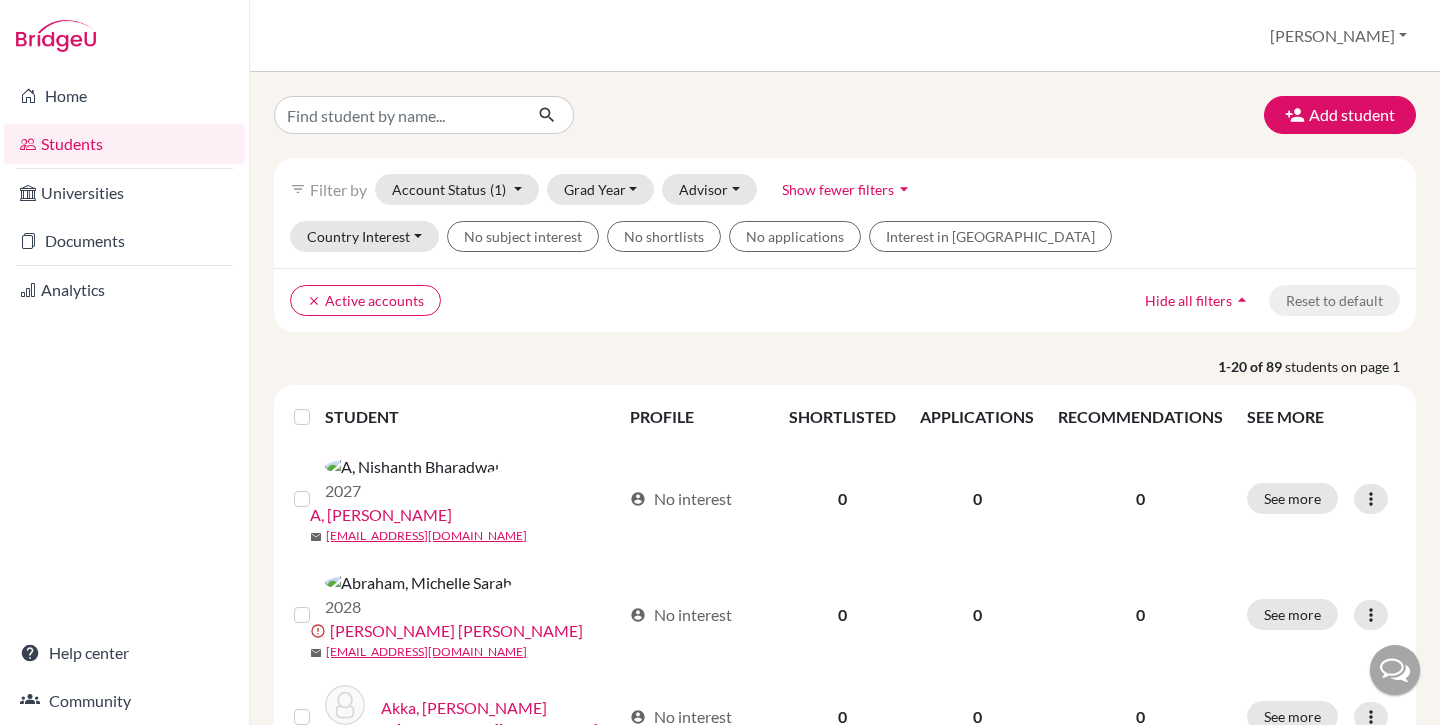 scroll, scrollTop: 34, scrollLeft: 0, axis: vertical 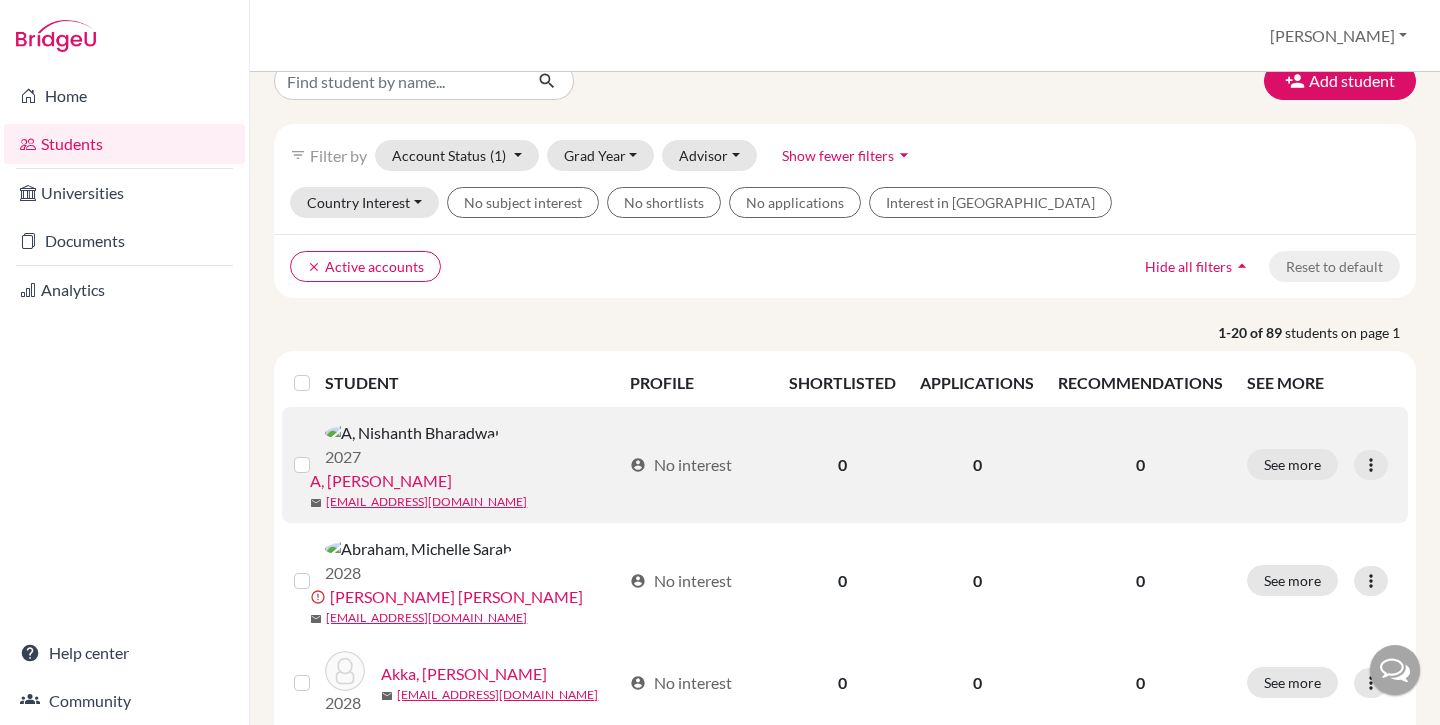 click on "A, Nishanth Bharadwaj" at bounding box center (381, 481) 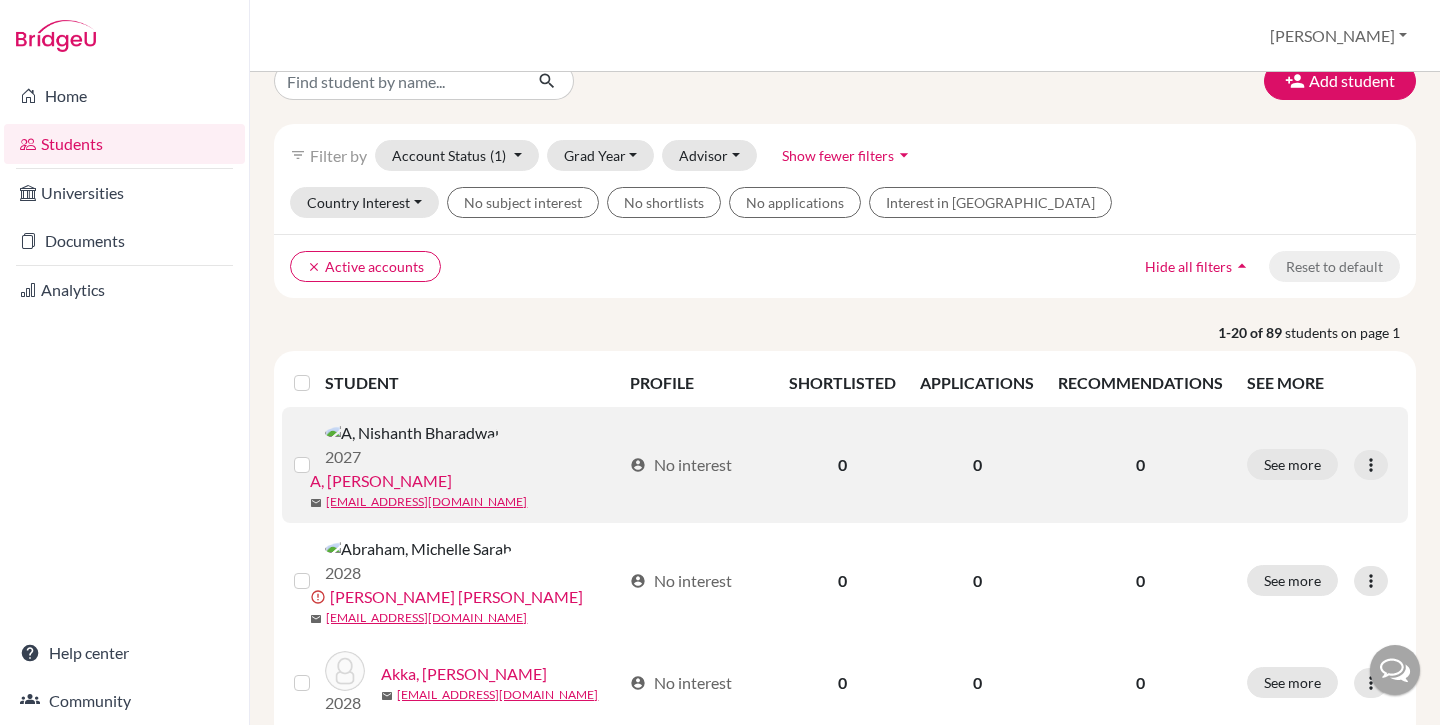 scroll, scrollTop: 0, scrollLeft: 0, axis: both 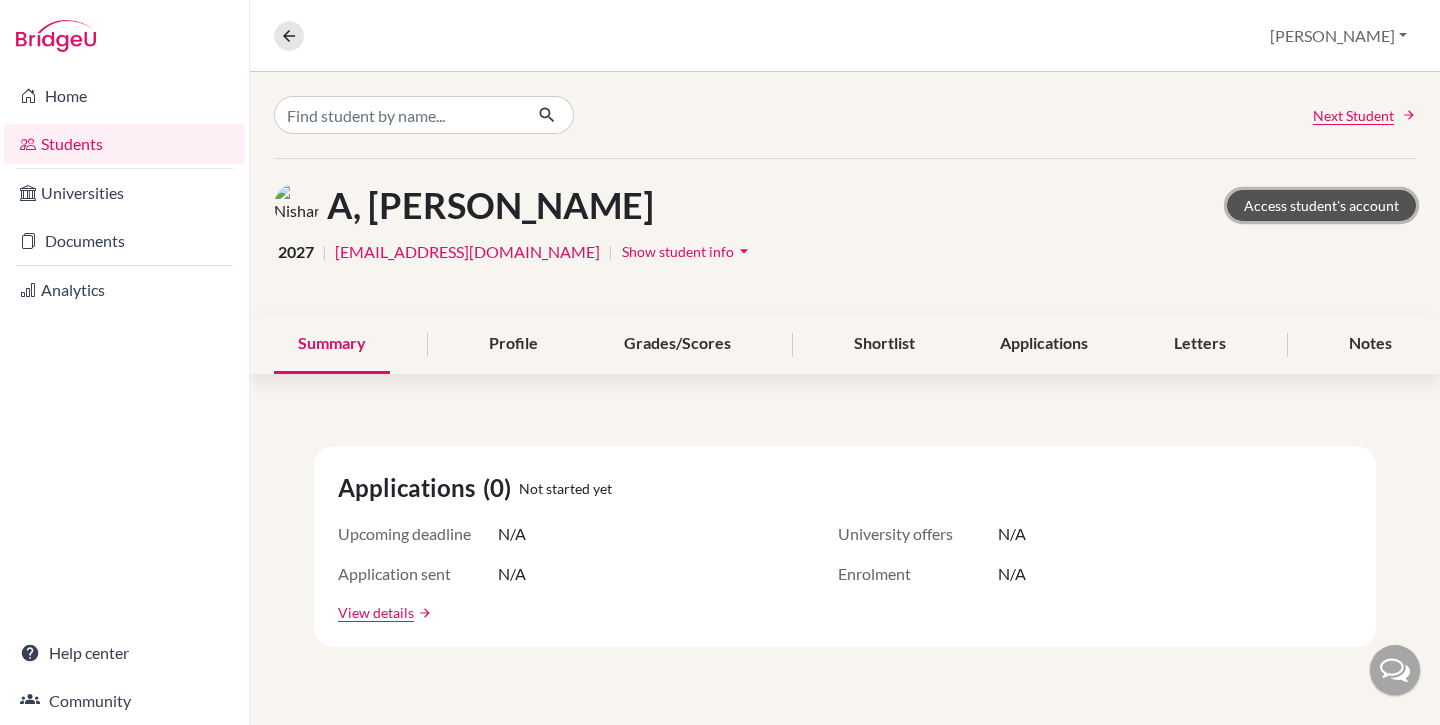 click on "Access student's account" at bounding box center (1321, 205) 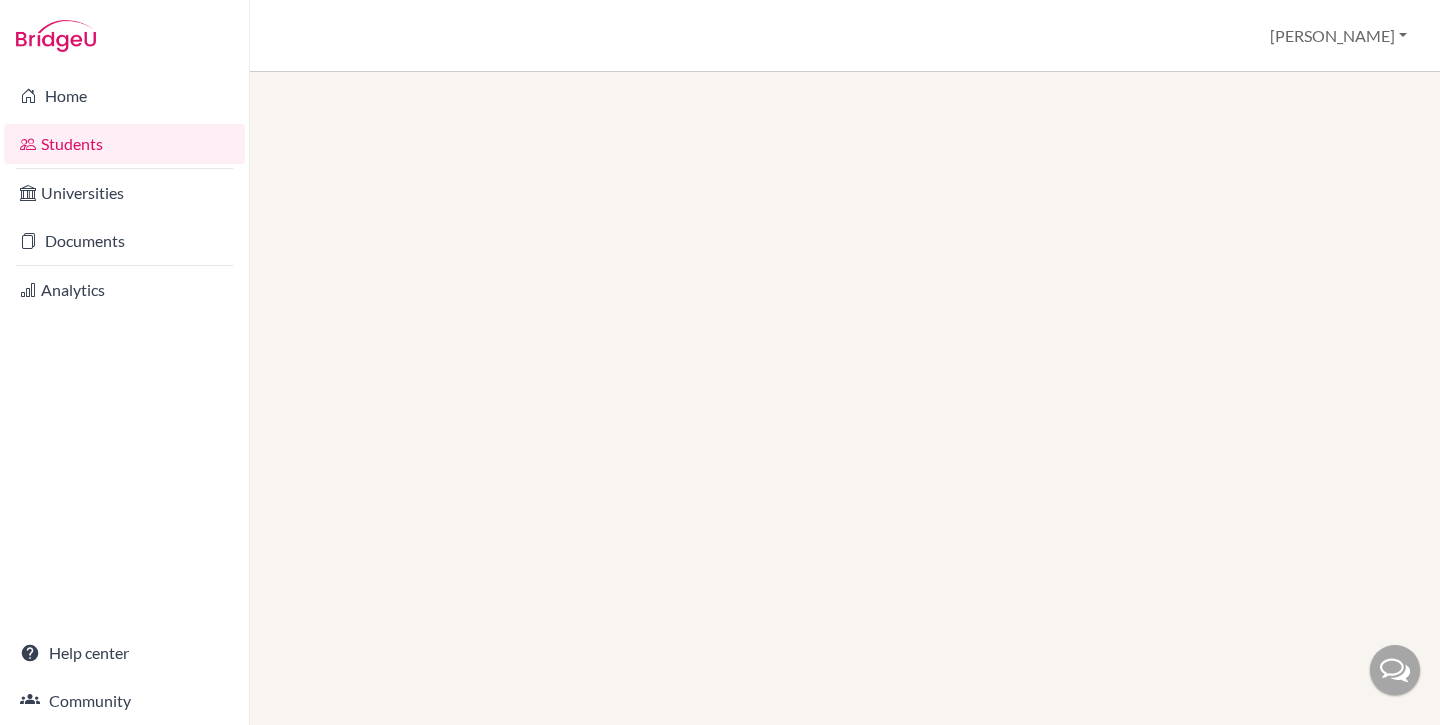 scroll, scrollTop: 0, scrollLeft: 0, axis: both 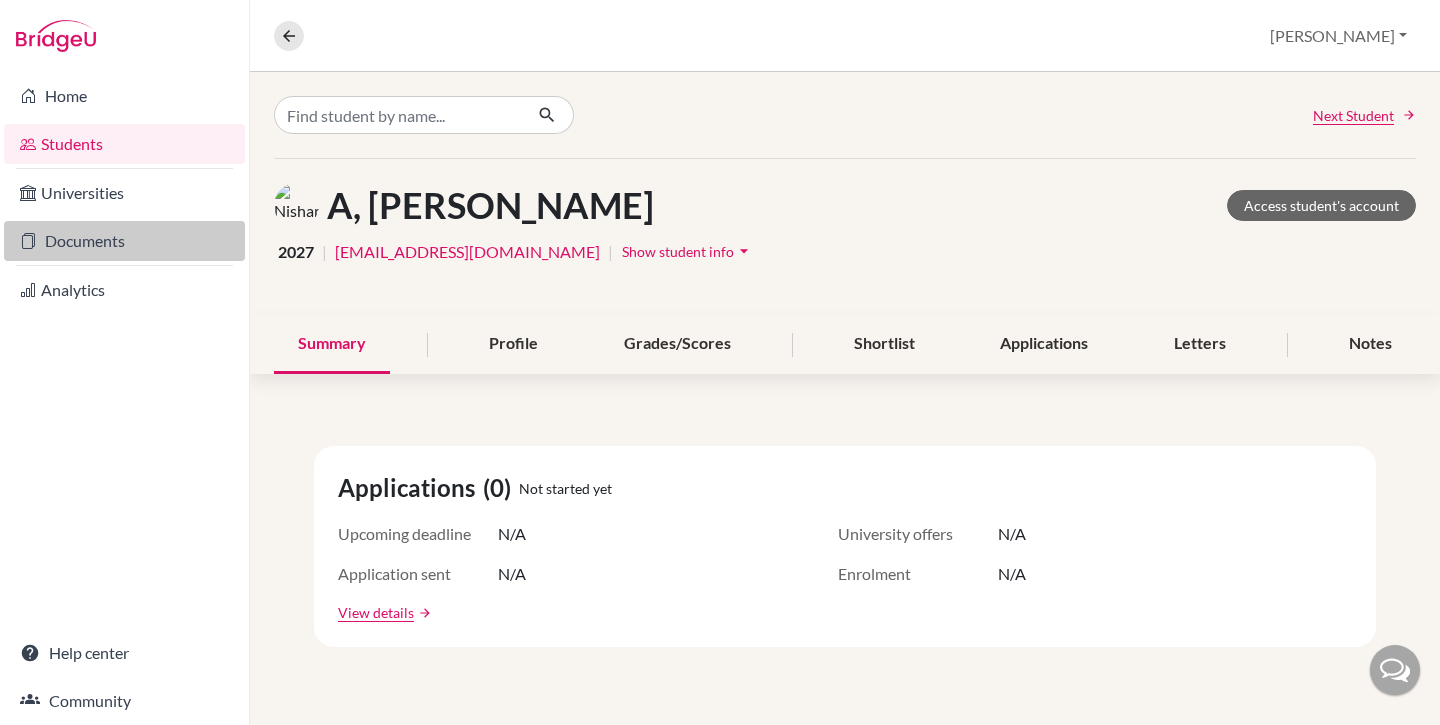 click on "Documents" at bounding box center (124, 241) 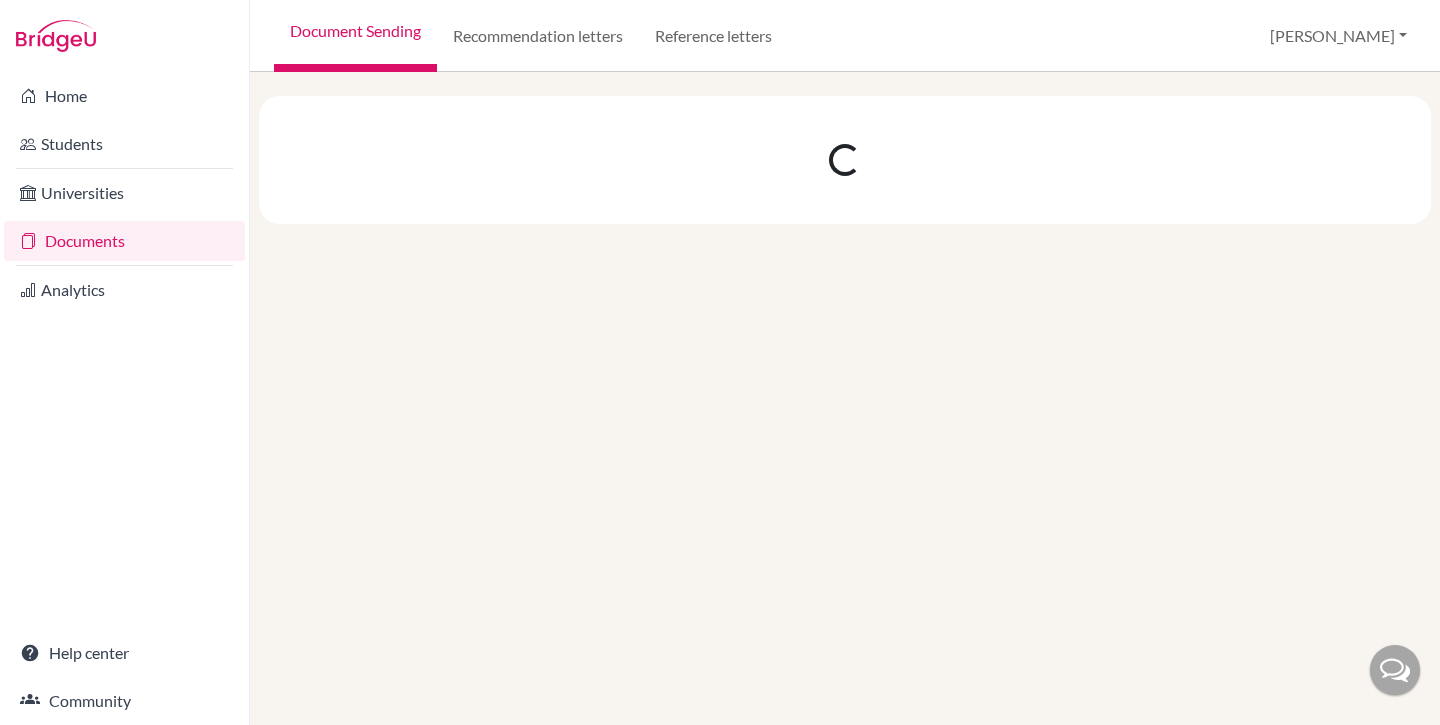 scroll, scrollTop: 0, scrollLeft: 0, axis: both 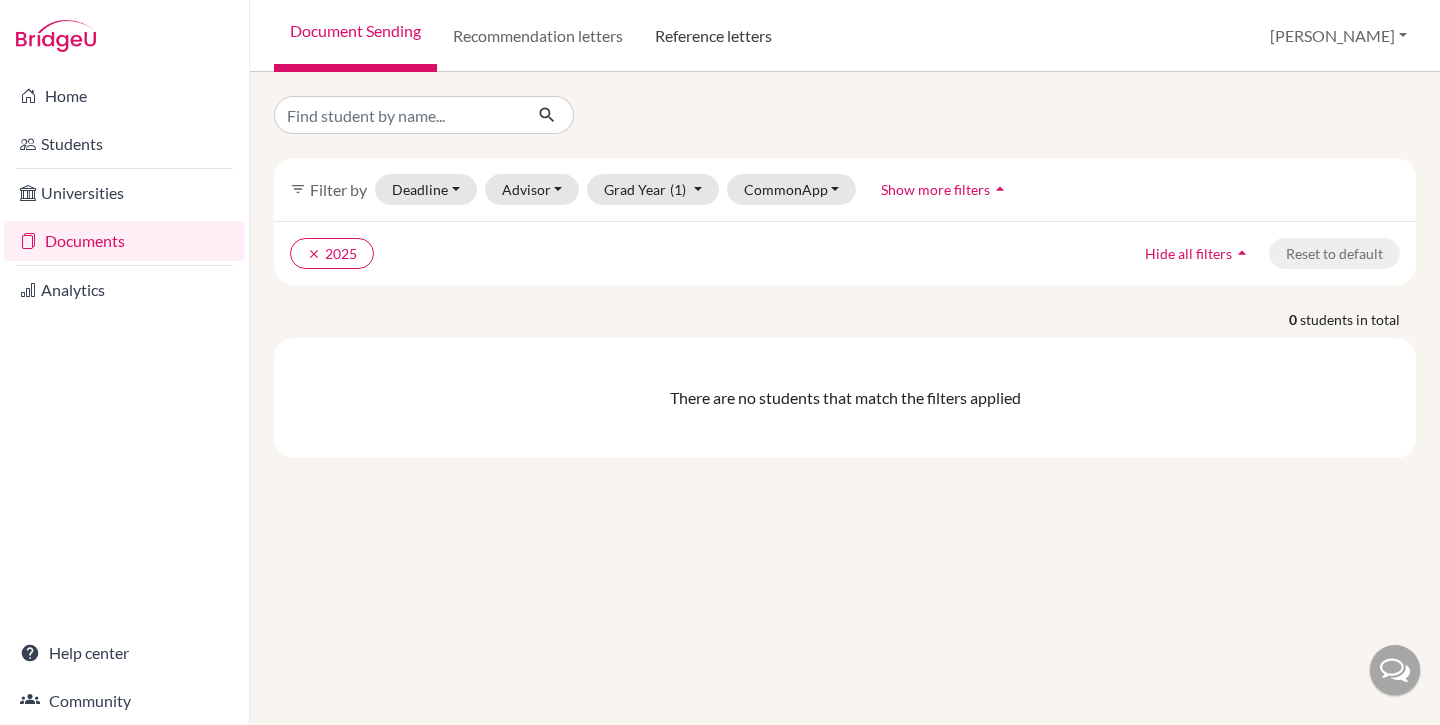 click on "Reference letters" at bounding box center [713, 36] 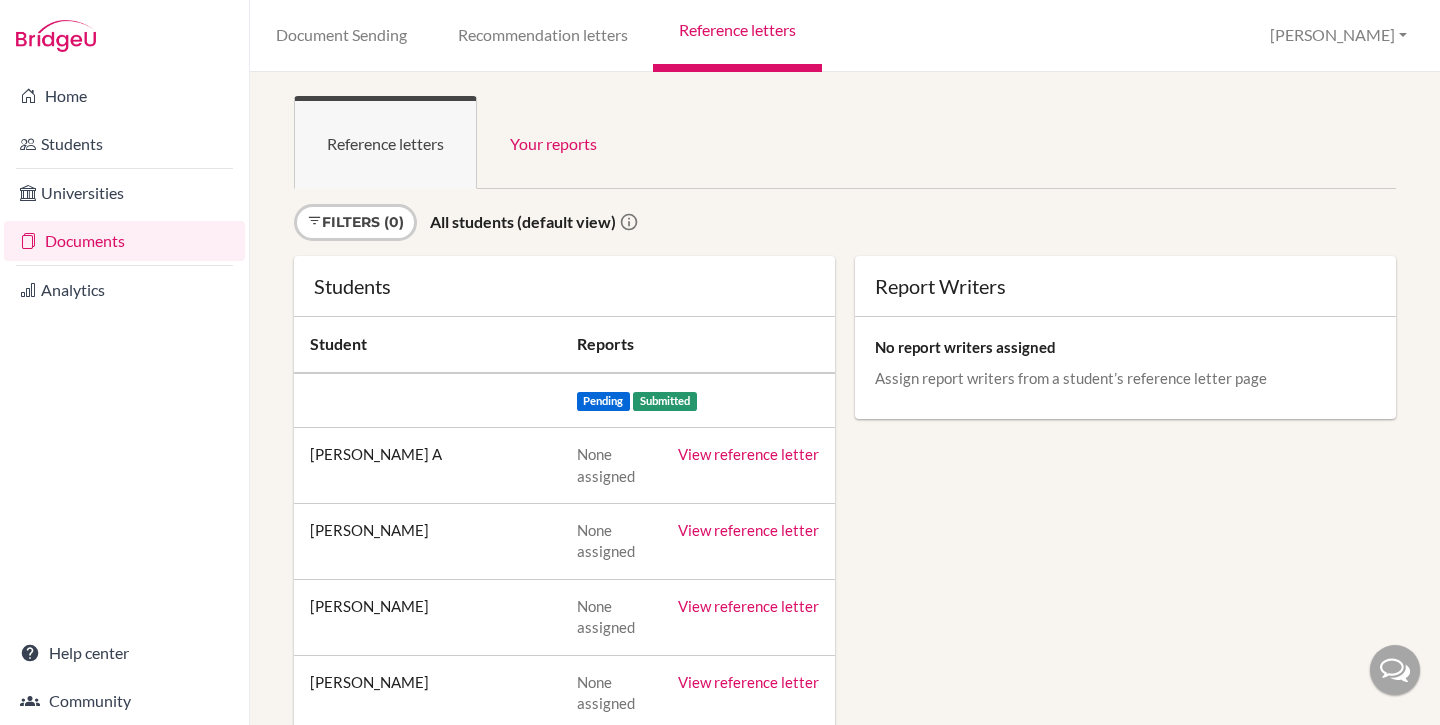 scroll, scrollTop: 0, scrollLeft: 0, axis: both 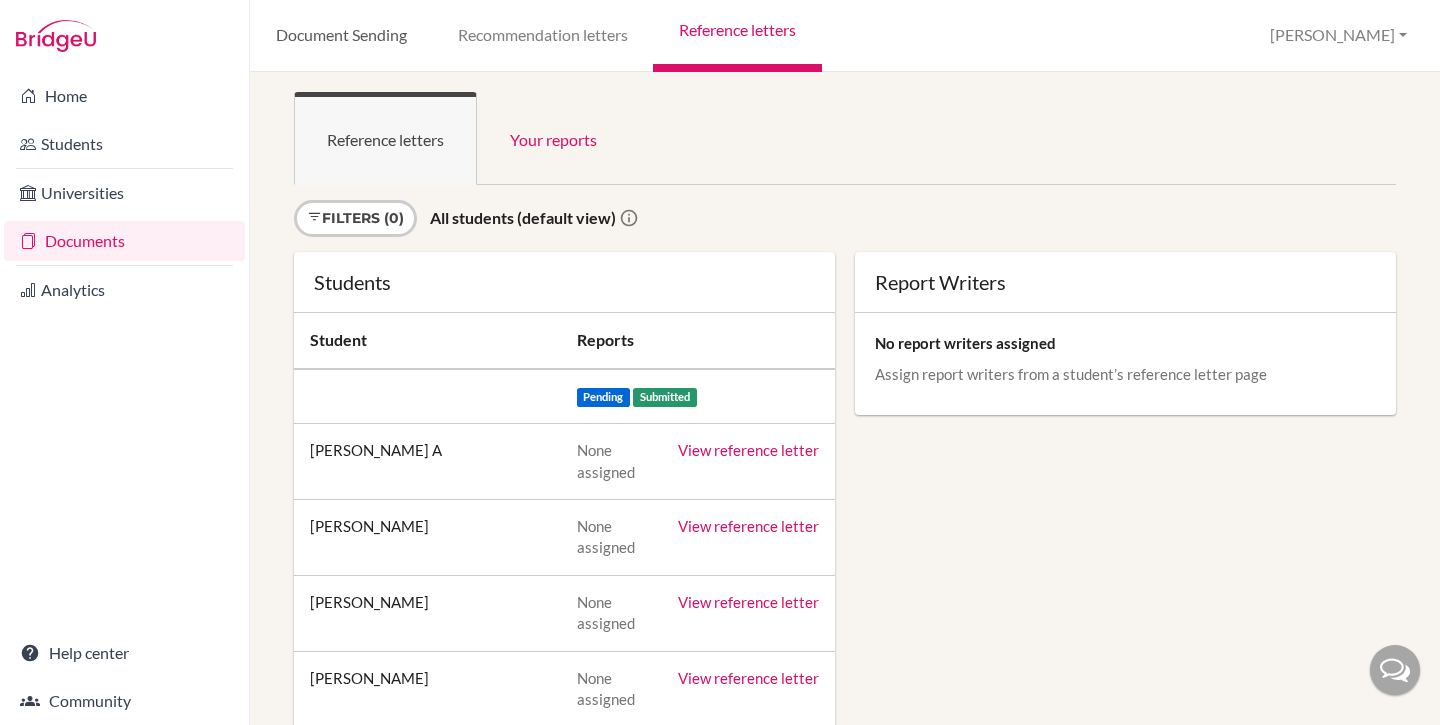click on "Document Sending" at bounding box center [341, 36] 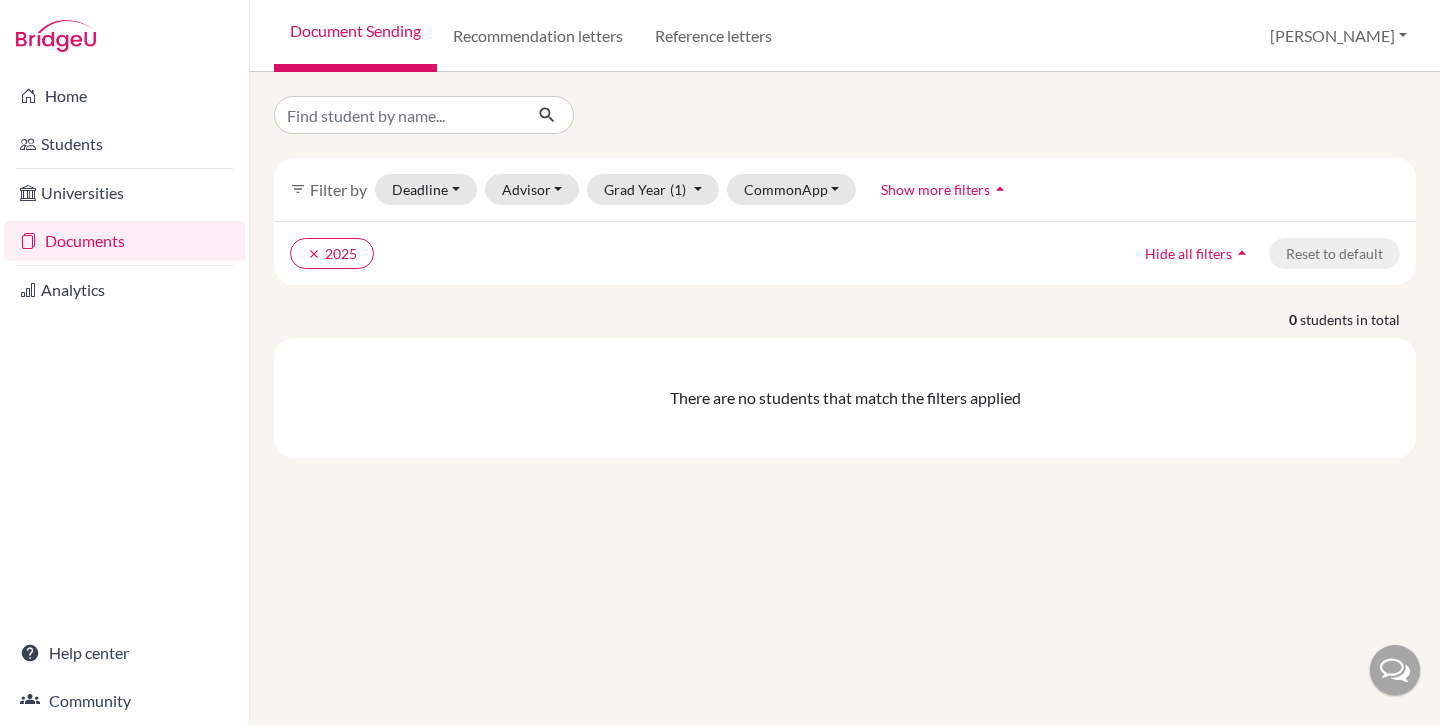 scroll, scrollTop: 0, scrollLeft: 0, axis: both 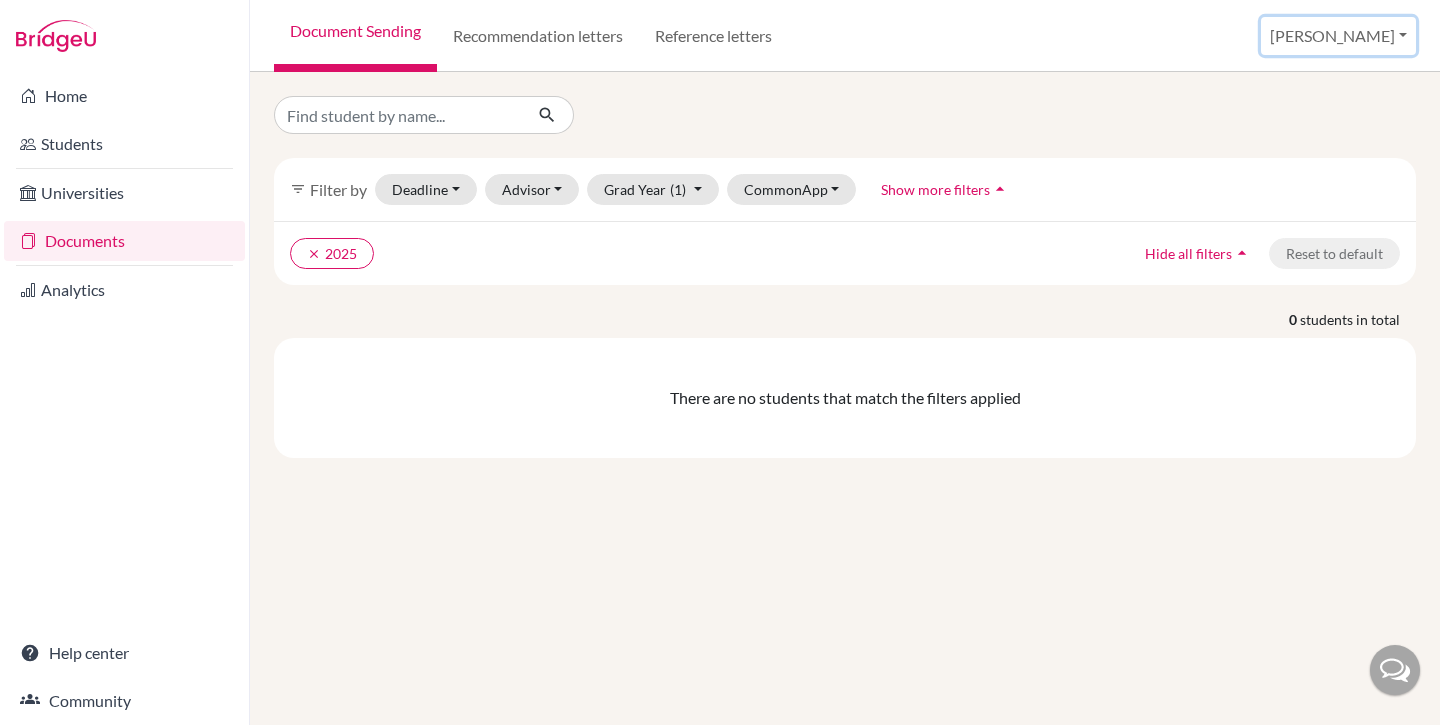 click on "[PERSON_NAME]" at bounding box center [1338, 36] 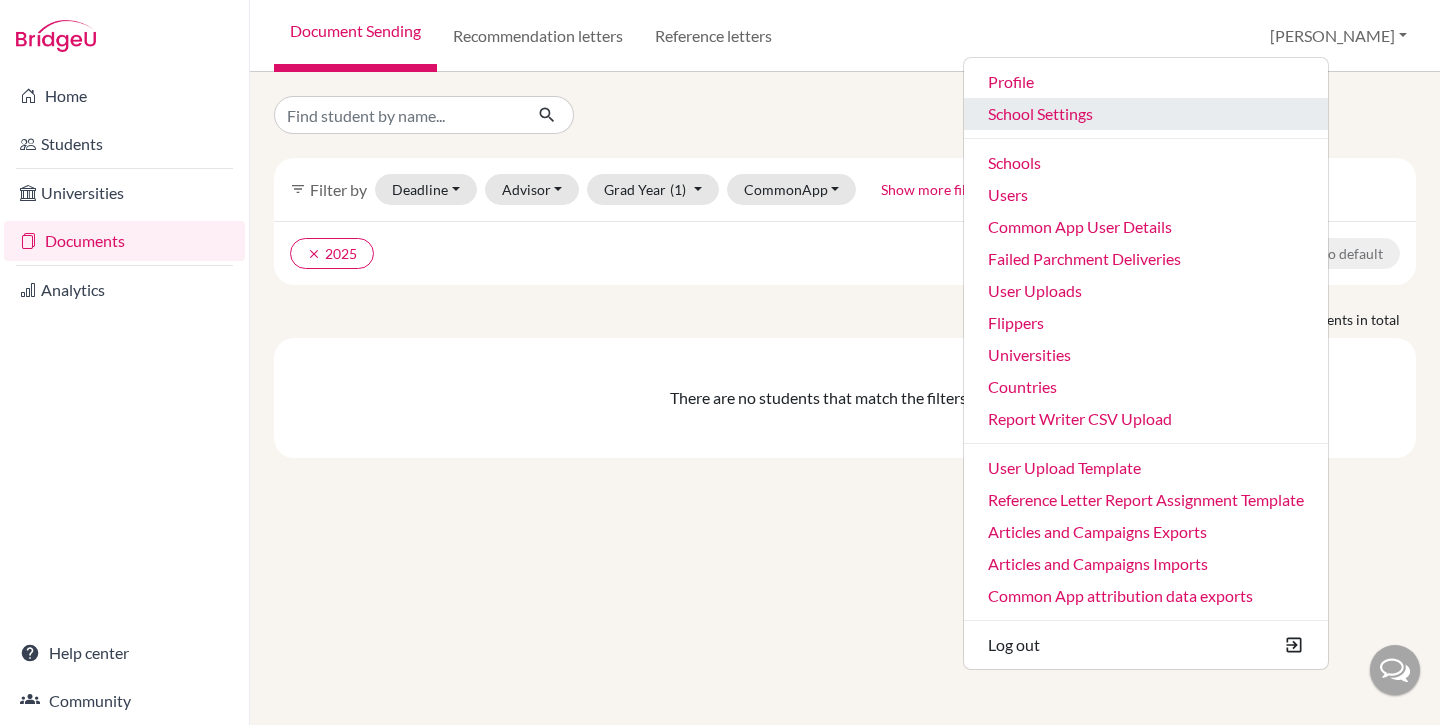 click on "School Settings" at bounding box center [1146, 114] 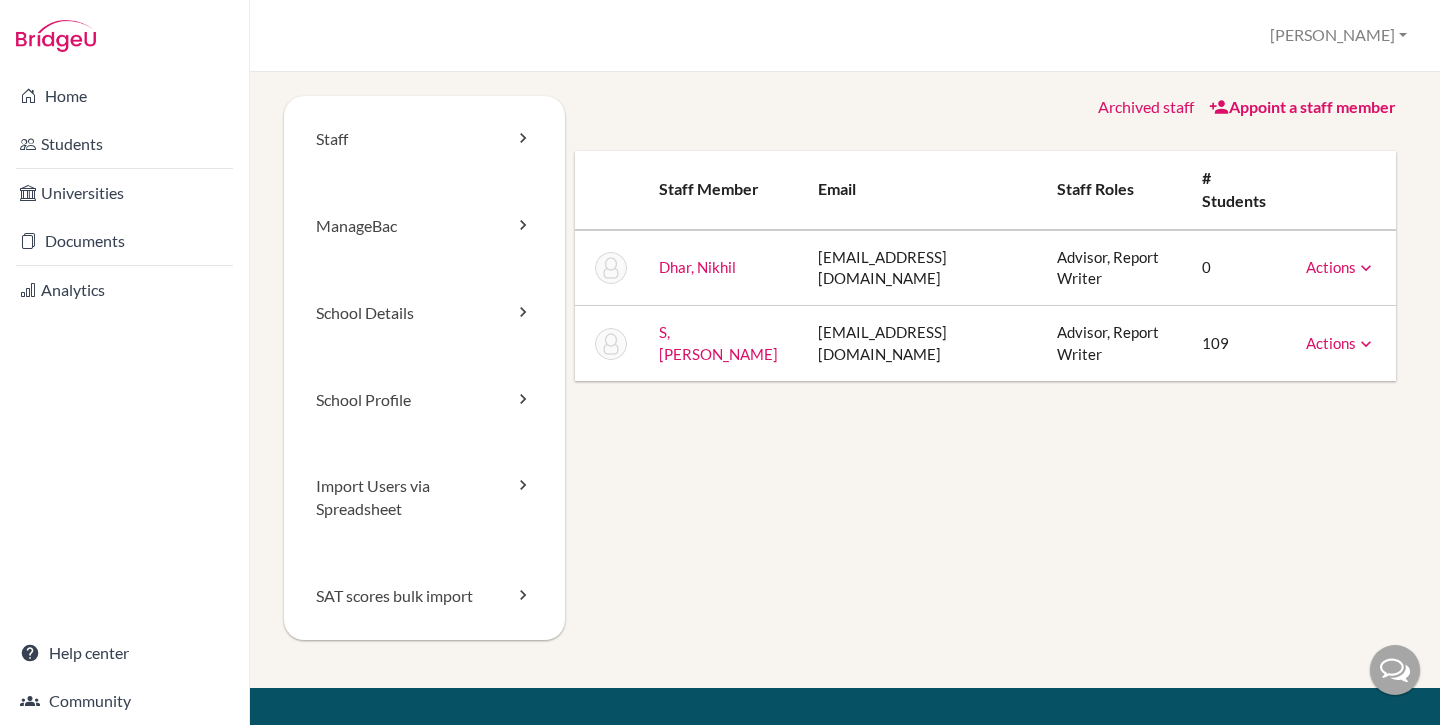 scroll, scrollTop: 0, scrollLeft: 0, axis: both 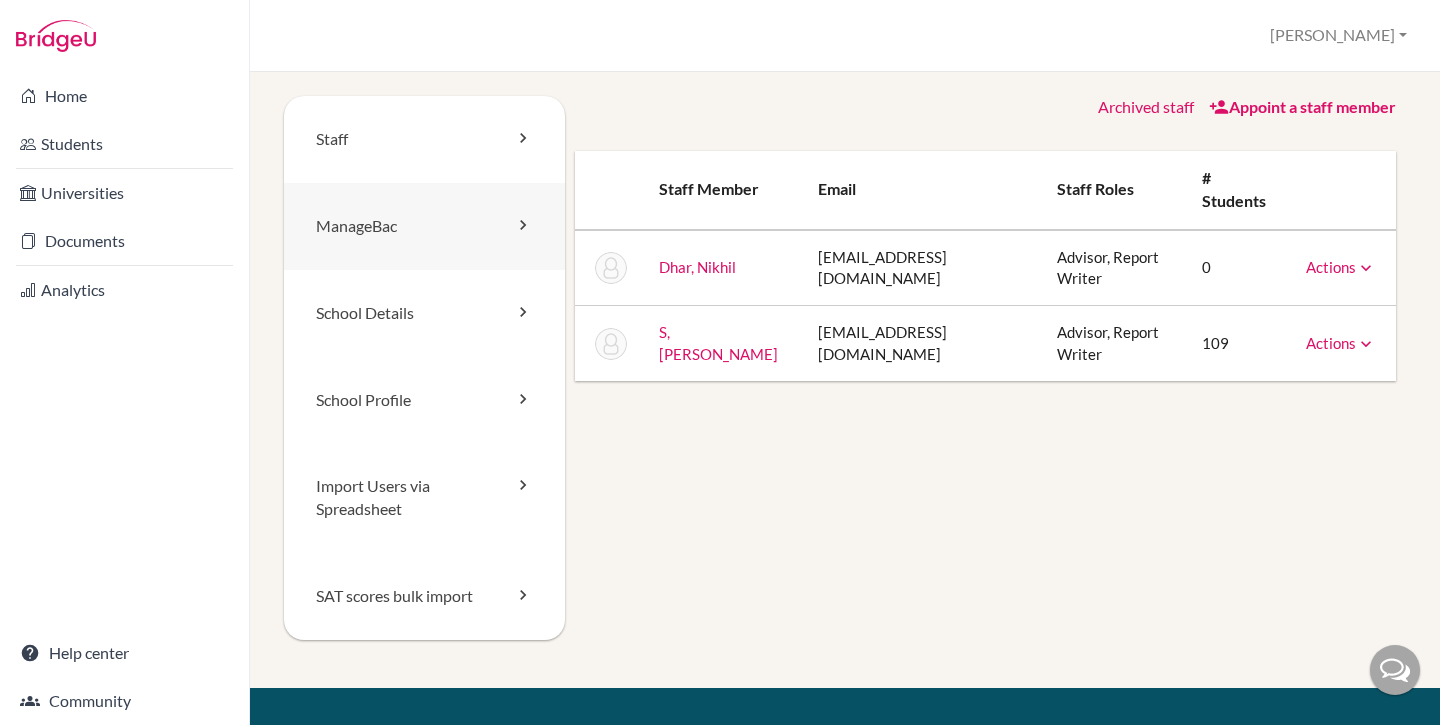 click on "ManageBac" at bounding box center [424, 226] 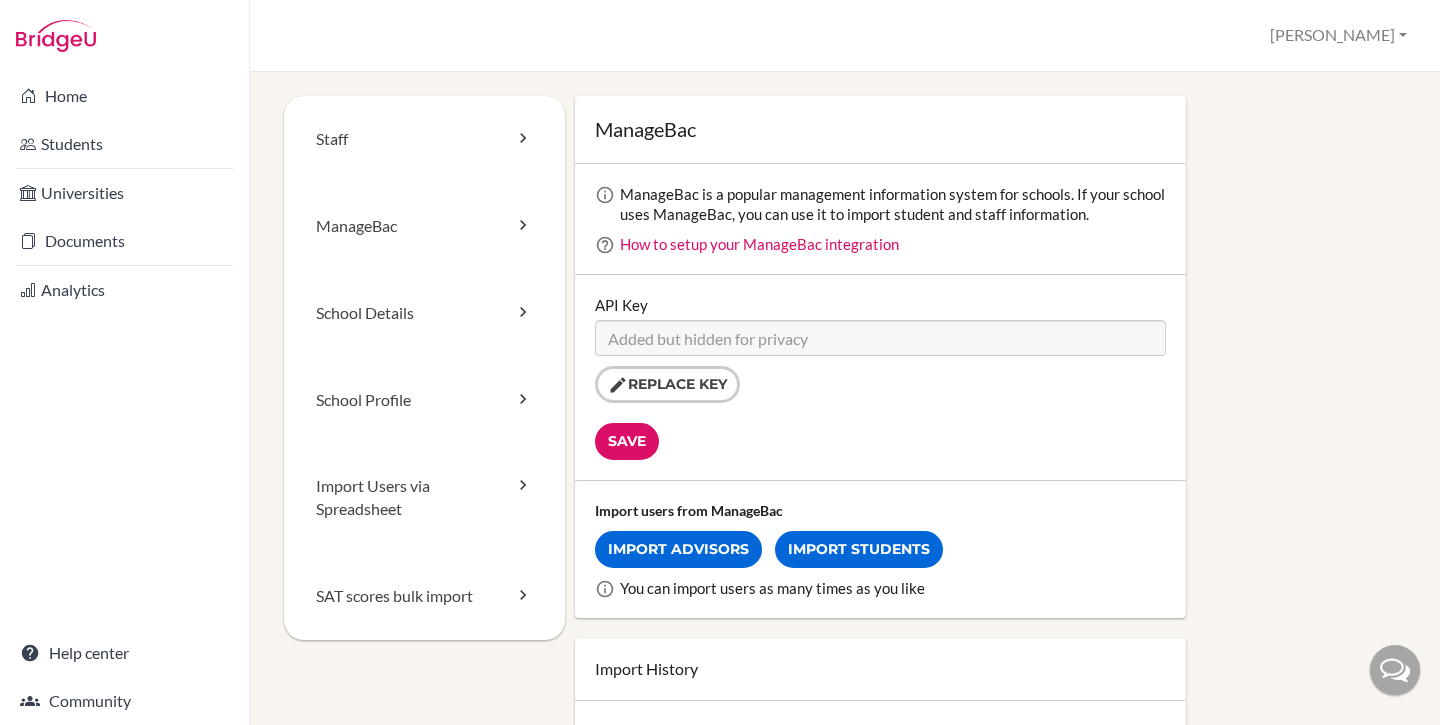 scroll, scrollTop: 0, scrollLeft: 0, axis: both 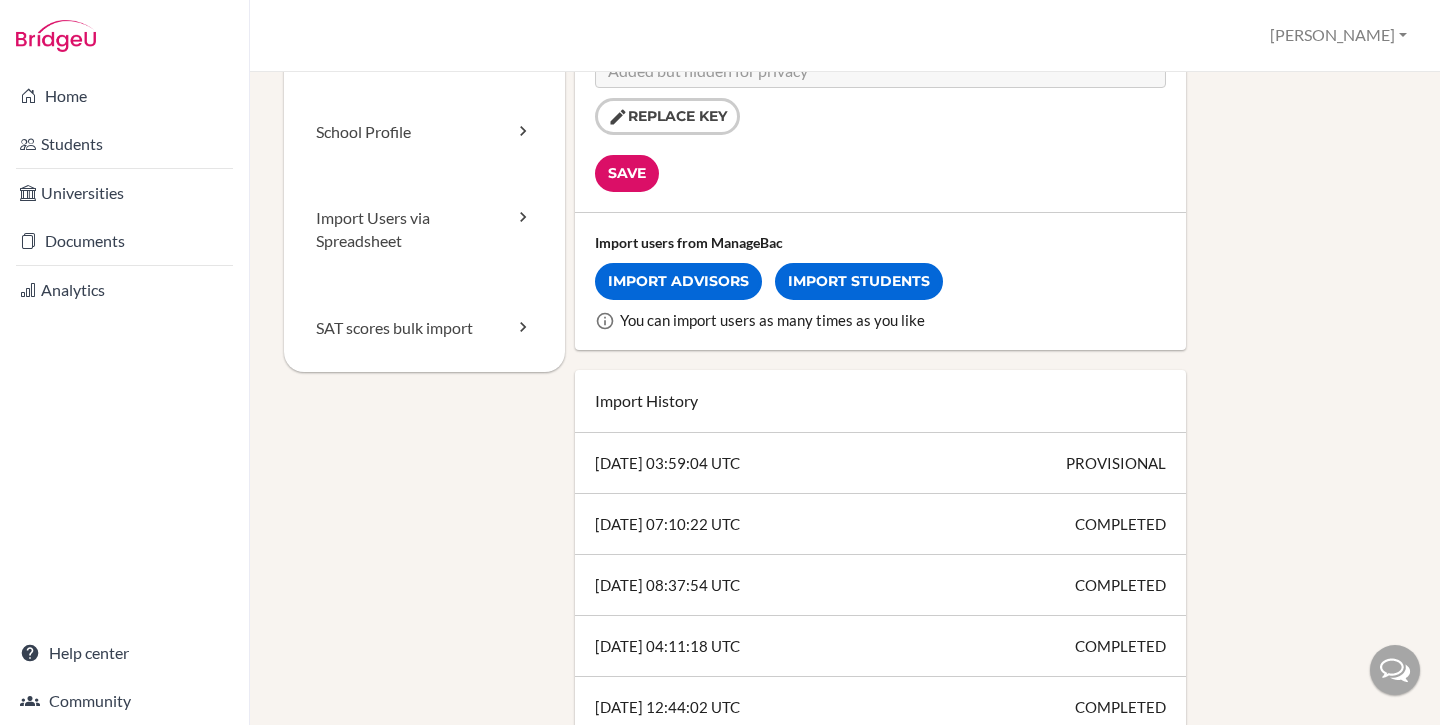 click on "PROVISIONAL" at bounding box center [1116, 463] 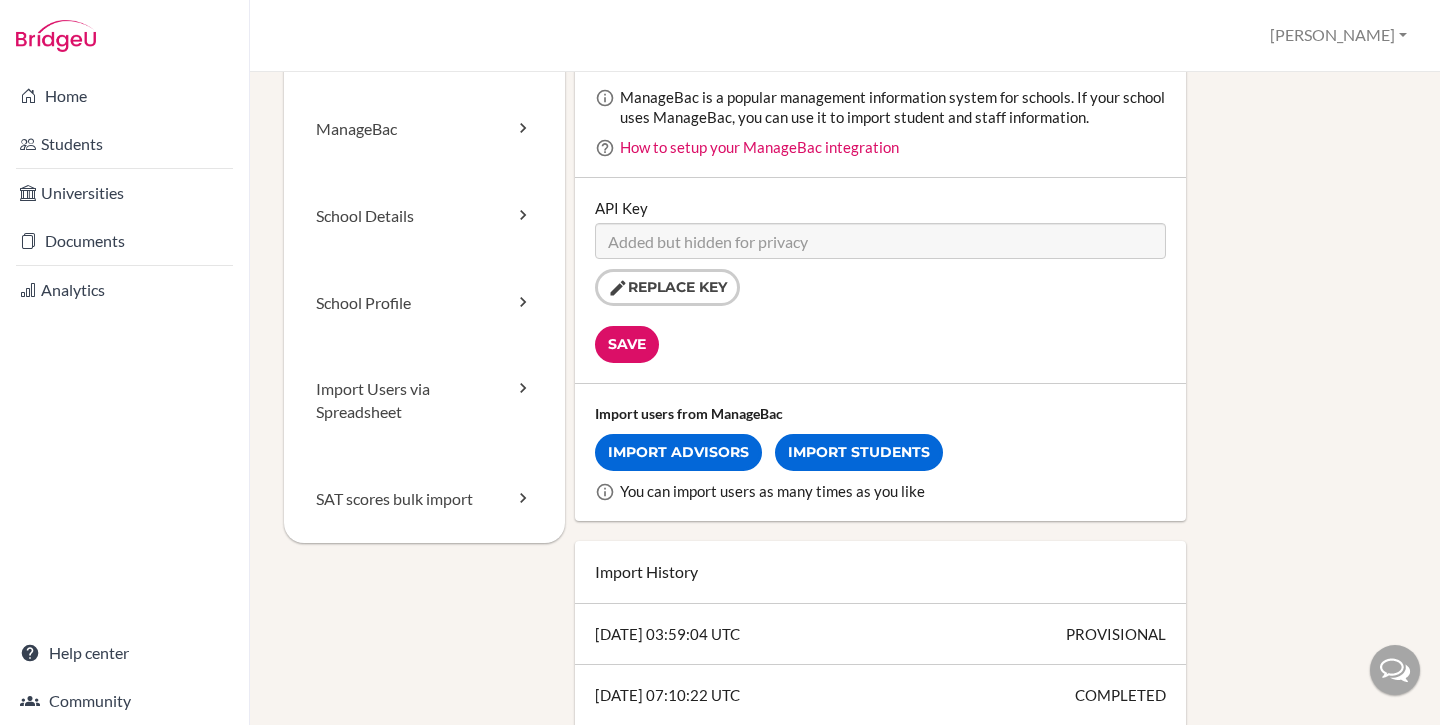 scroll, scrollTop: 88, scrollLeft: 0, axis: vertical 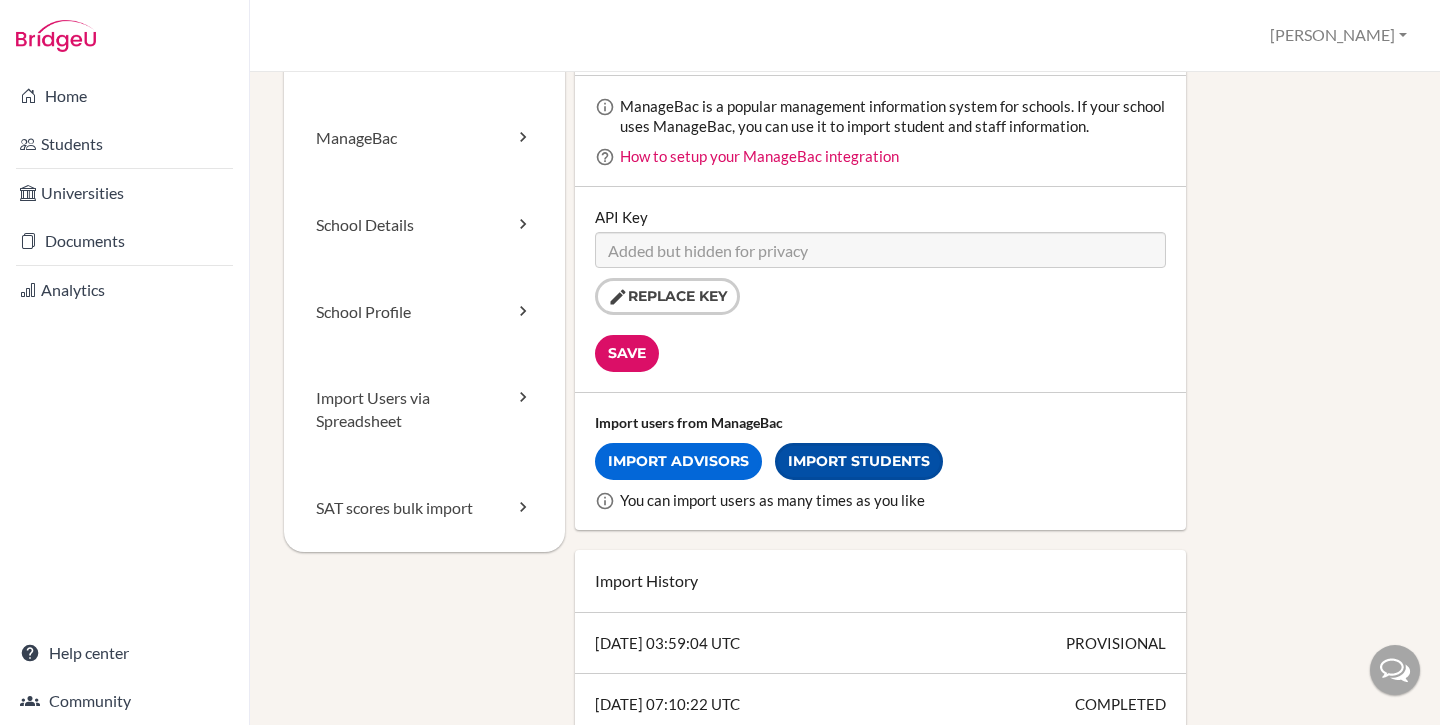 click on "Import Students" at bounding box center [859, 461] 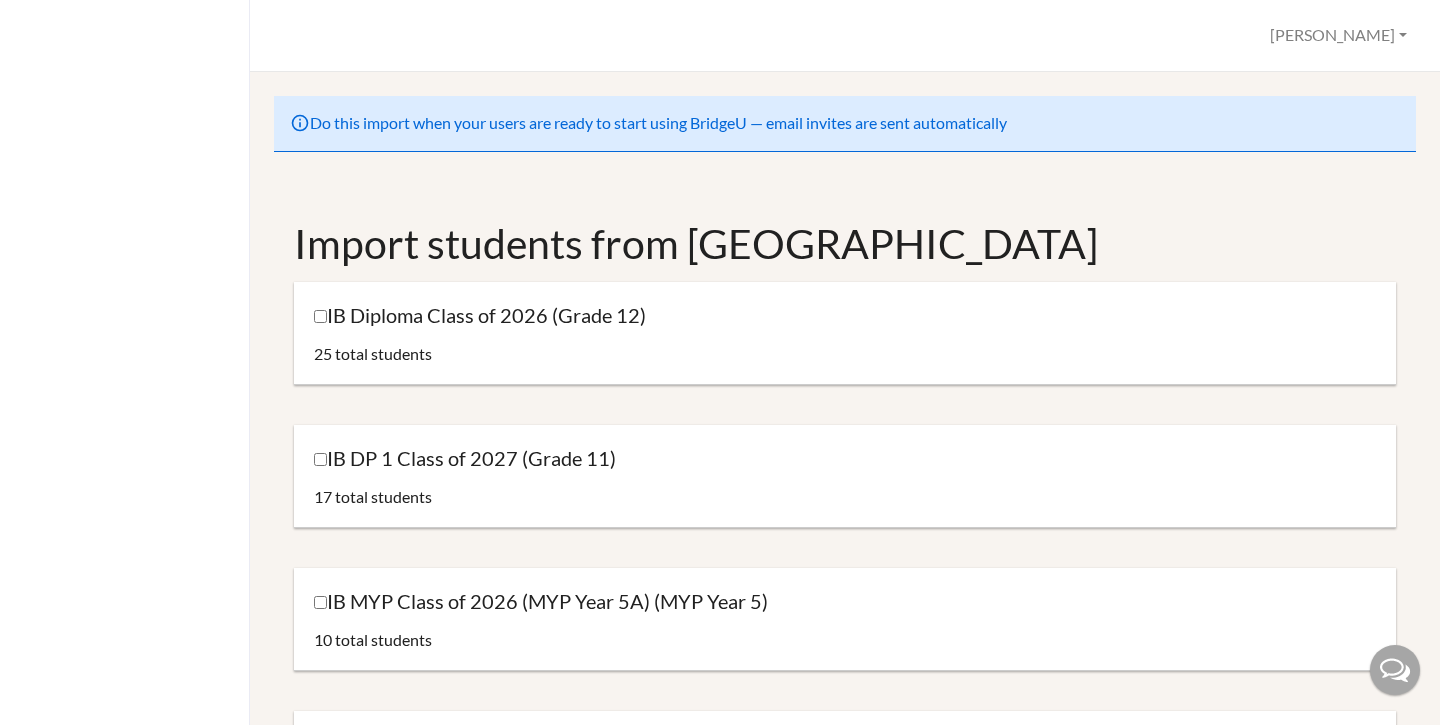 scroll, scrollTop: 0, scrollLeft: 0, axis: both 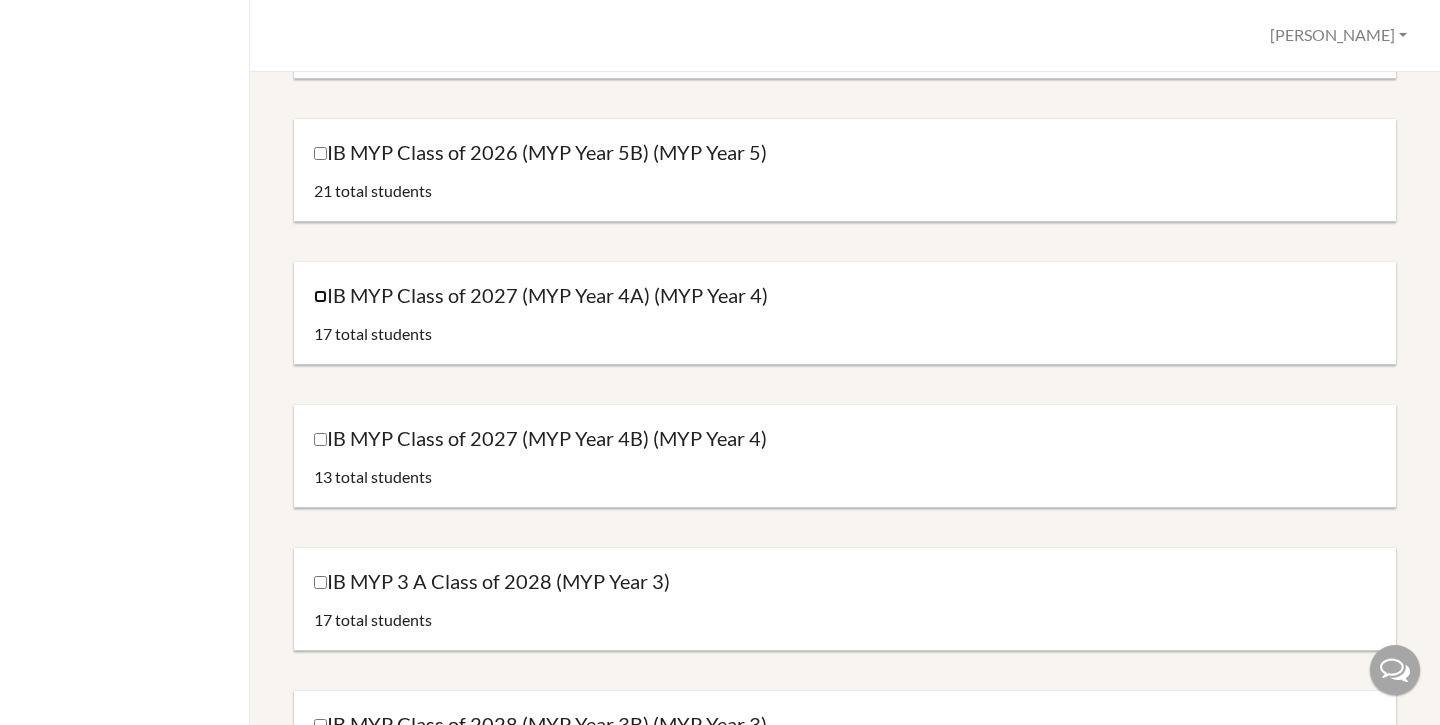 click on "IB MYP Class of 2027 (MYP Year 4A) (MYP Year 4)" at bounding box center [320, 296] 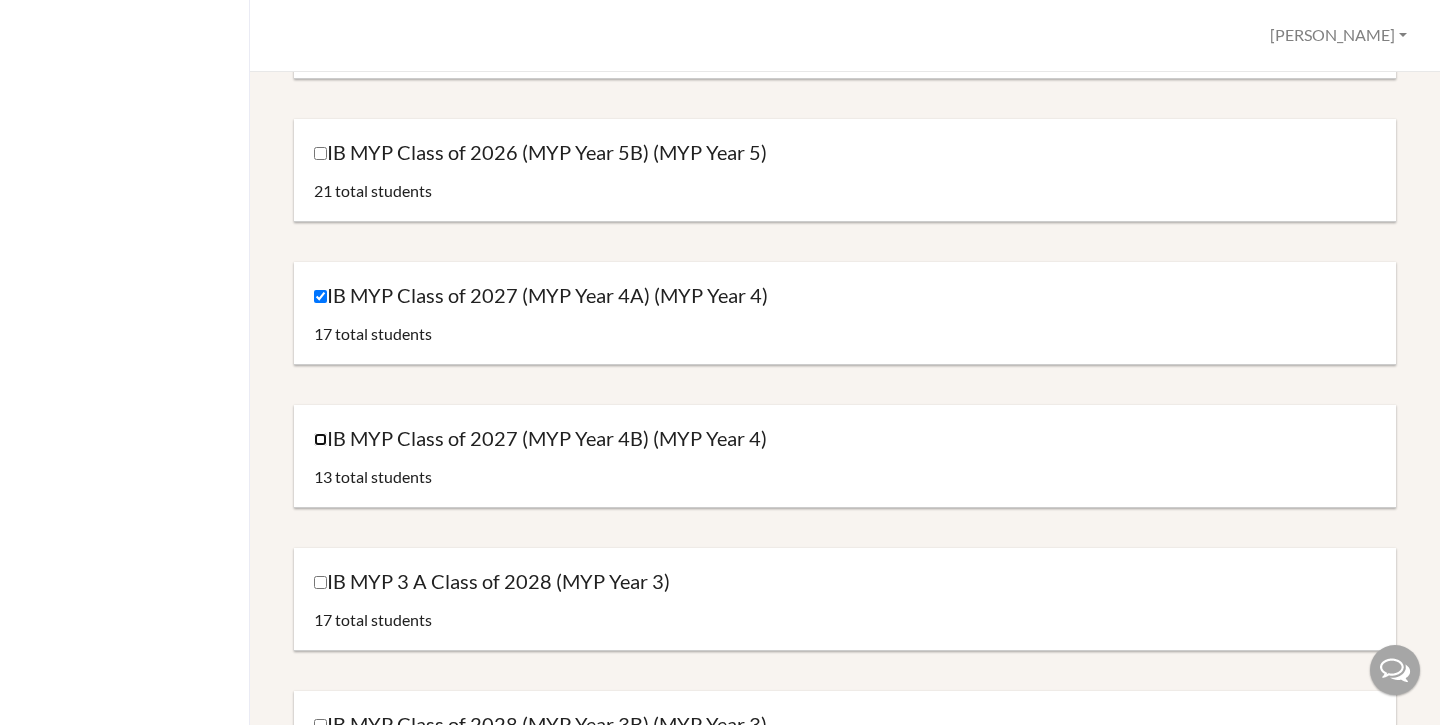 click on "IB MYP Class of 2027 (MYP Year 4B) (MYP Year 4)" at bounding box center (320, 439) 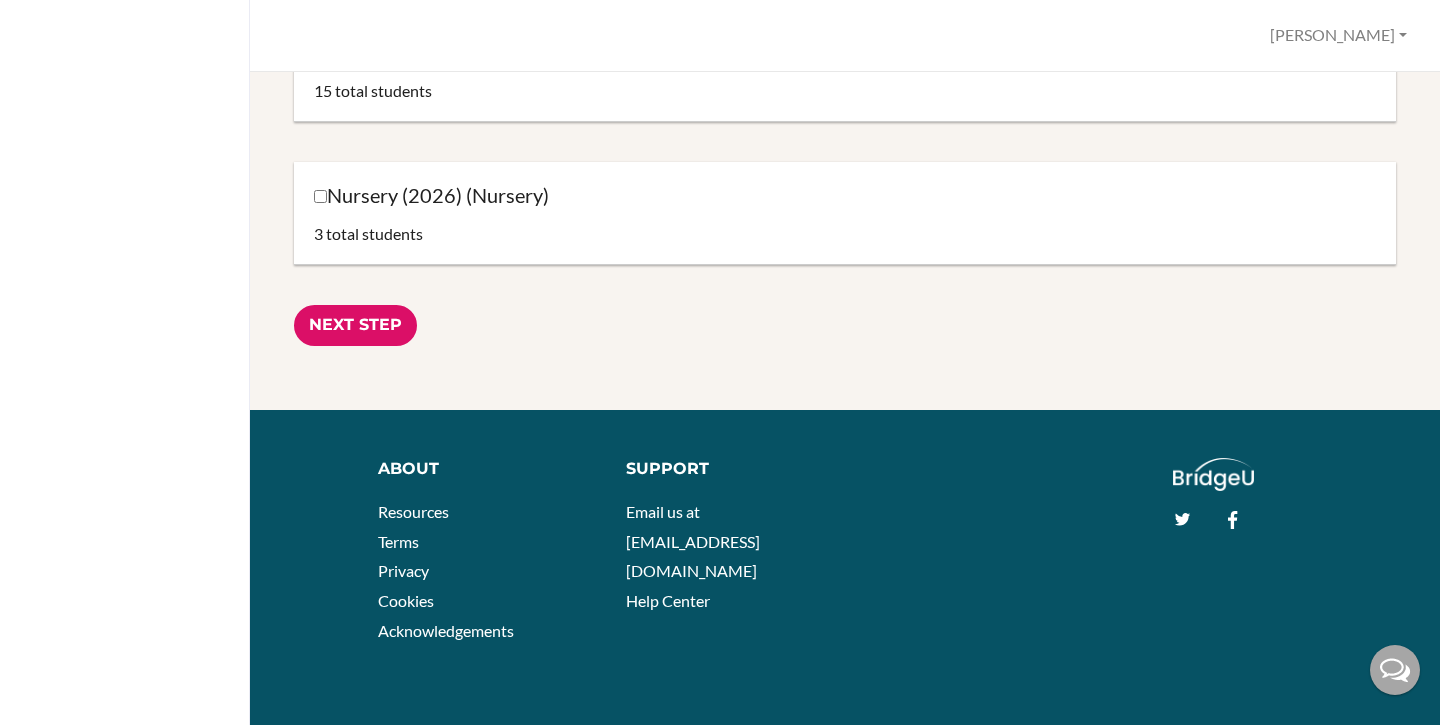 scroll, scrollTop: 2848, scrollLeft: 0, axis: vertical 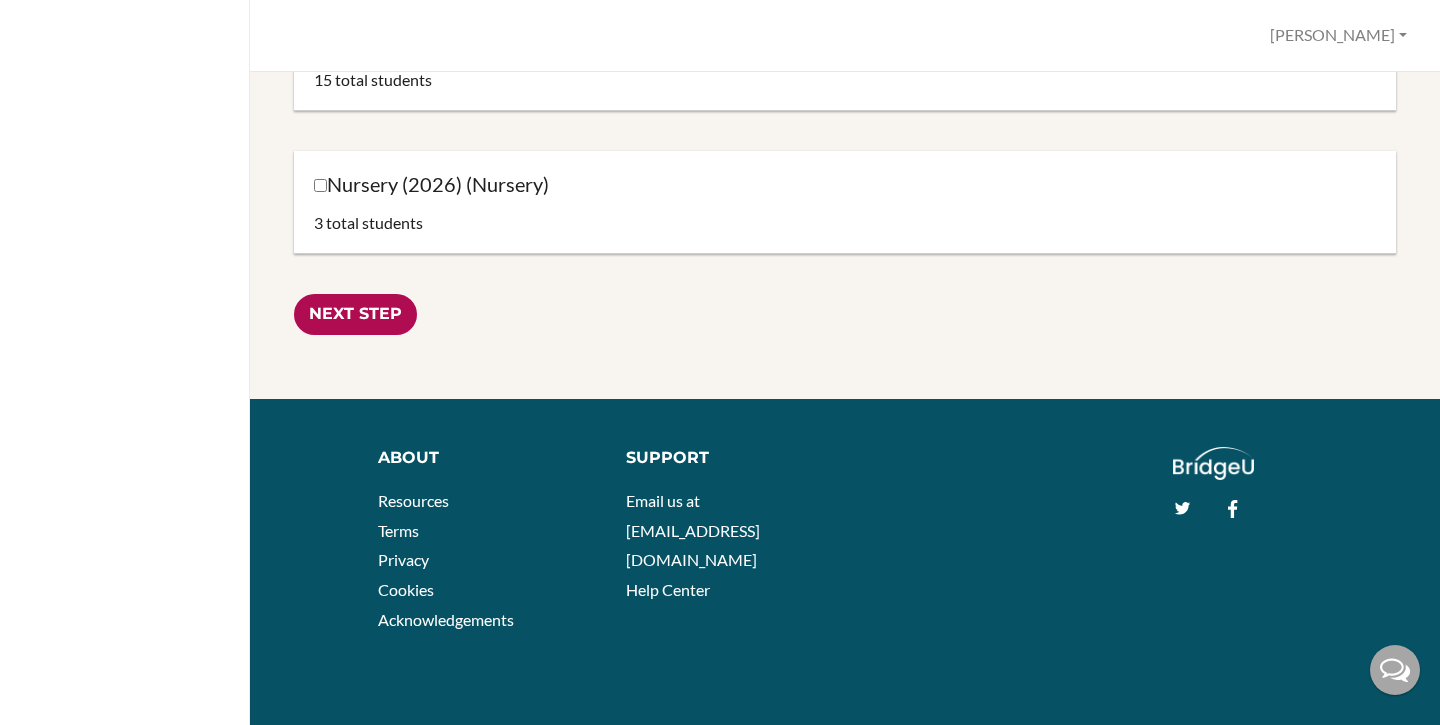 click on "Next Step" at bounding box center (355, 314) 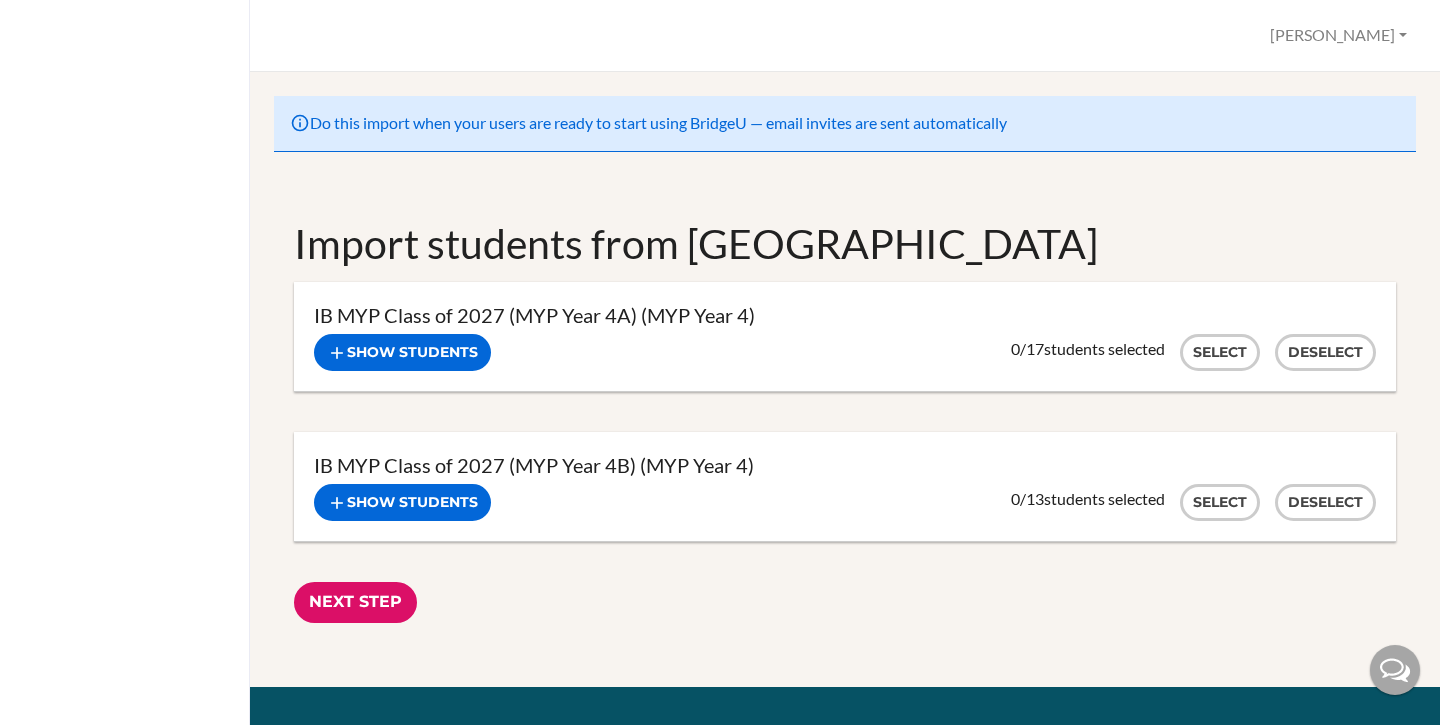 scroll, scrollTop: 0, scrollLeft: 0, axis: both 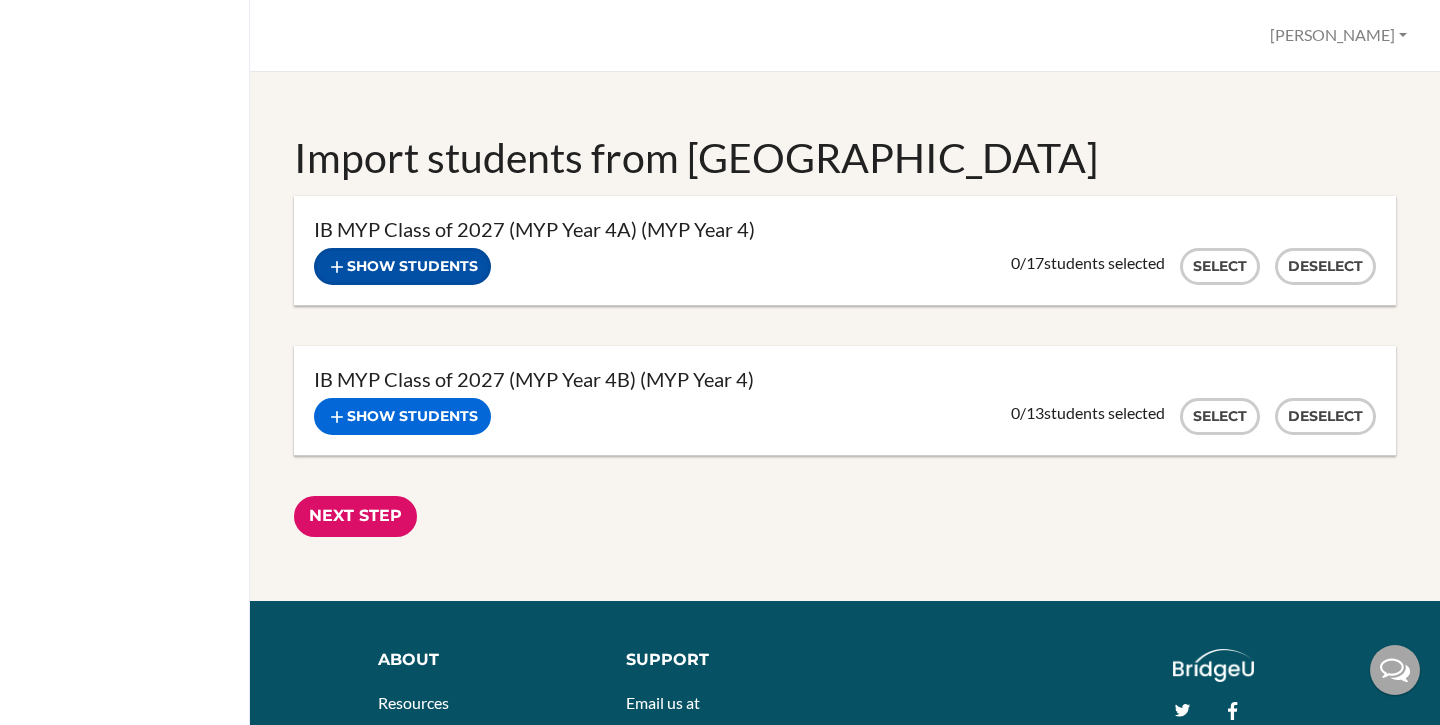 click on "Show students" at bounding box center [402, 266] 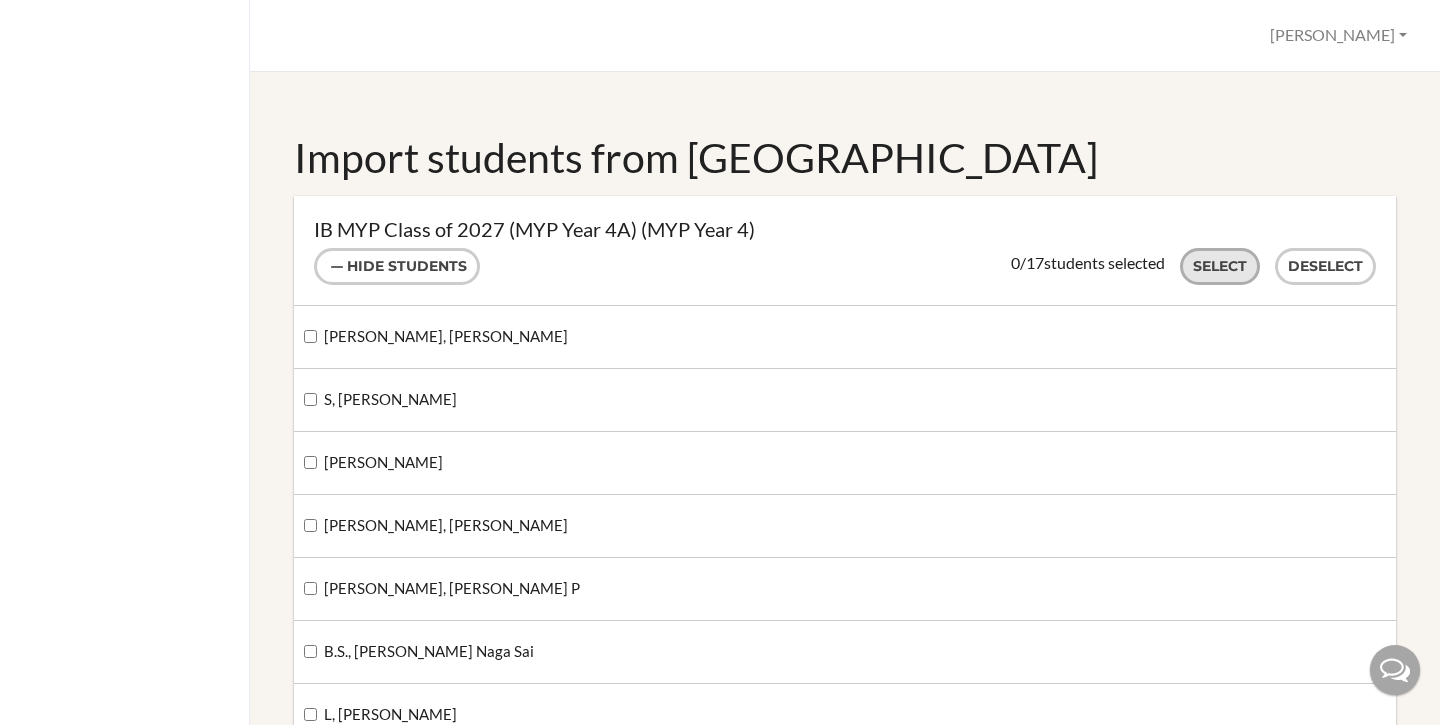 click on "Select" at bounding box center (1220, 266) 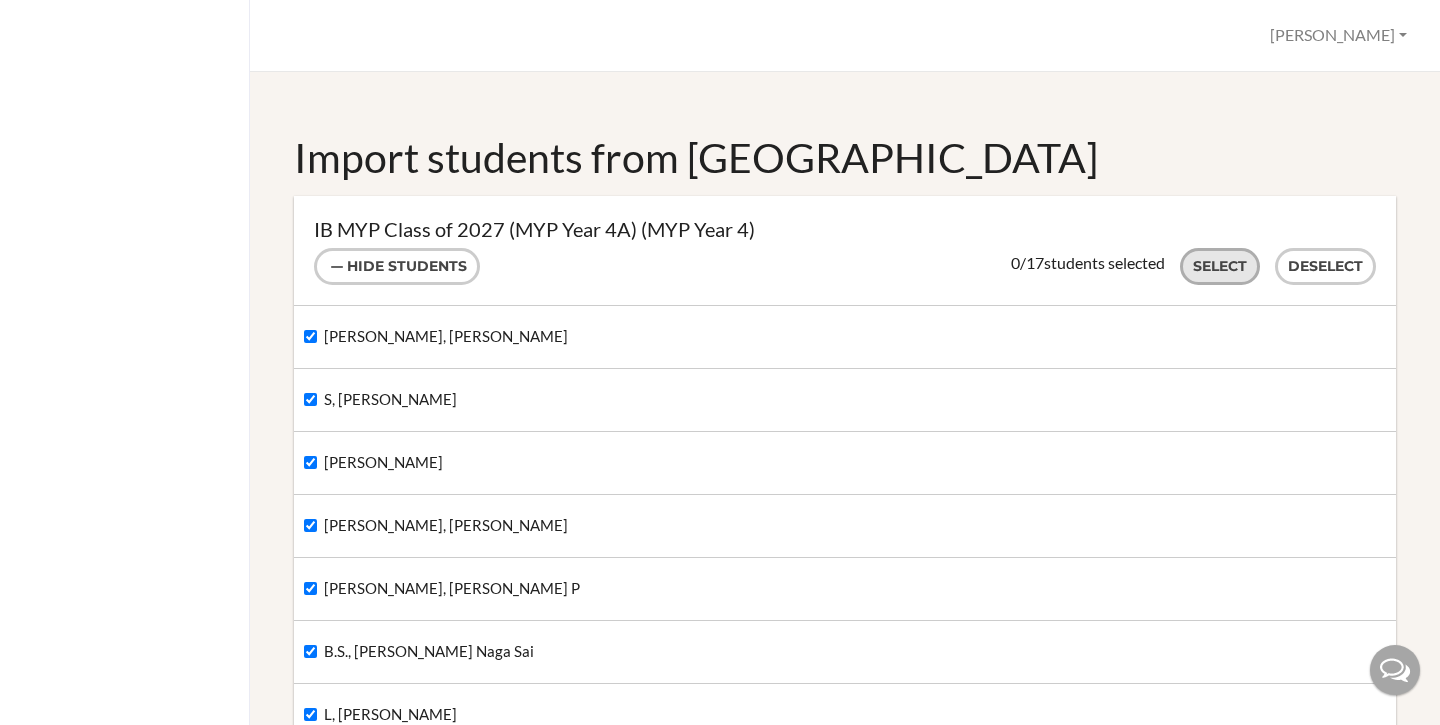 checkbox on "true" 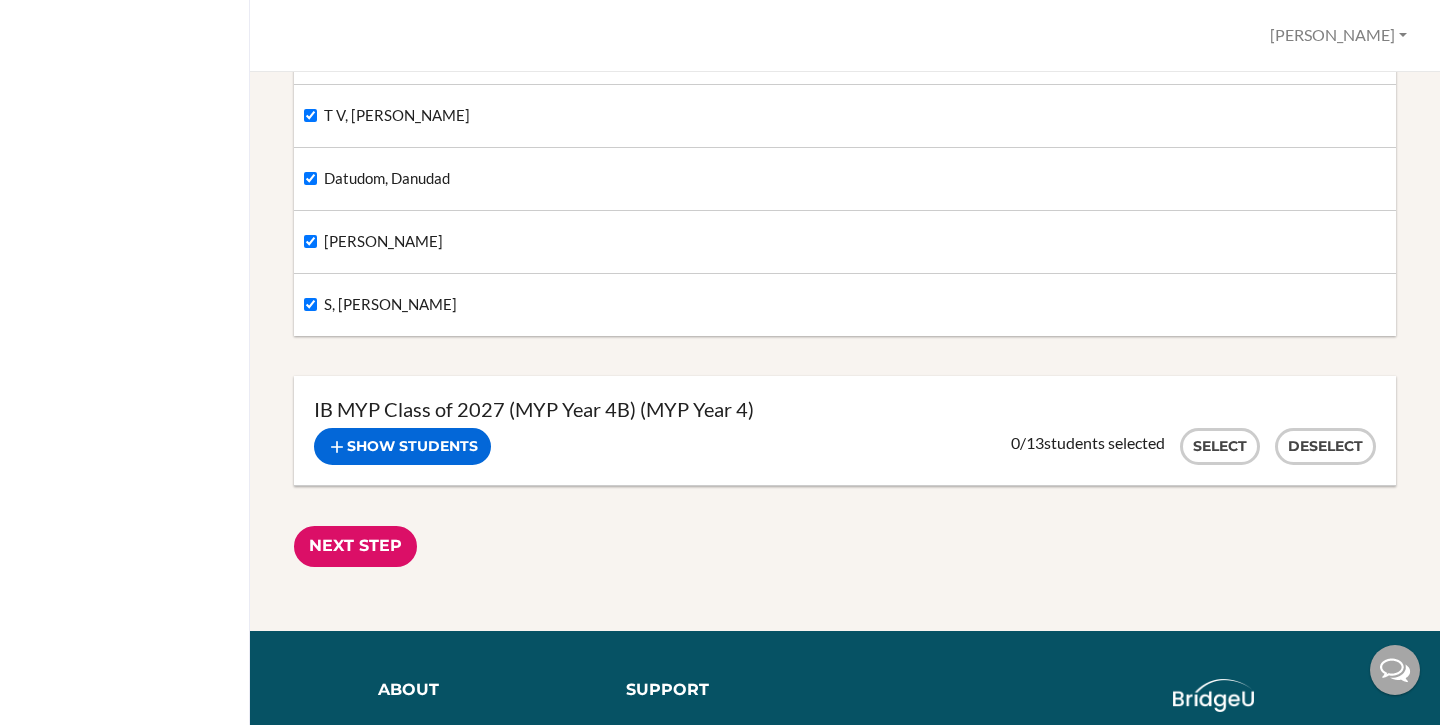 scroll, scrollTop: 1212, scrollLeft: 0, axis: vertical 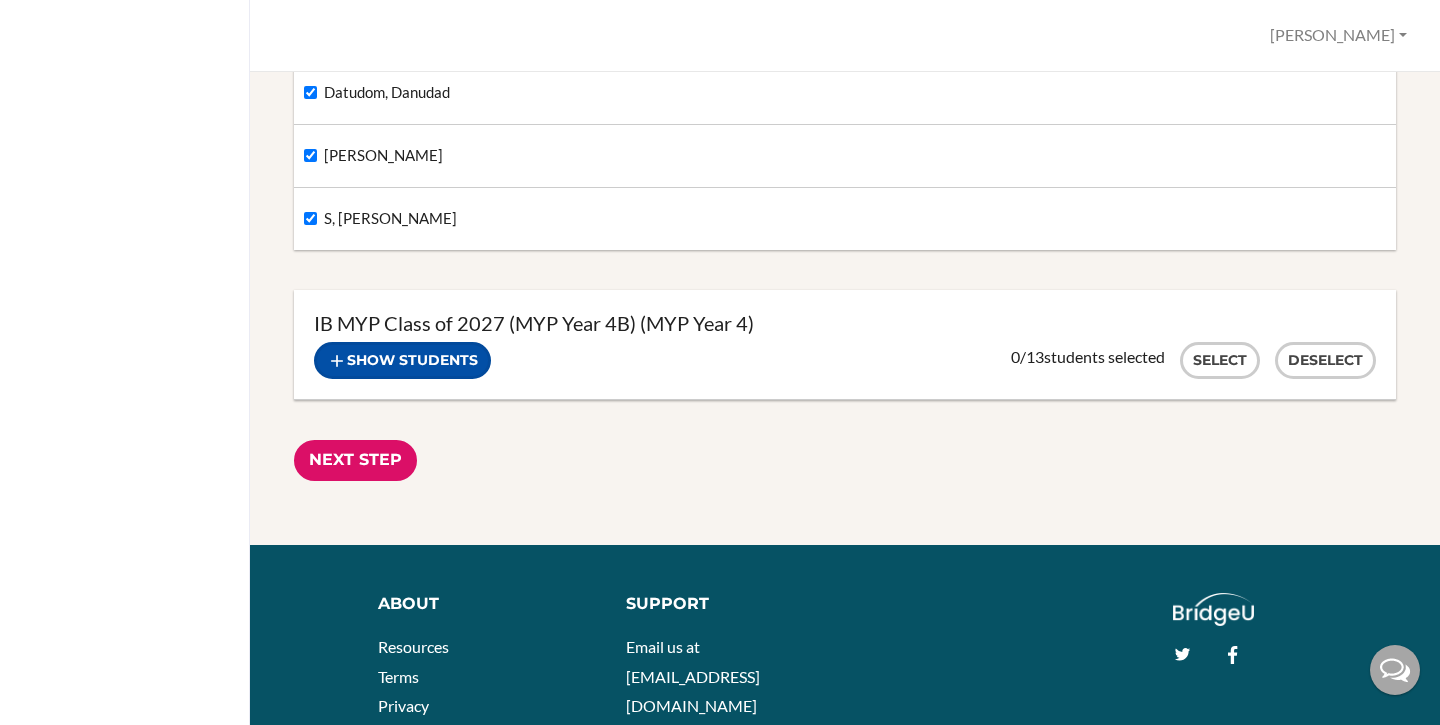 click on "Show students" at bounding box center [402, 360] 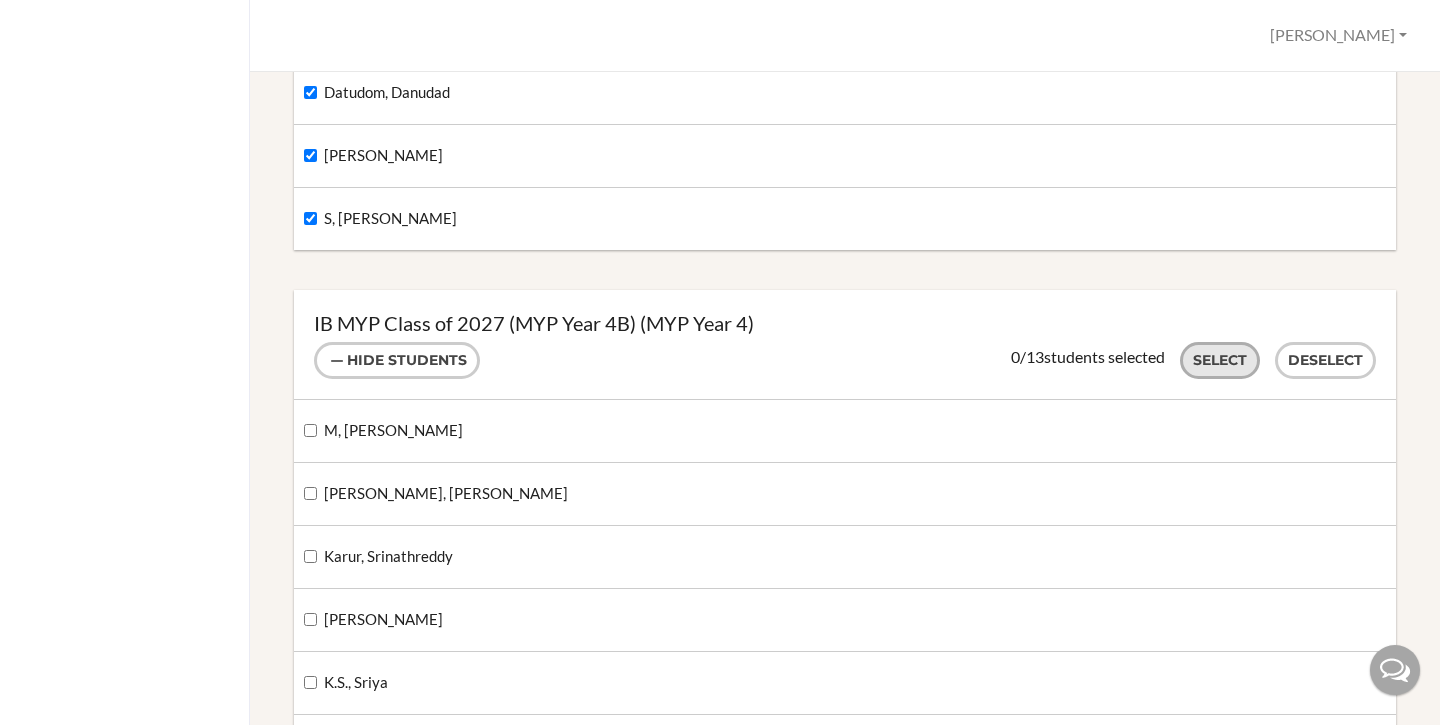 click on "Select" at bounding box center [1220, 360] 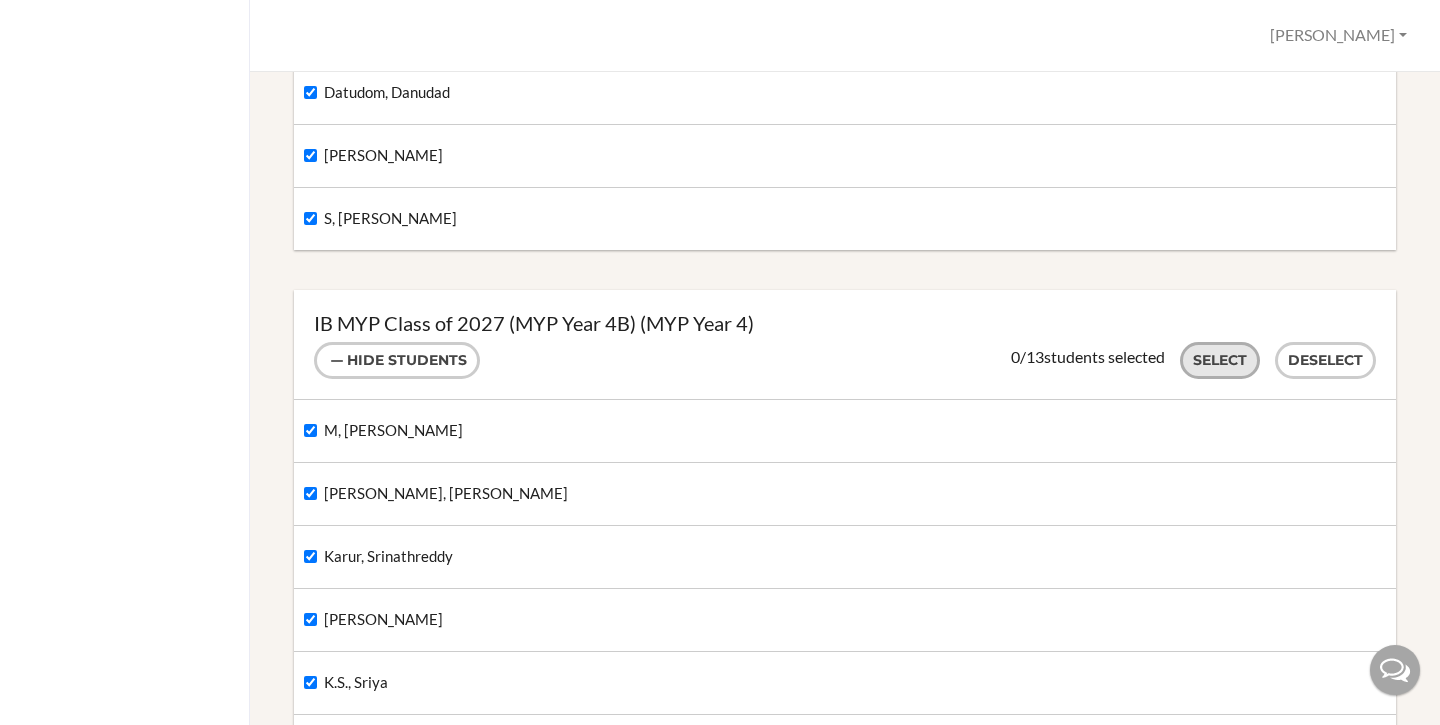 checkbox on "true" 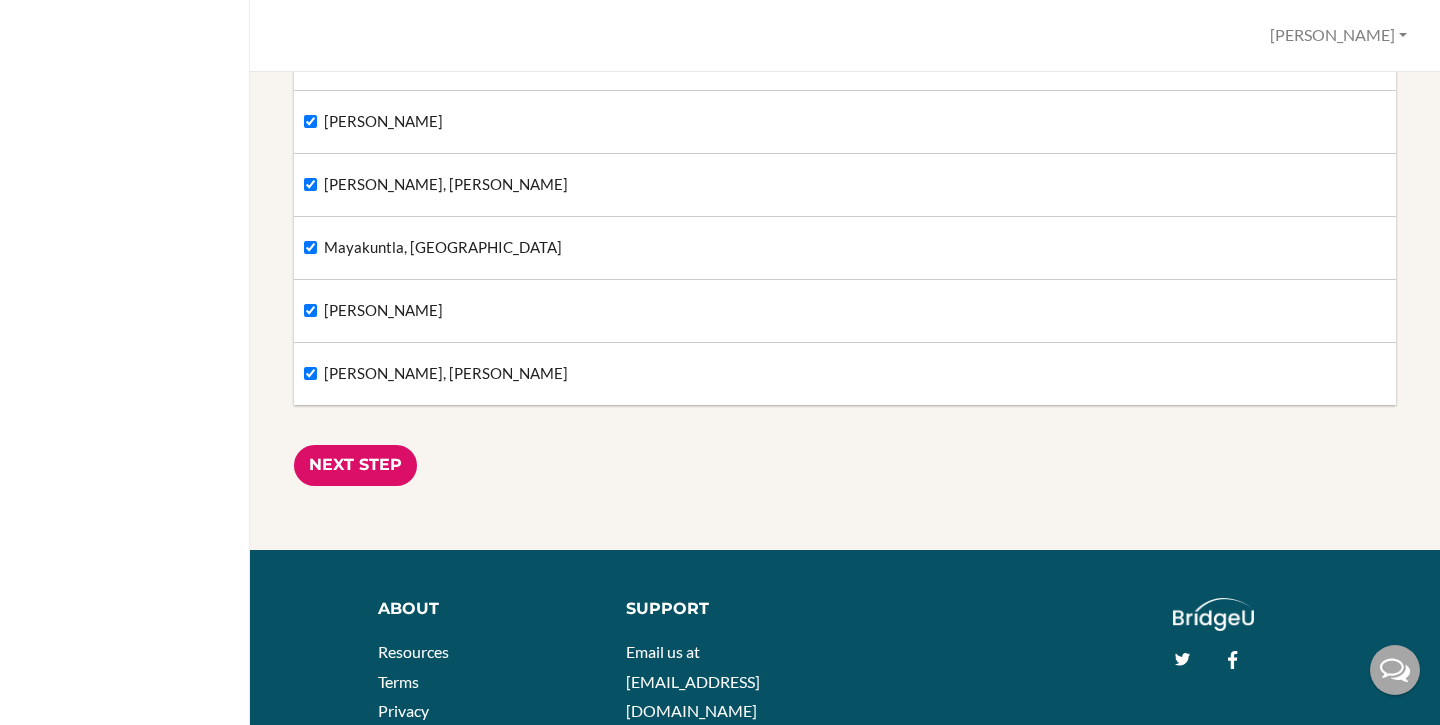 scroll, scrollTop: 2038, scrollLeft: 0, axis: vertical 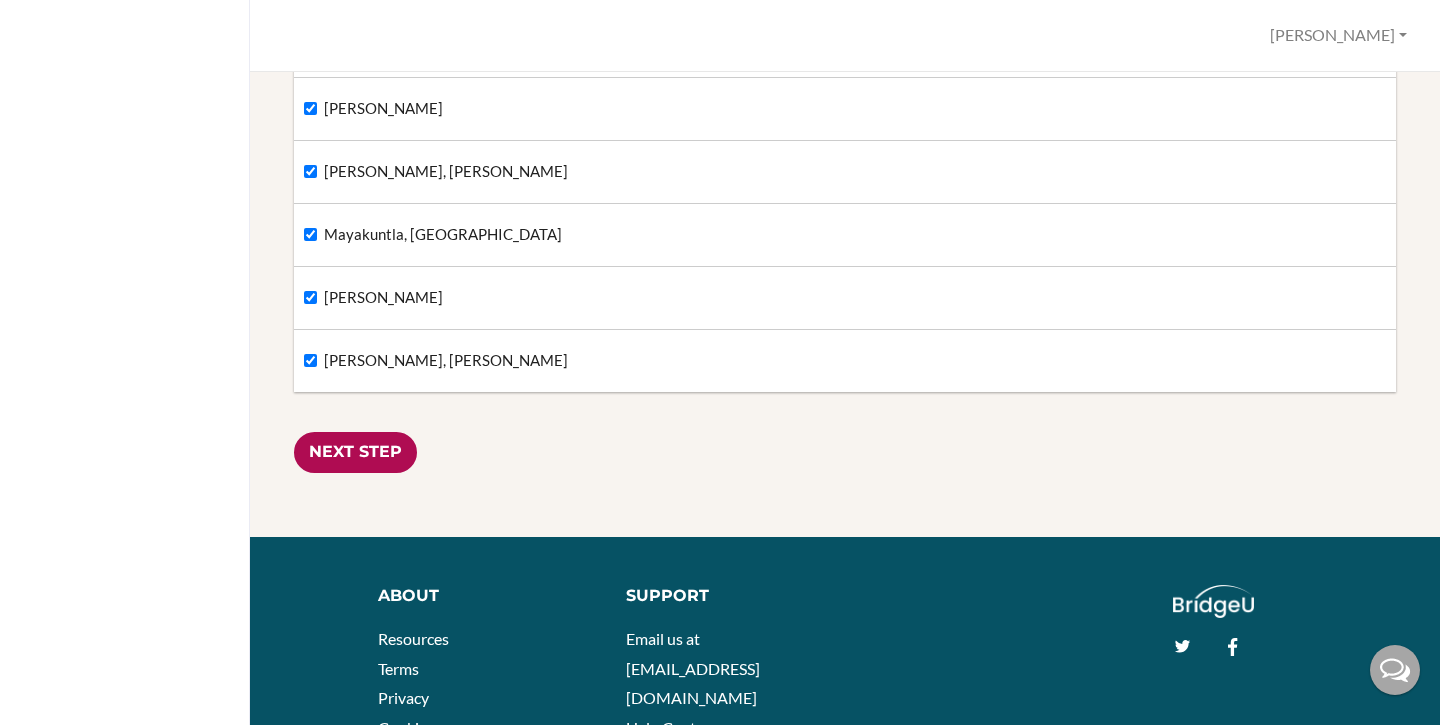 click on "Next Step" at bounding box center (355, 452) 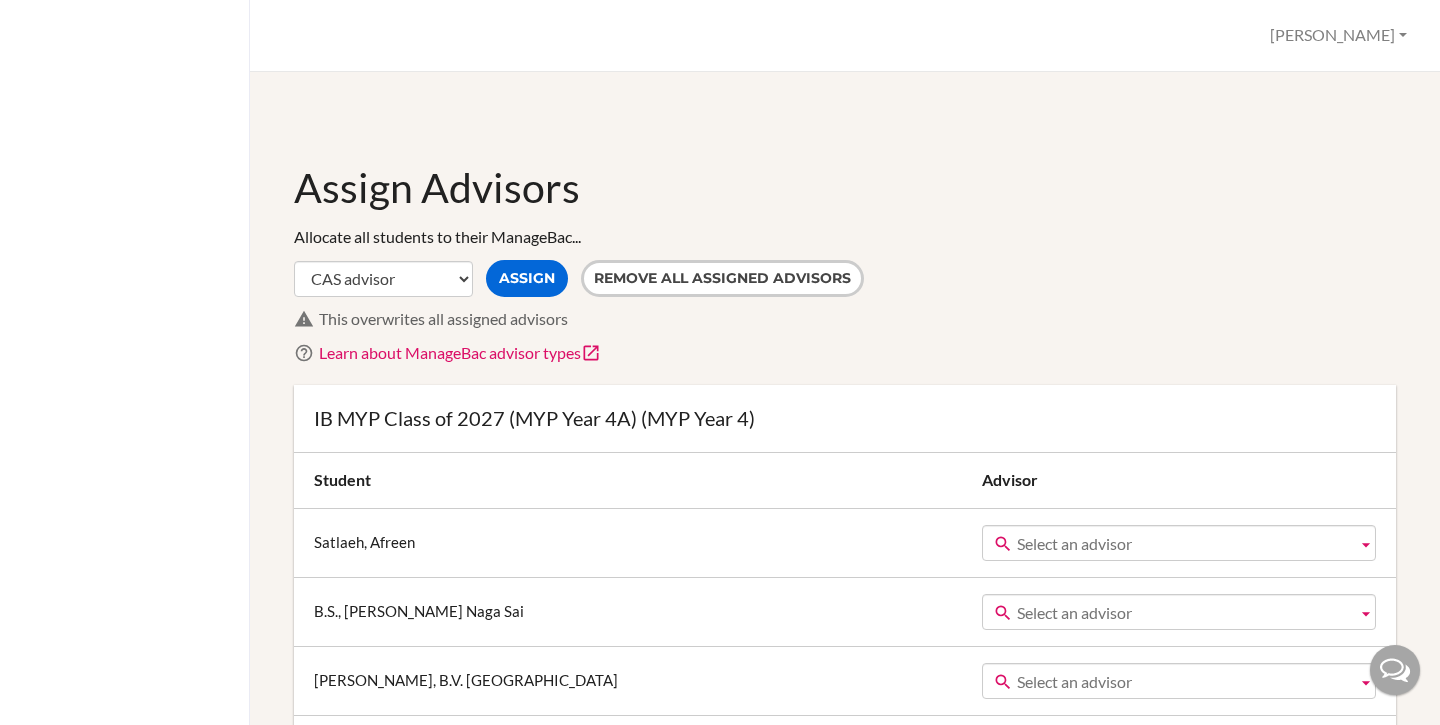 scroll, scrollTop: 0, scrollLeft: 0, axis: both 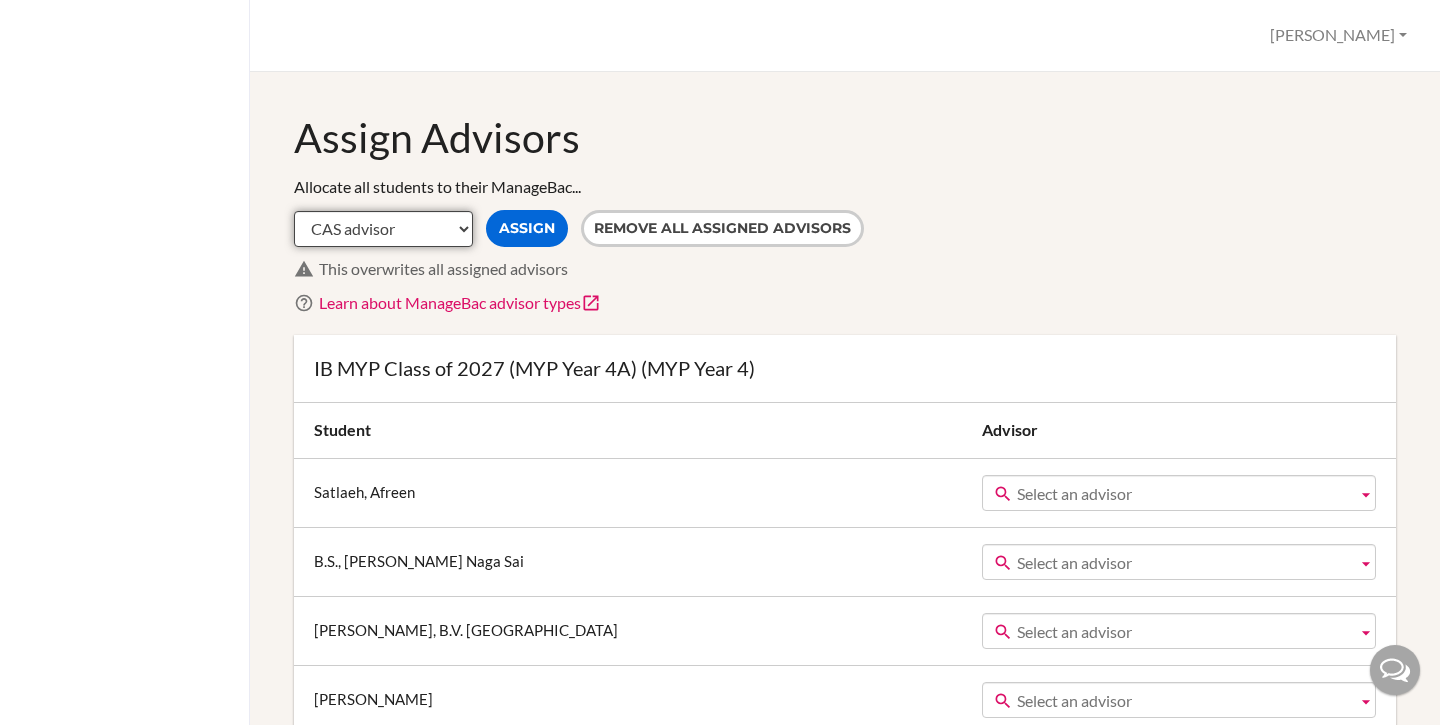 click on "CAS advisor
EE advisor
Homeroom advisor
TOK advisor" at bounding box center [383, 229] 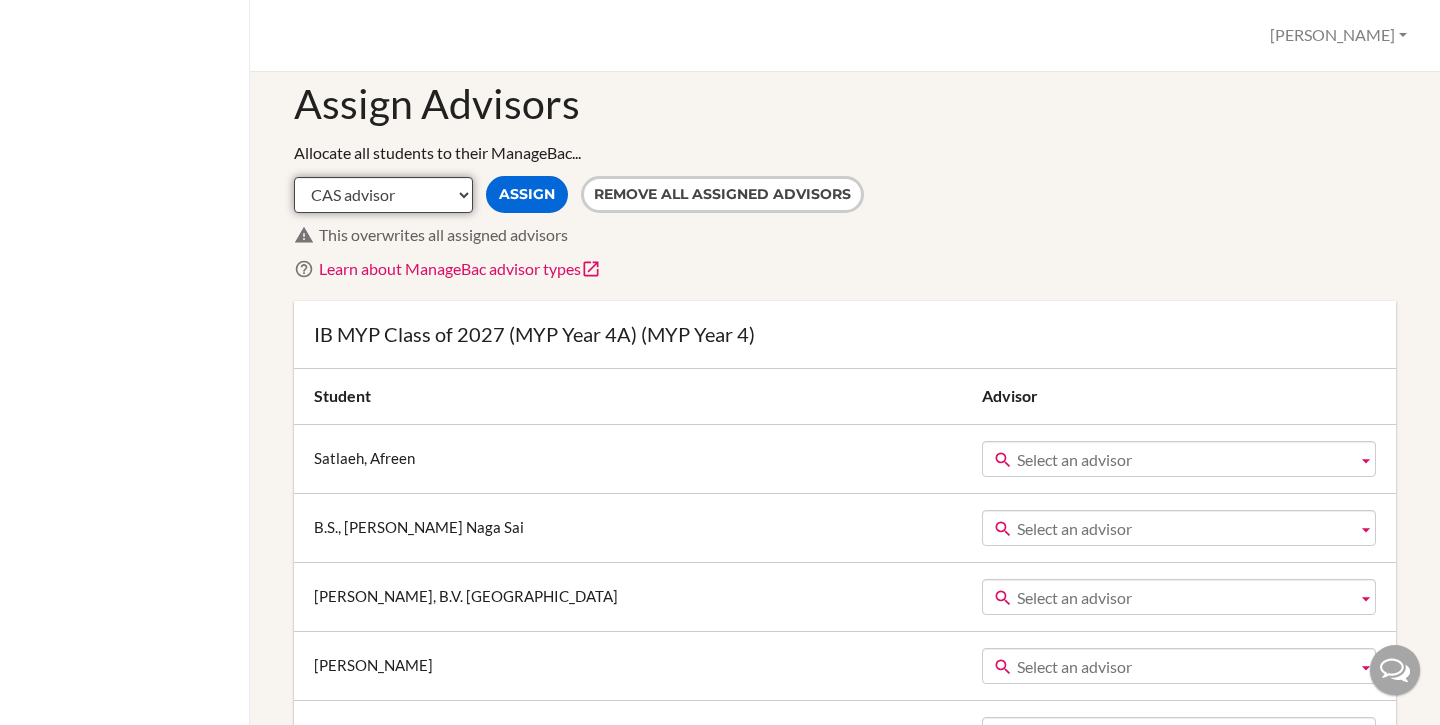 scroll, scrollTop: 98, scrollLeft: 0, axis: vertical 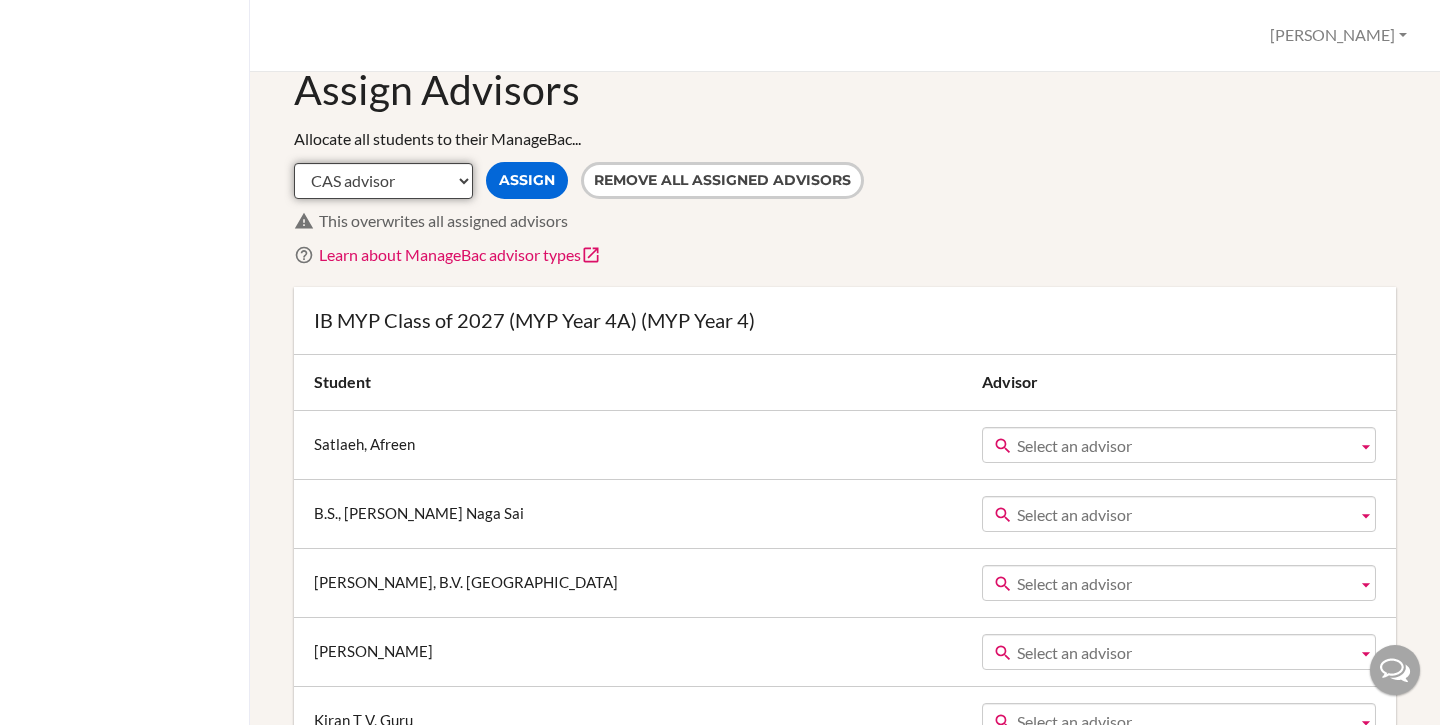 click on "CAS advisor
EE advisor
Homeroom advisor
TOK advisor" at bounding box center (383, 181) 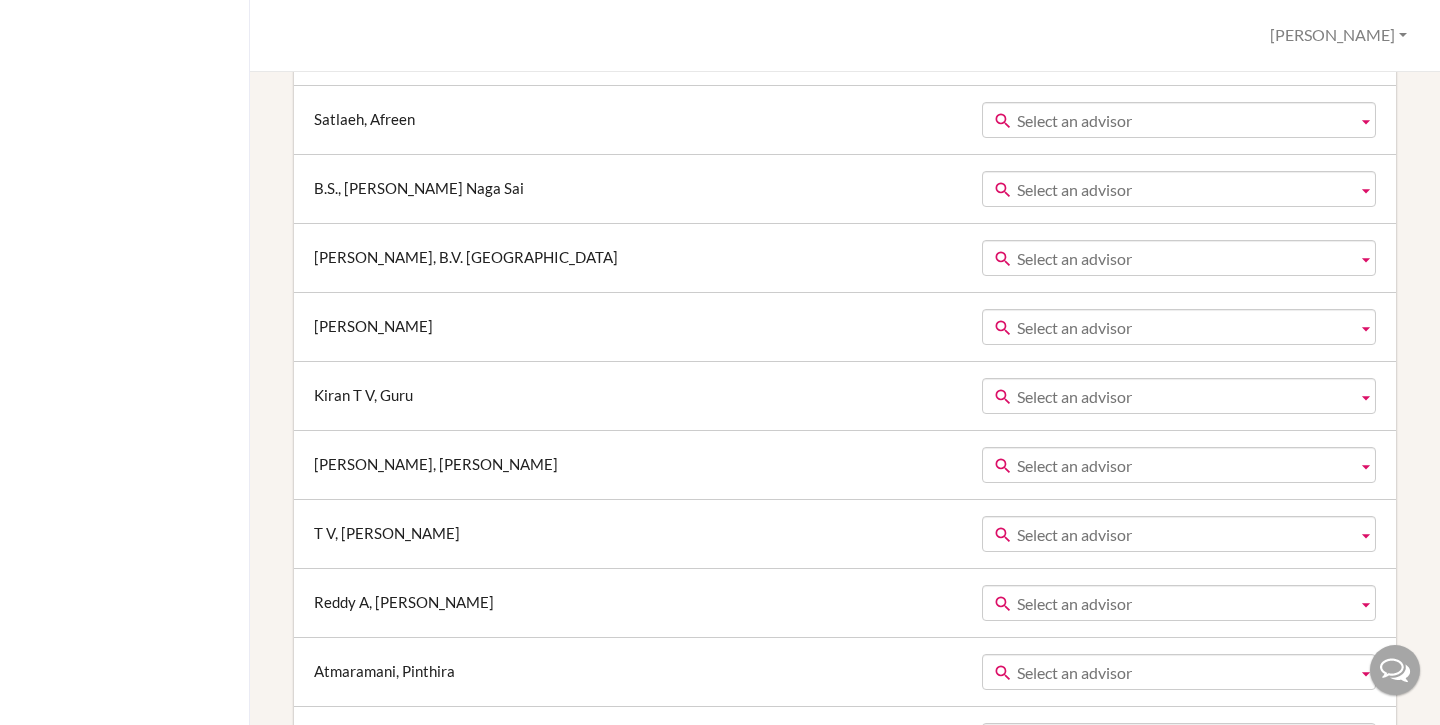 scroll, scrollTop: 418, scrollLeft: 0, axis: vertical 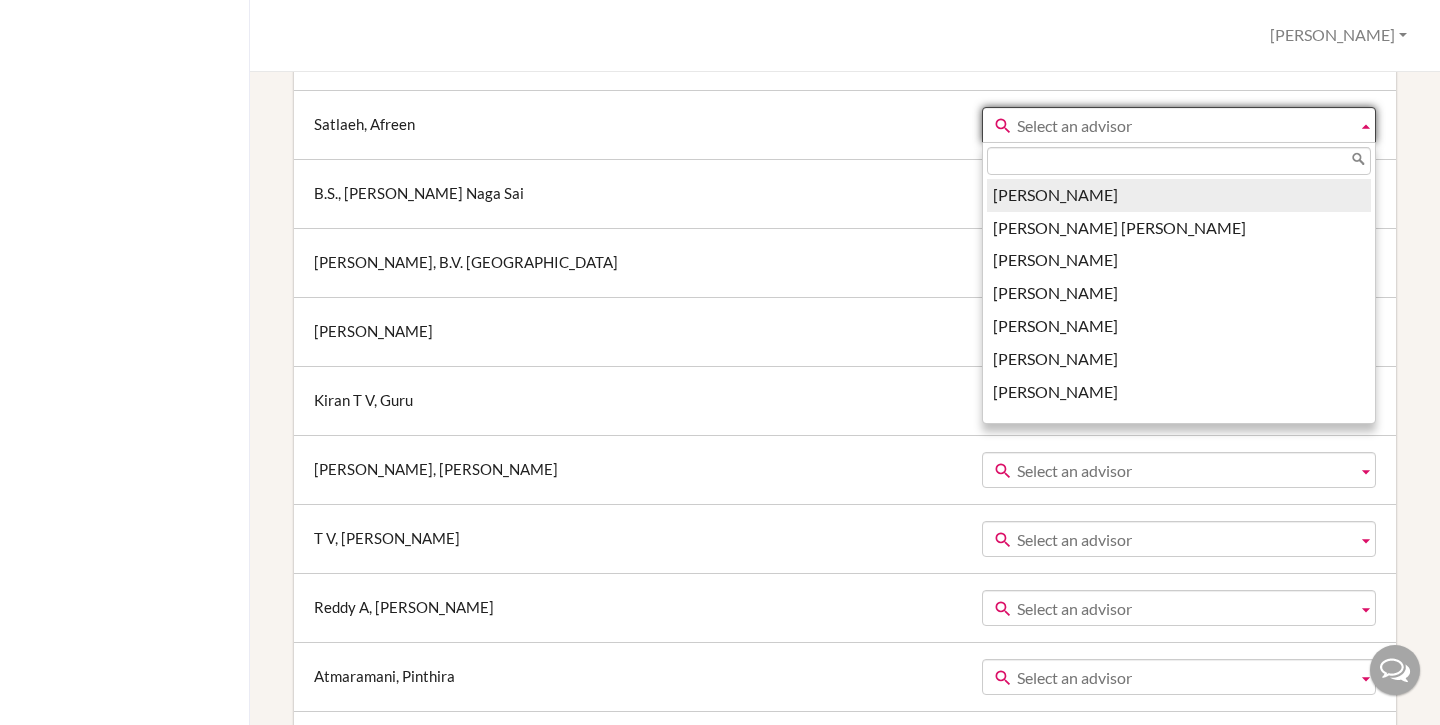 click on "Select an advisor" at bounding box center (1183, 126) 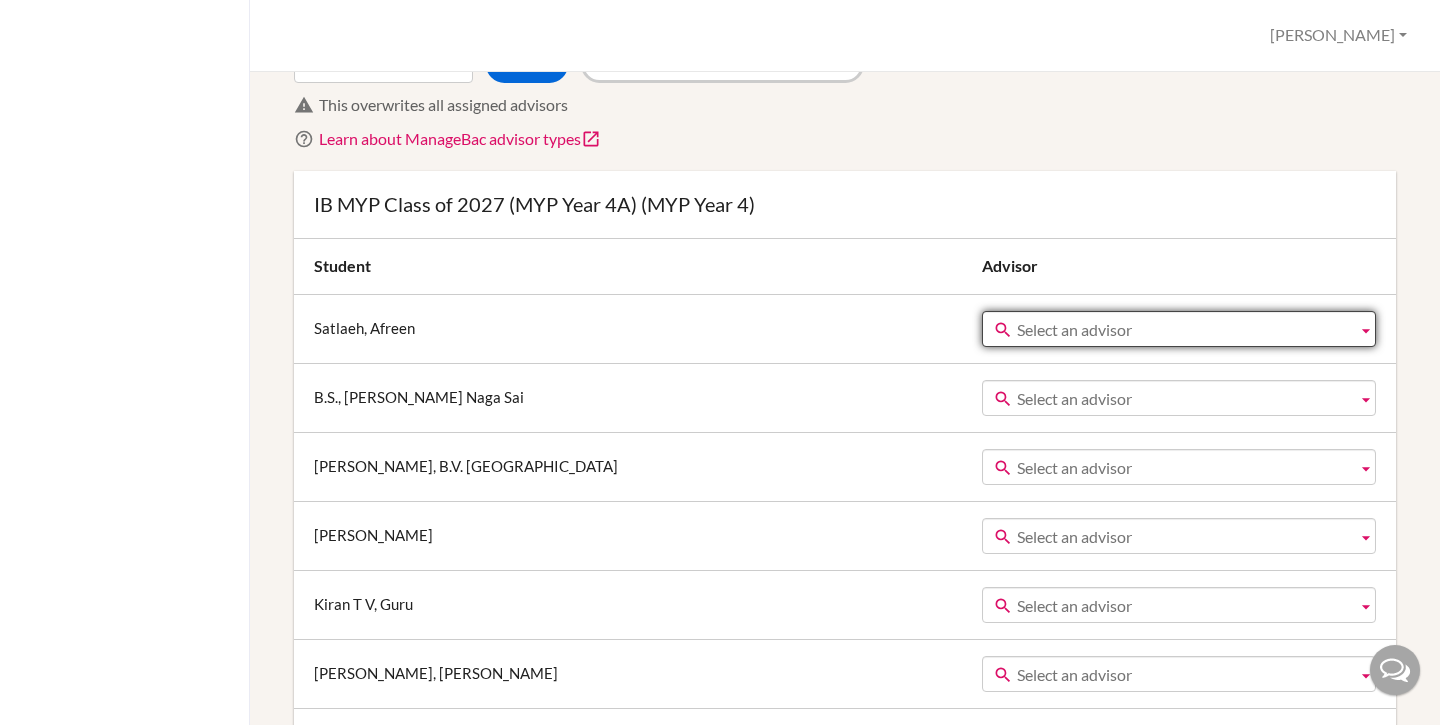 click on "IB MYP Class of 2027 (MYP Year 4A) (MYP Year 4)" at bounding box center [845, 205] 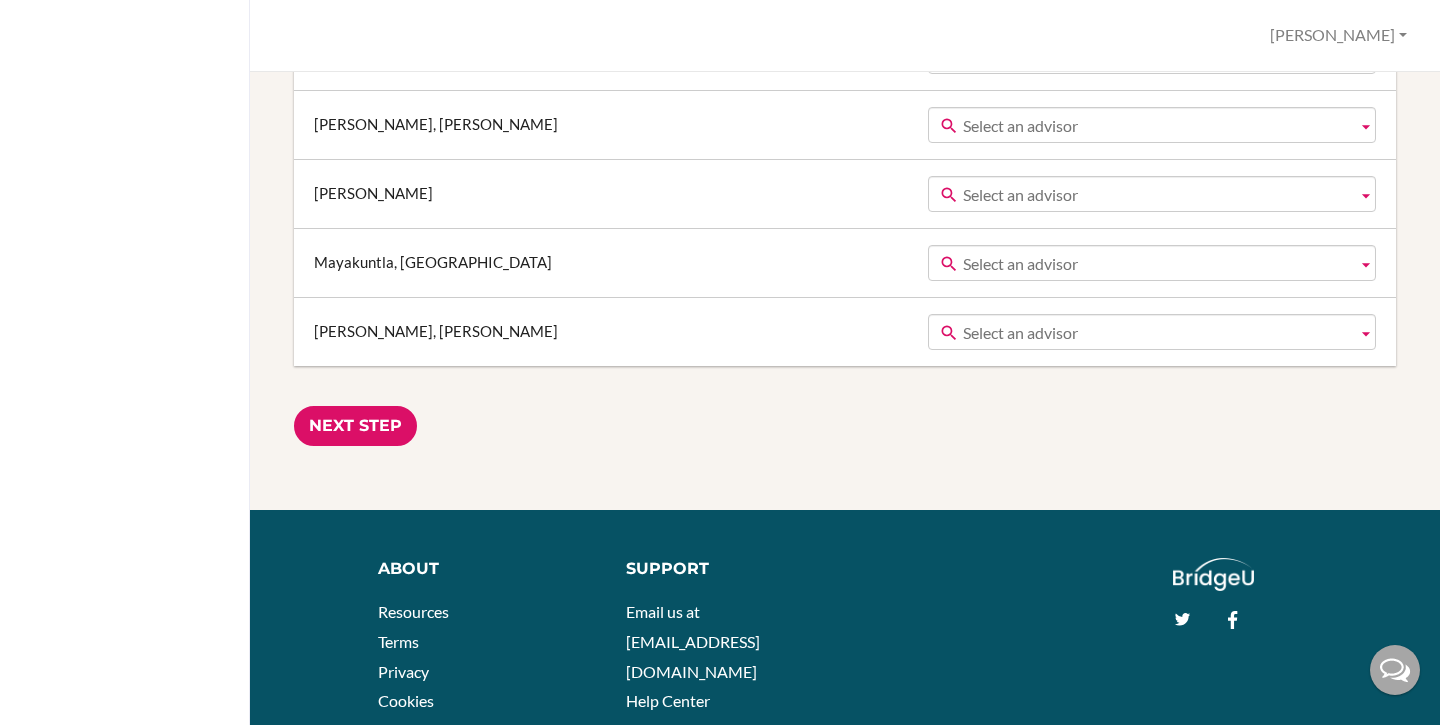 scroll, scrollTop: 2487, scrollLeft: 0, axis: vertical 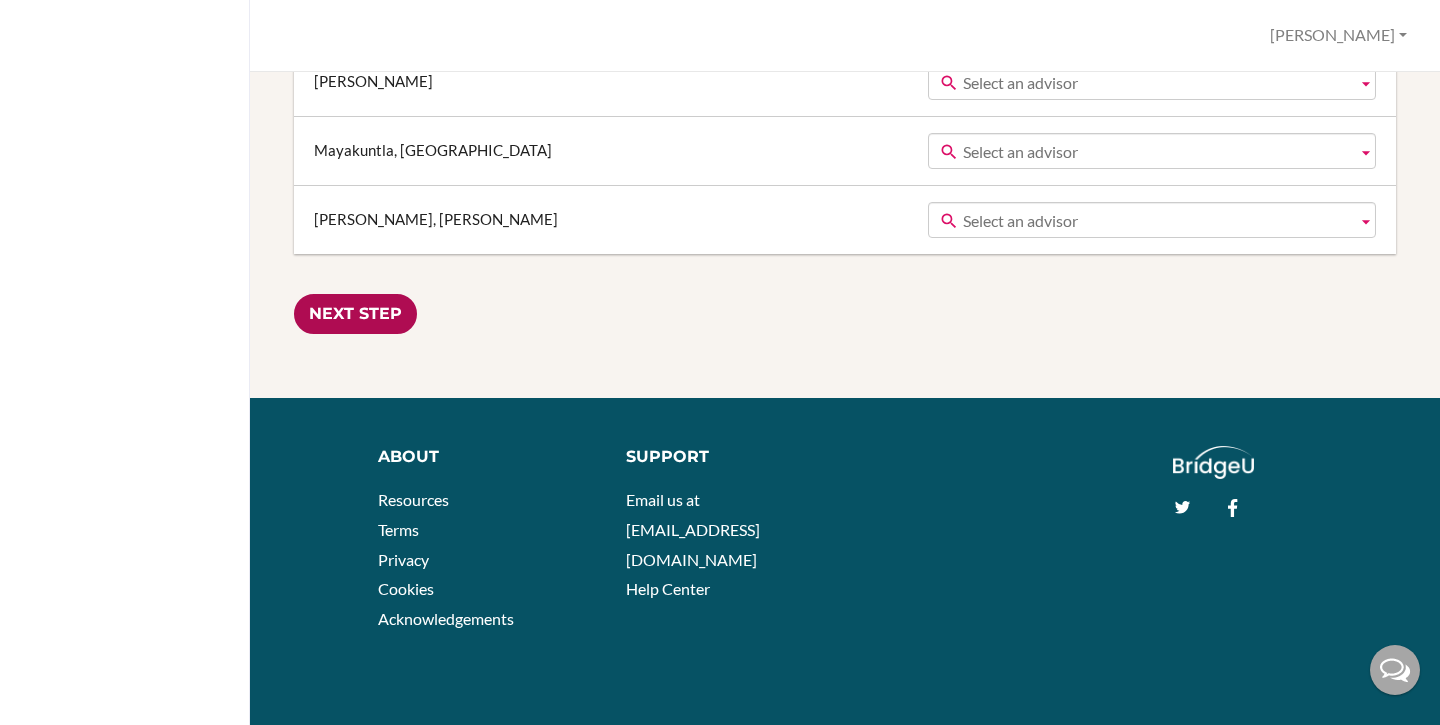 click on "Next Step" at bounding box center (355, 314) 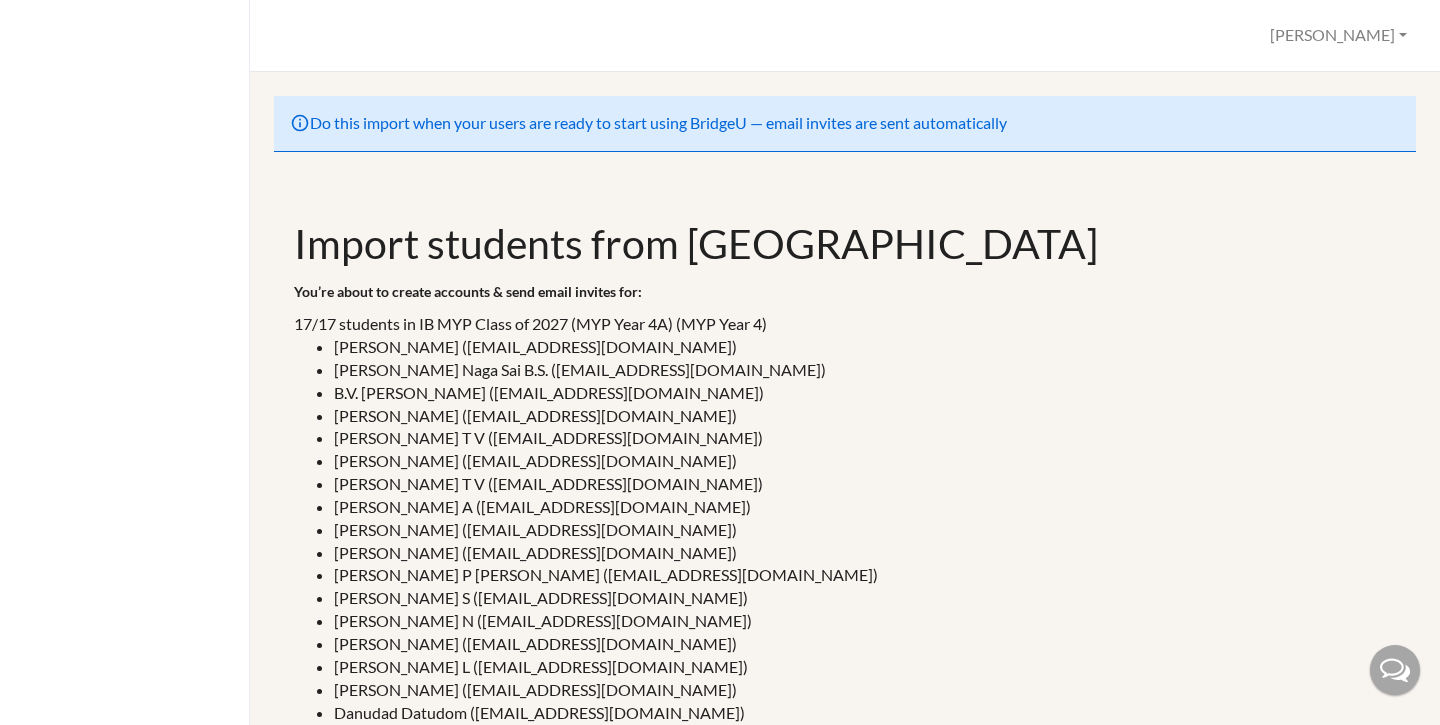 scroll, scrollTop: 0, scrollLeft: 0, axis: both 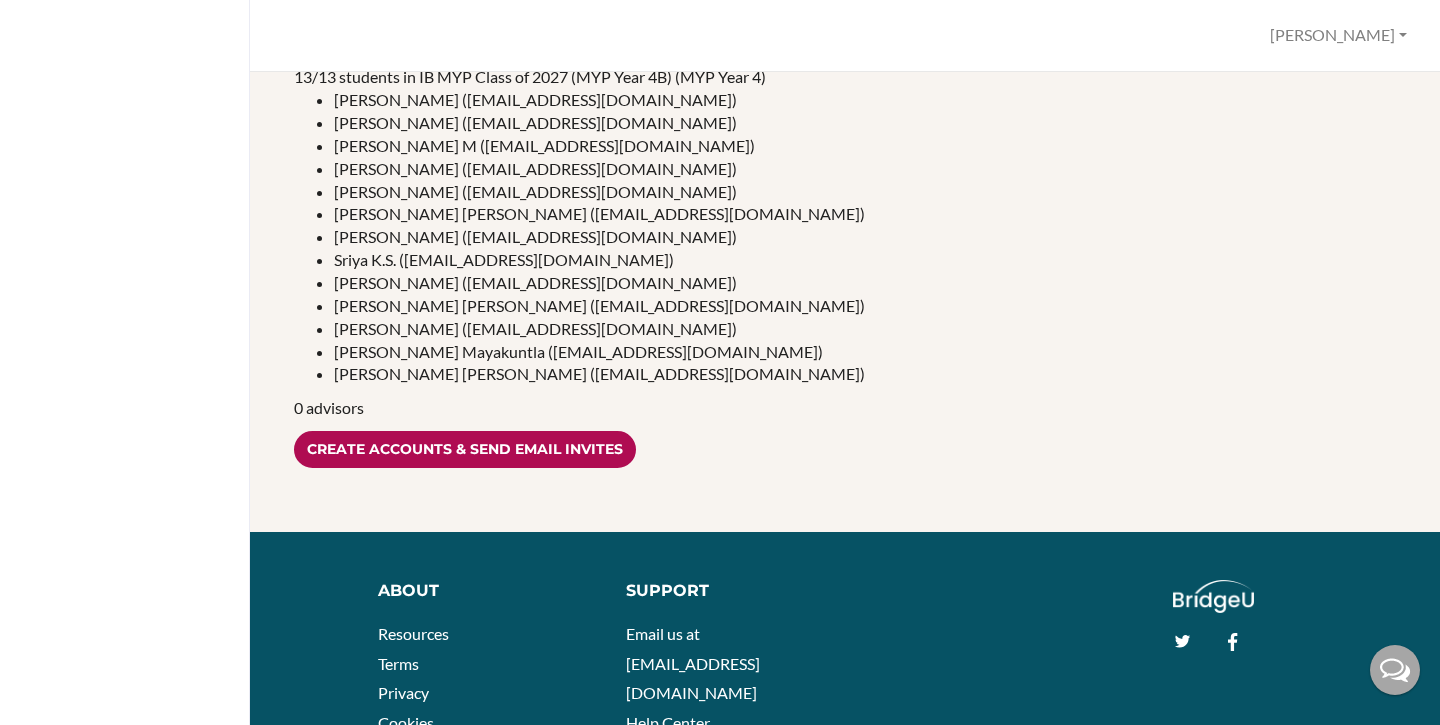 click on "Create accounts & send email invites" at bounding box center (465, 449) 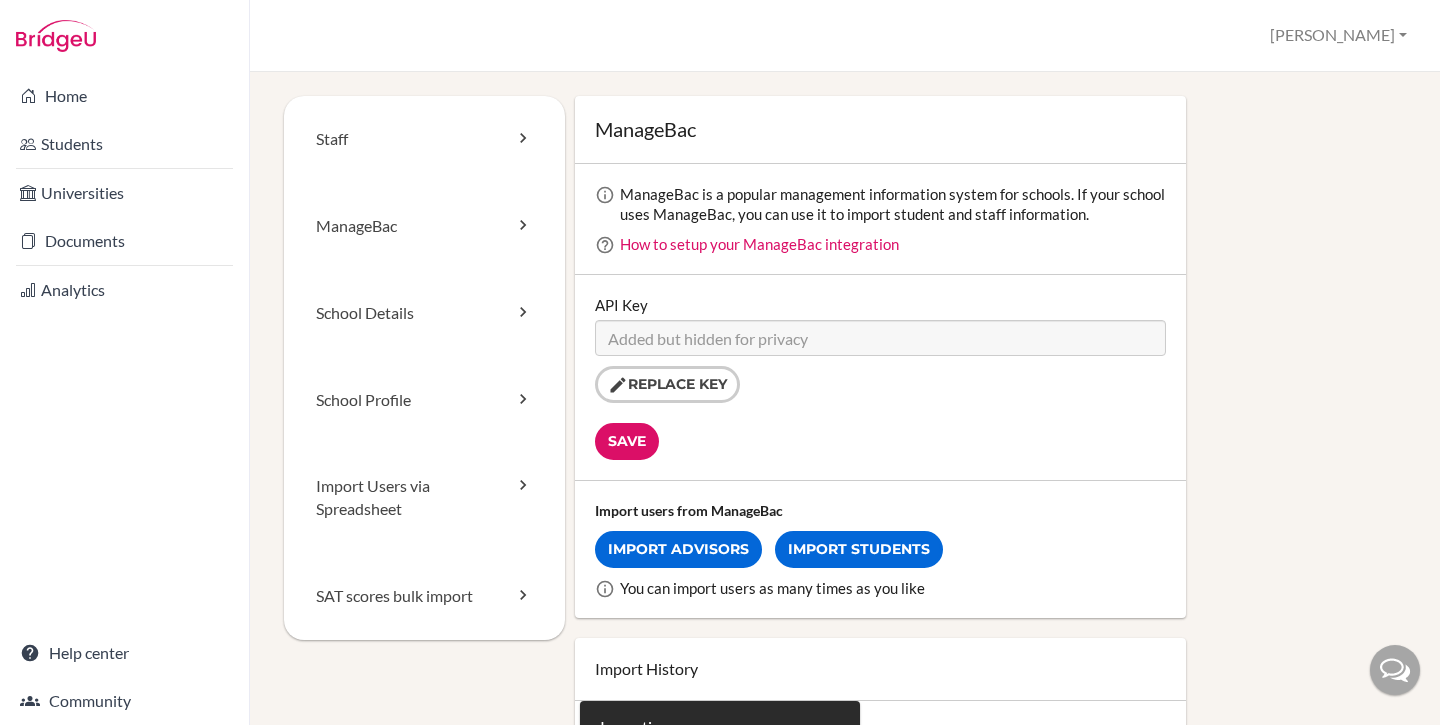 scroll, scrollTop: 0, scrollLeft: 0, axis: both 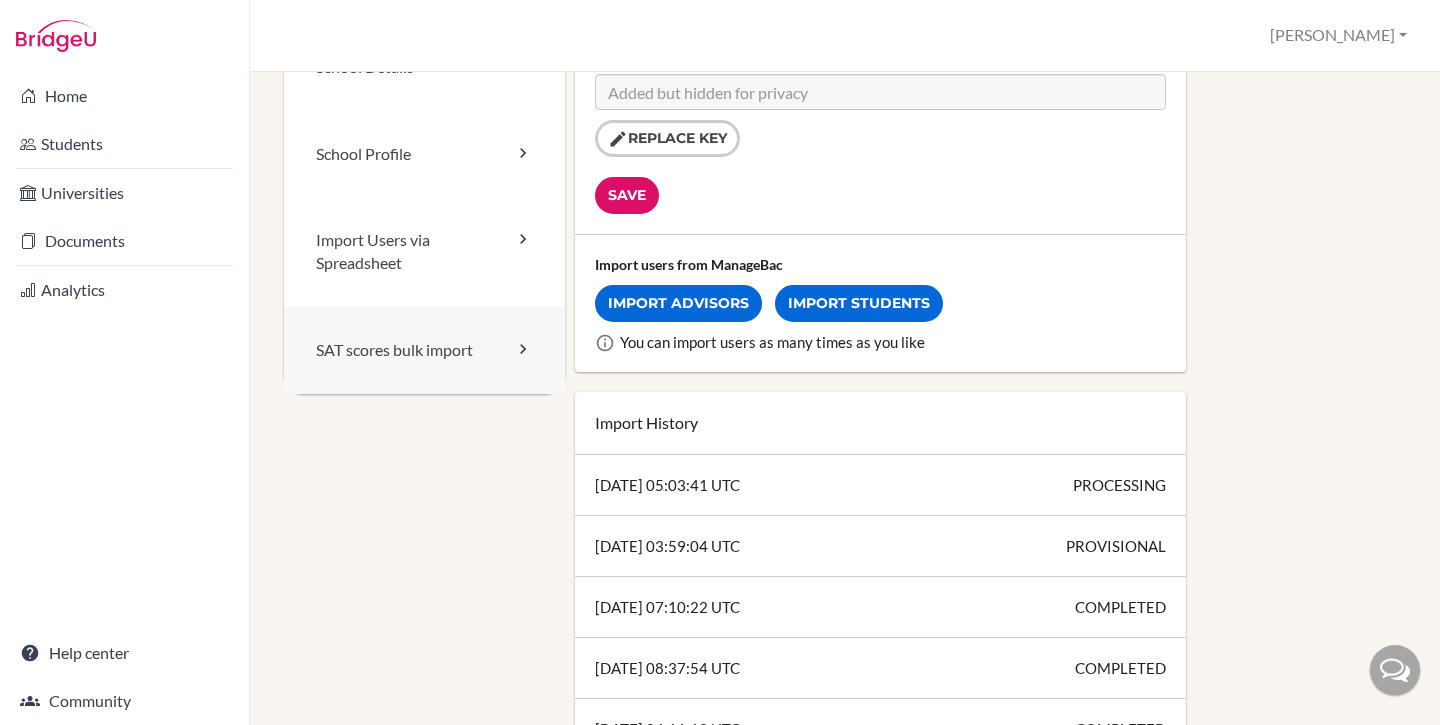 click on "SAT scores bulk import" at bounding box center (424, 350) 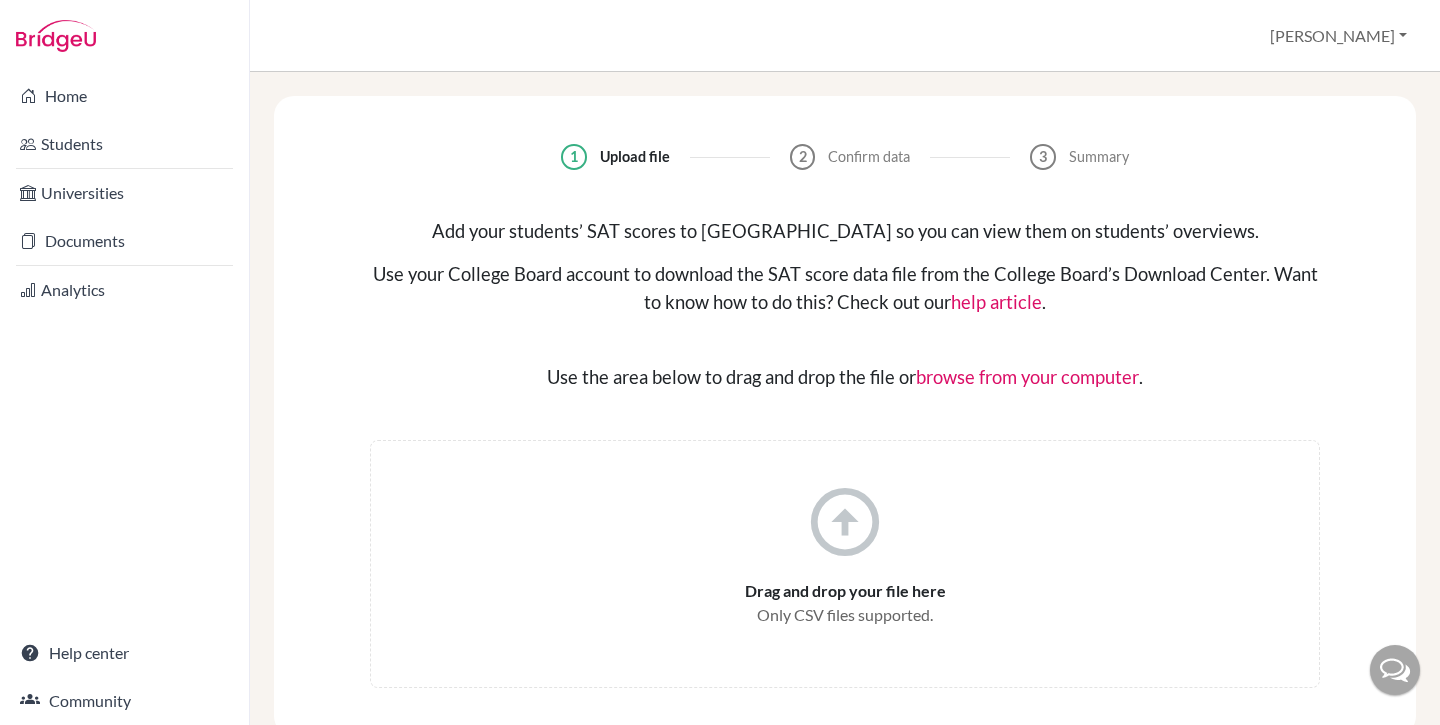 scroll, scrollTop: 0, scrollLeft: 0, axis: both 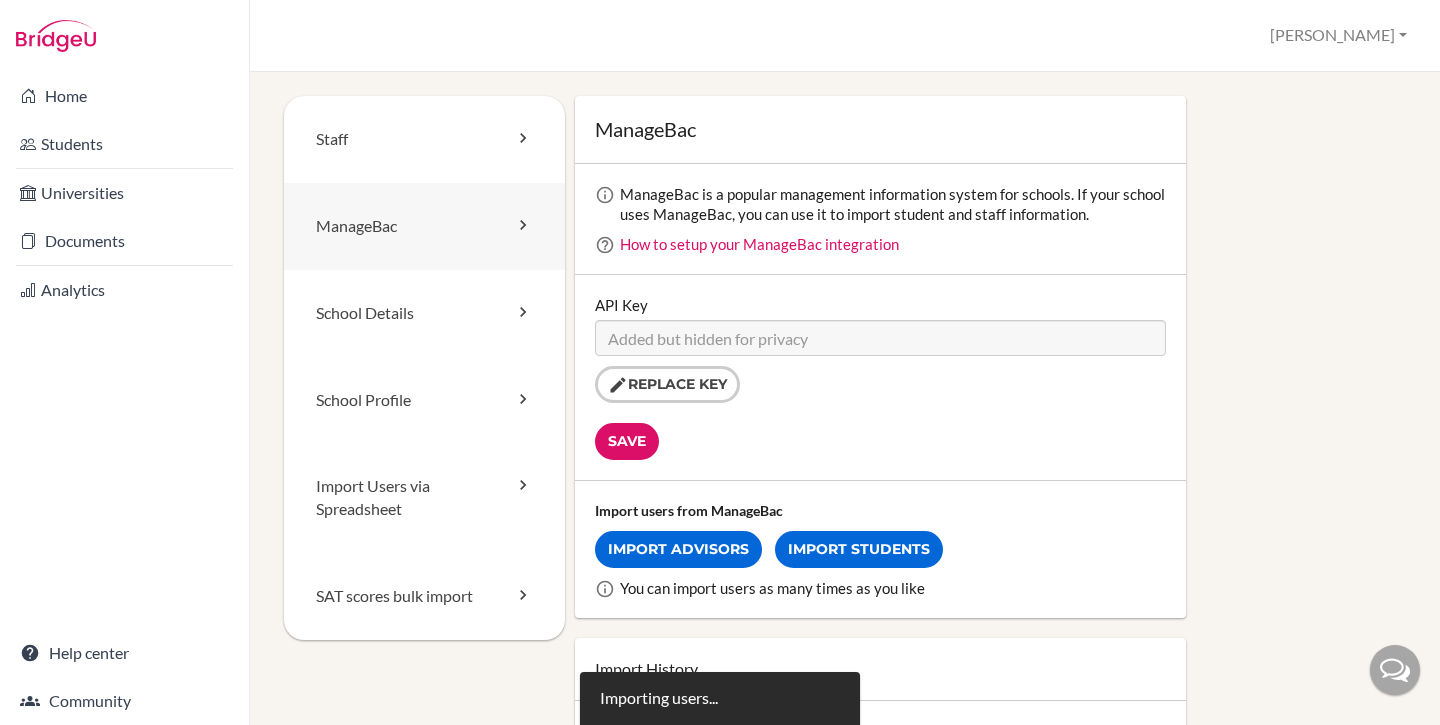 click on "ManageBac" at bounding box center [424, 226] 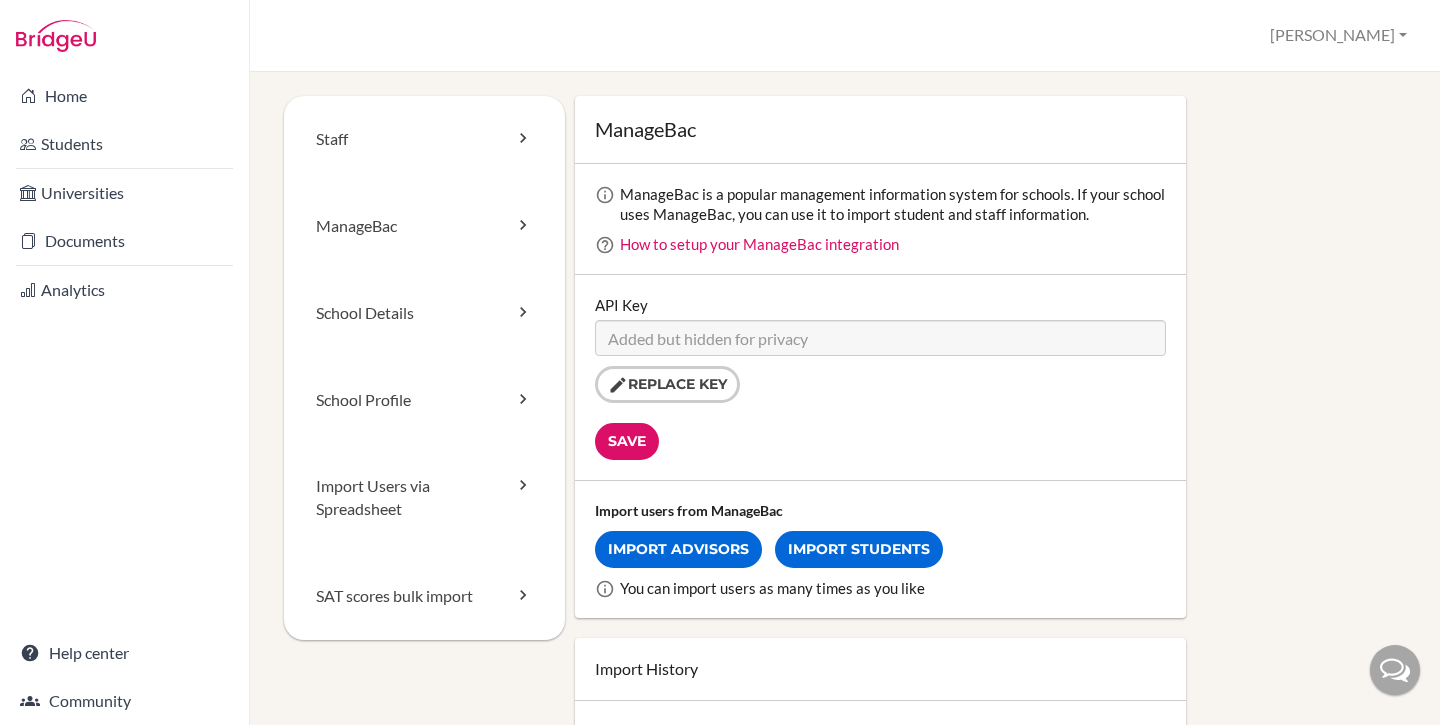 scroll, scrollTop: 0, scrollLeft: 0, axis: both 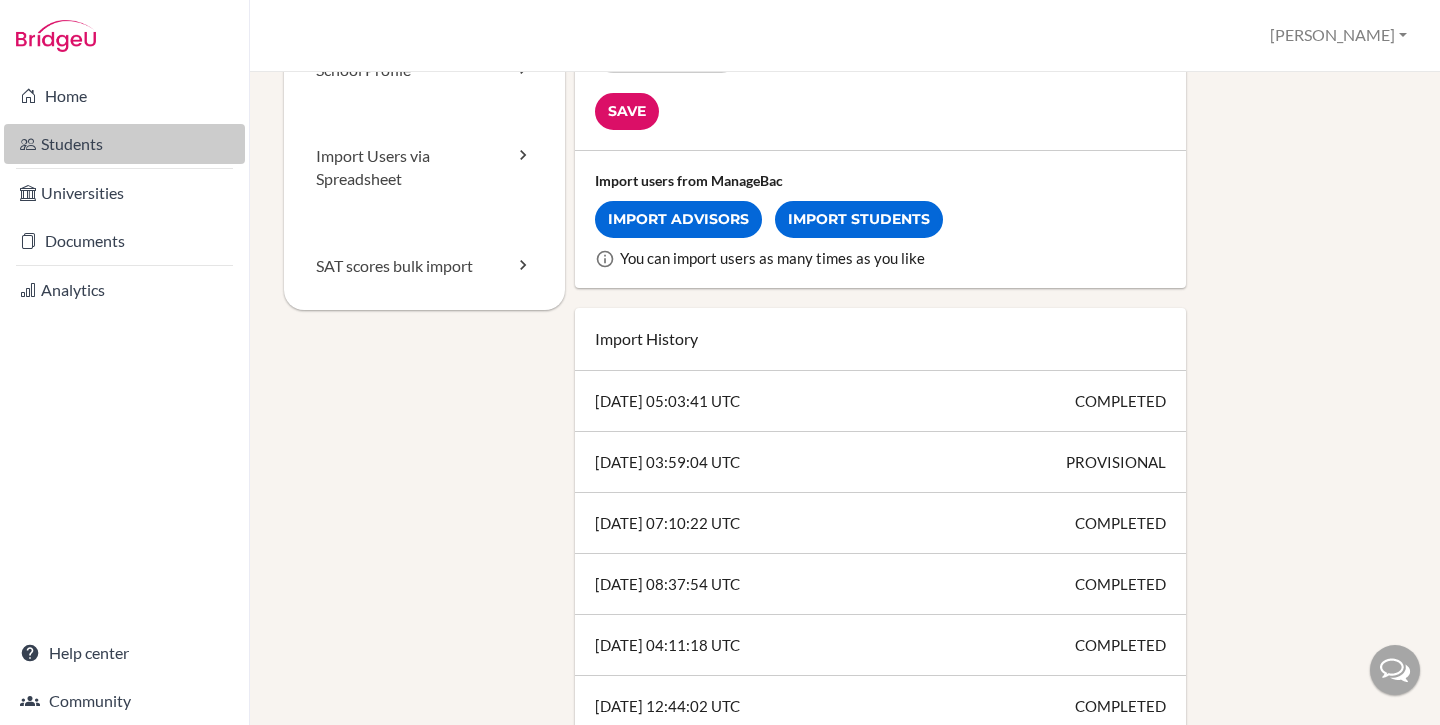 click on "Students" at bounding box center [124, 144] 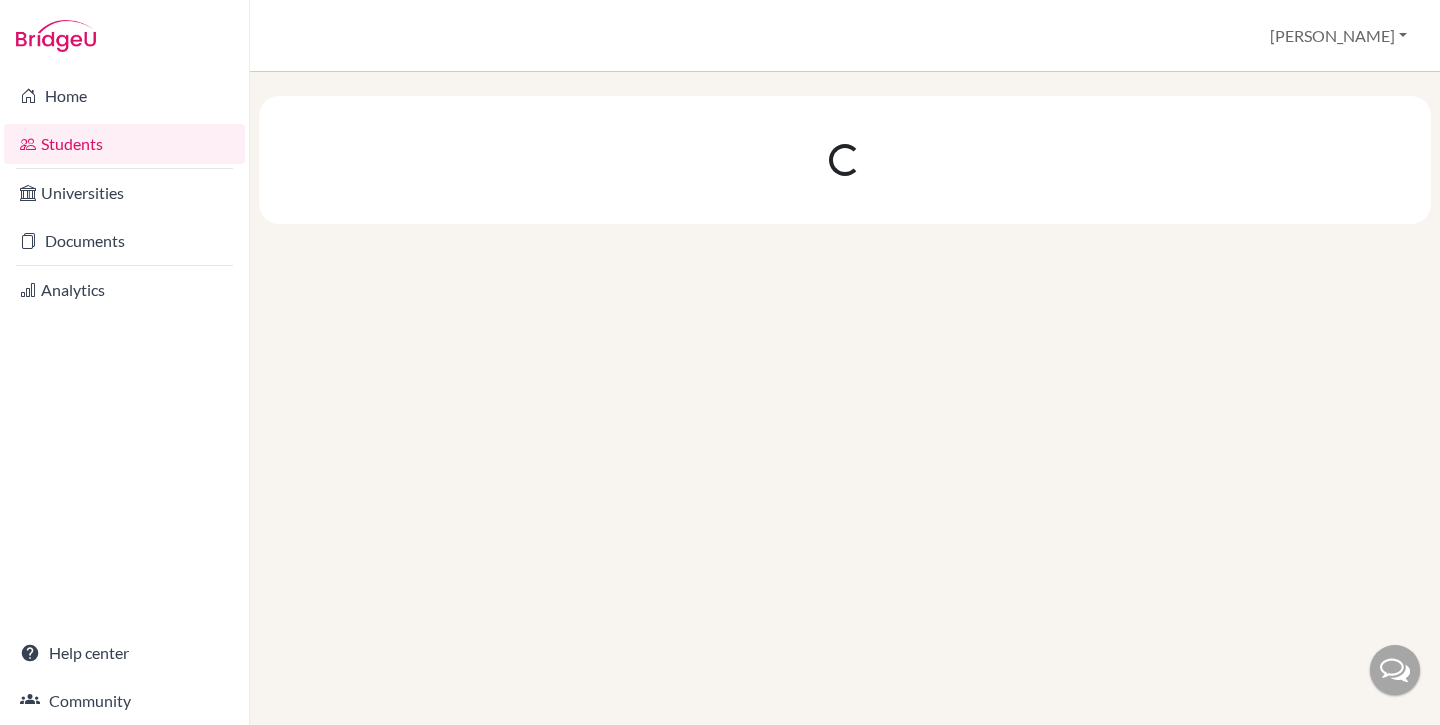 scroll, scrollTop: 0, scrollLeft: 0, axis: both 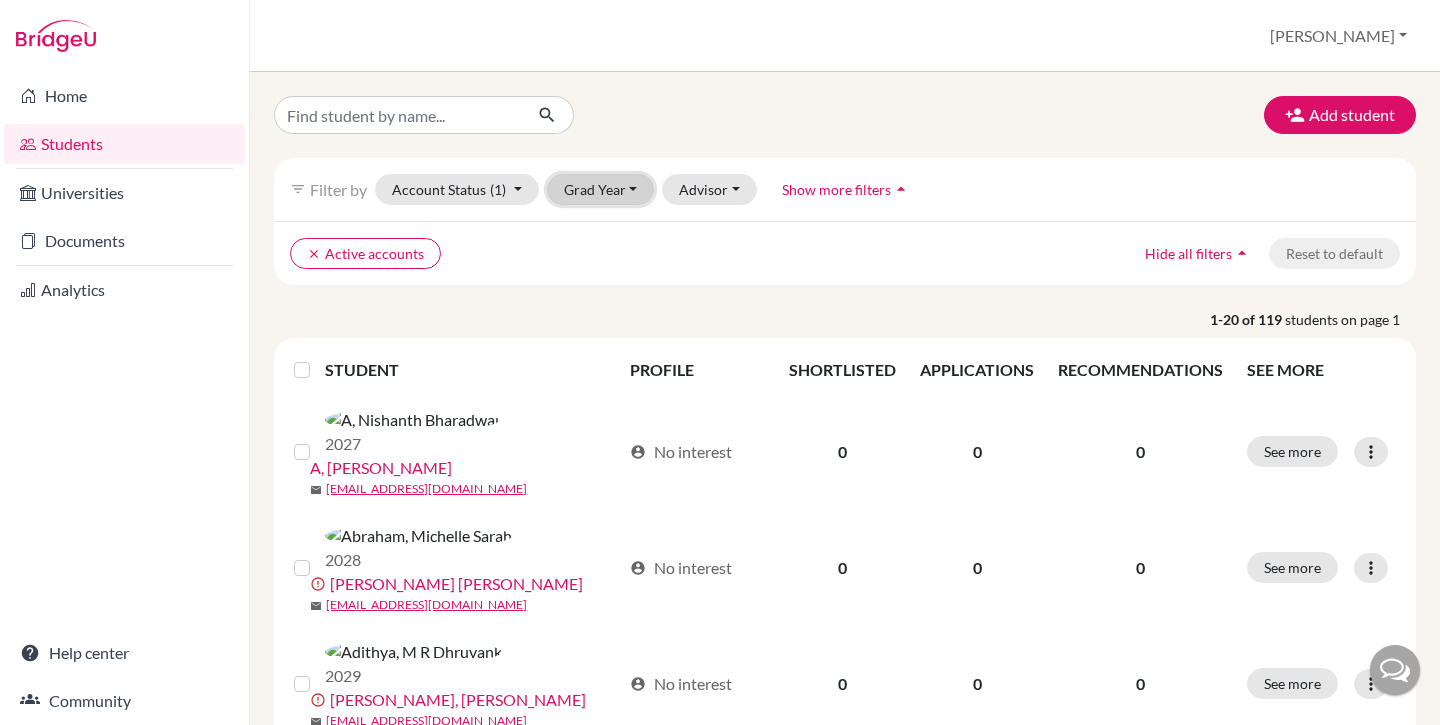 click on "Grad Year" at bounding box center [601, 189] 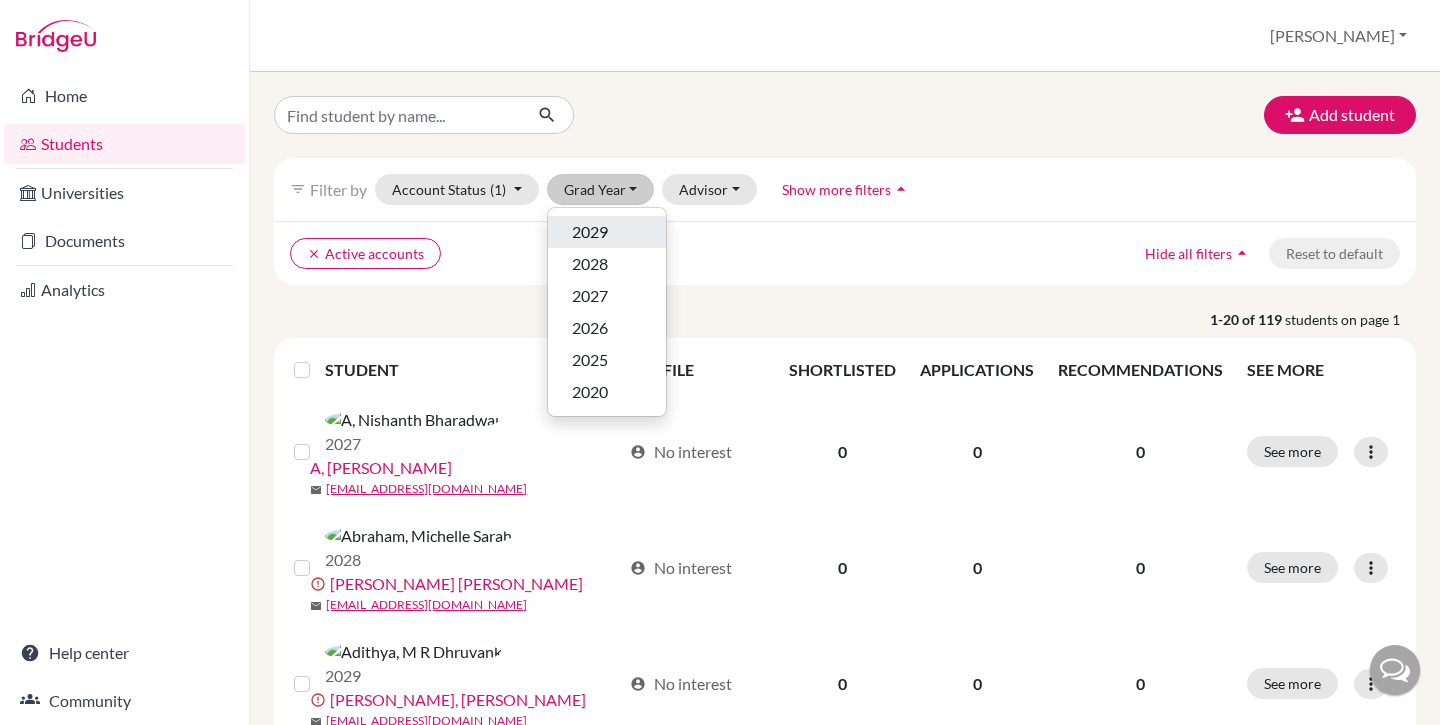 click on "2029" at bounding box center (607, 232) 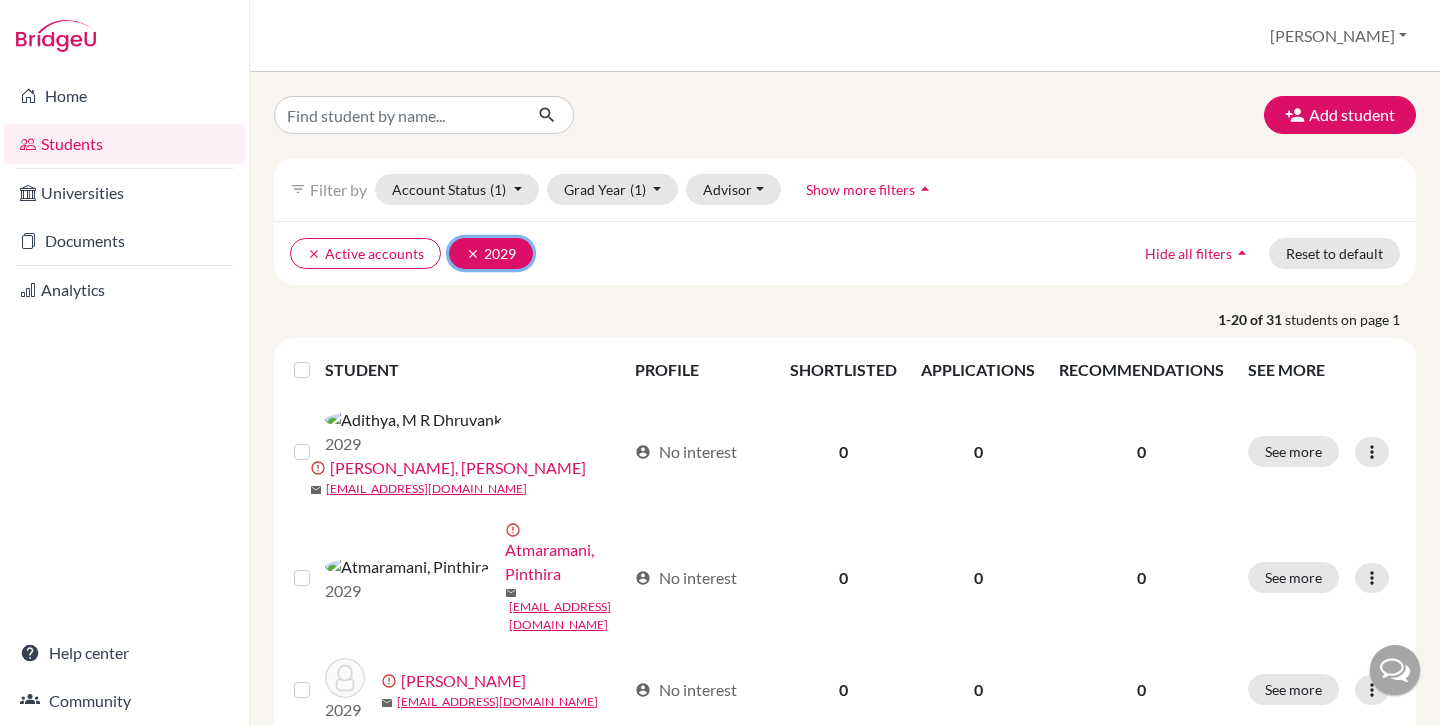 click on "clear" at bounding box center (473, 254) 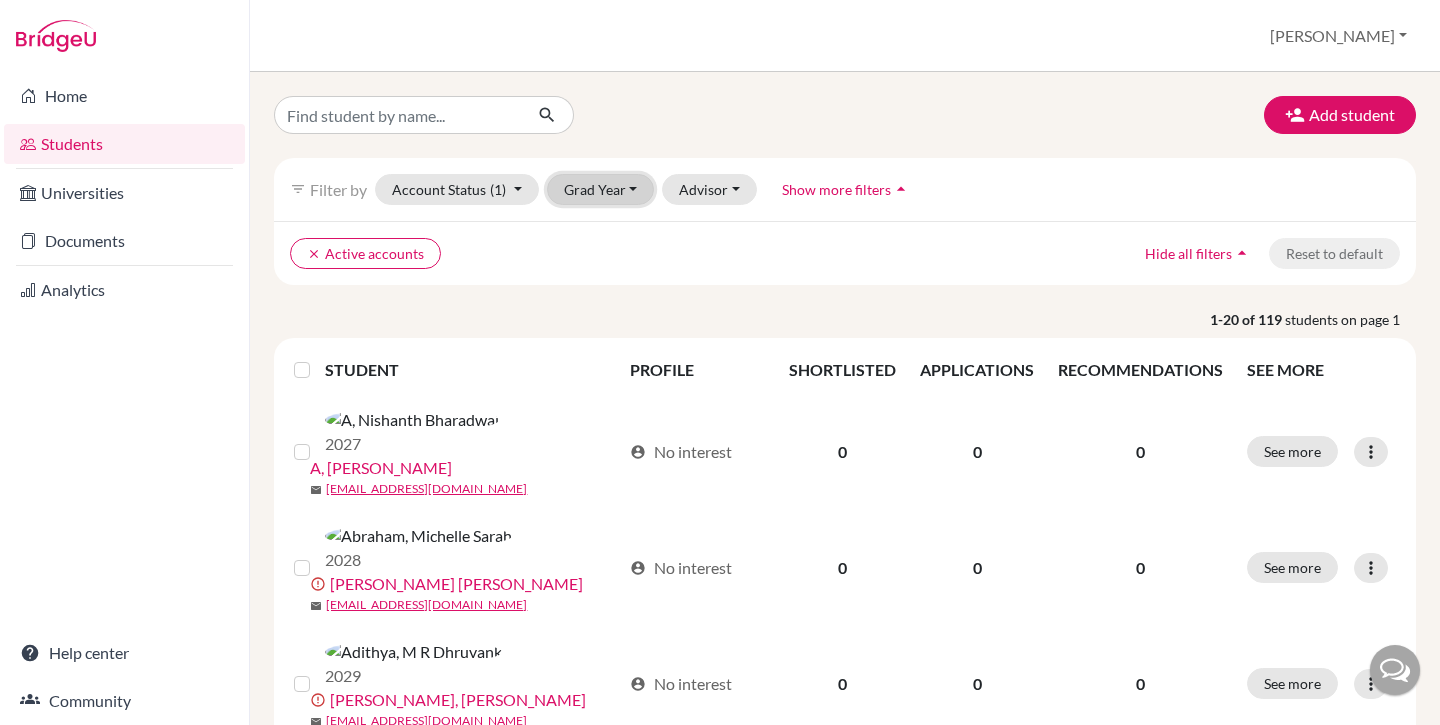 click on "Grad Year" at bounding box center [601, 189] 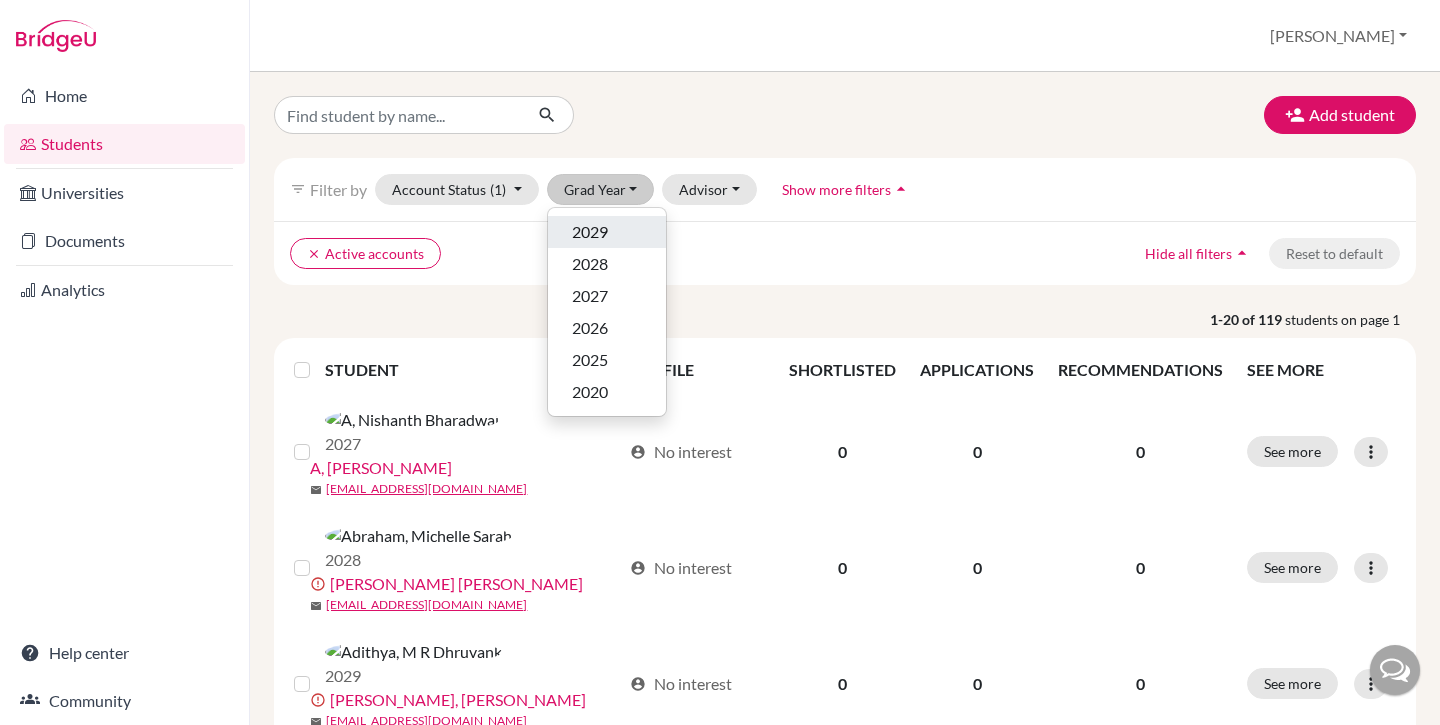 click on "2029" at bounding box center (607, 232) 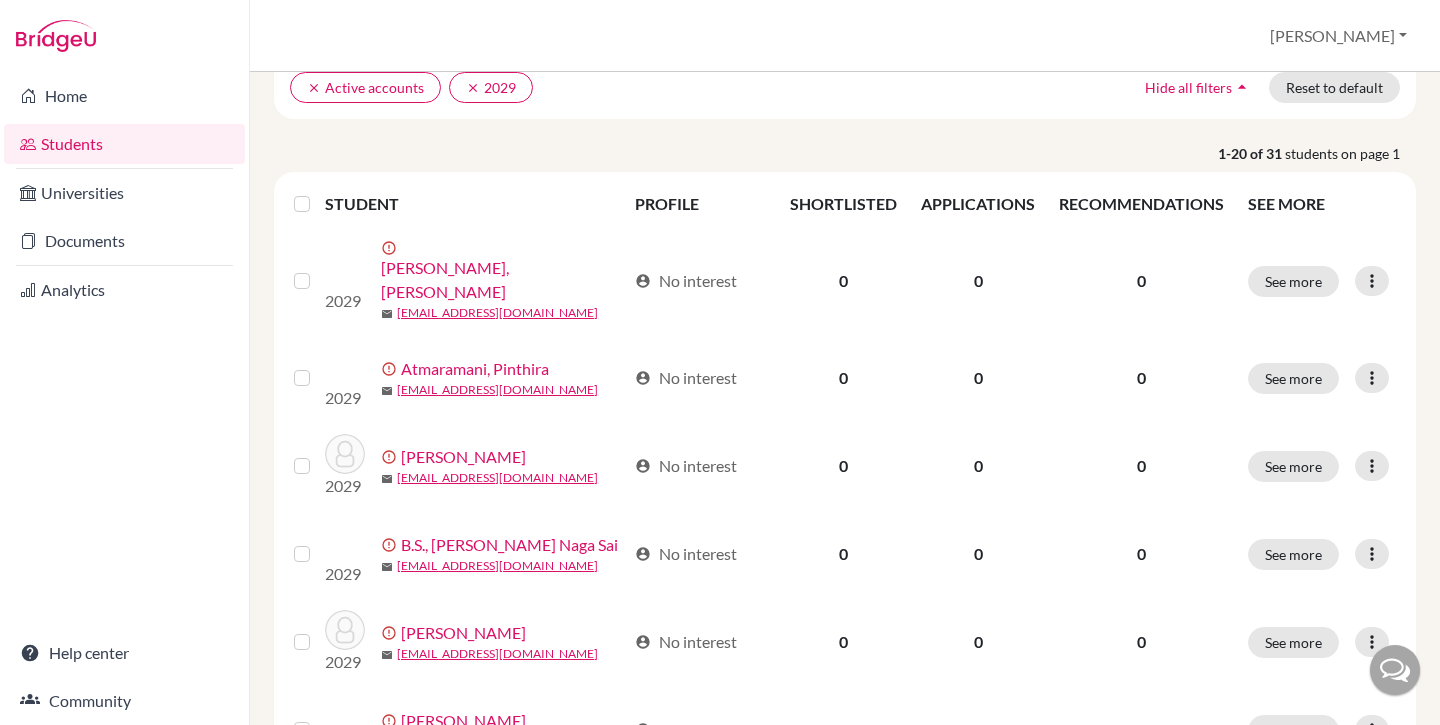 scroll, scrollTop: 137, scrollLeft: 0, axis: vertical 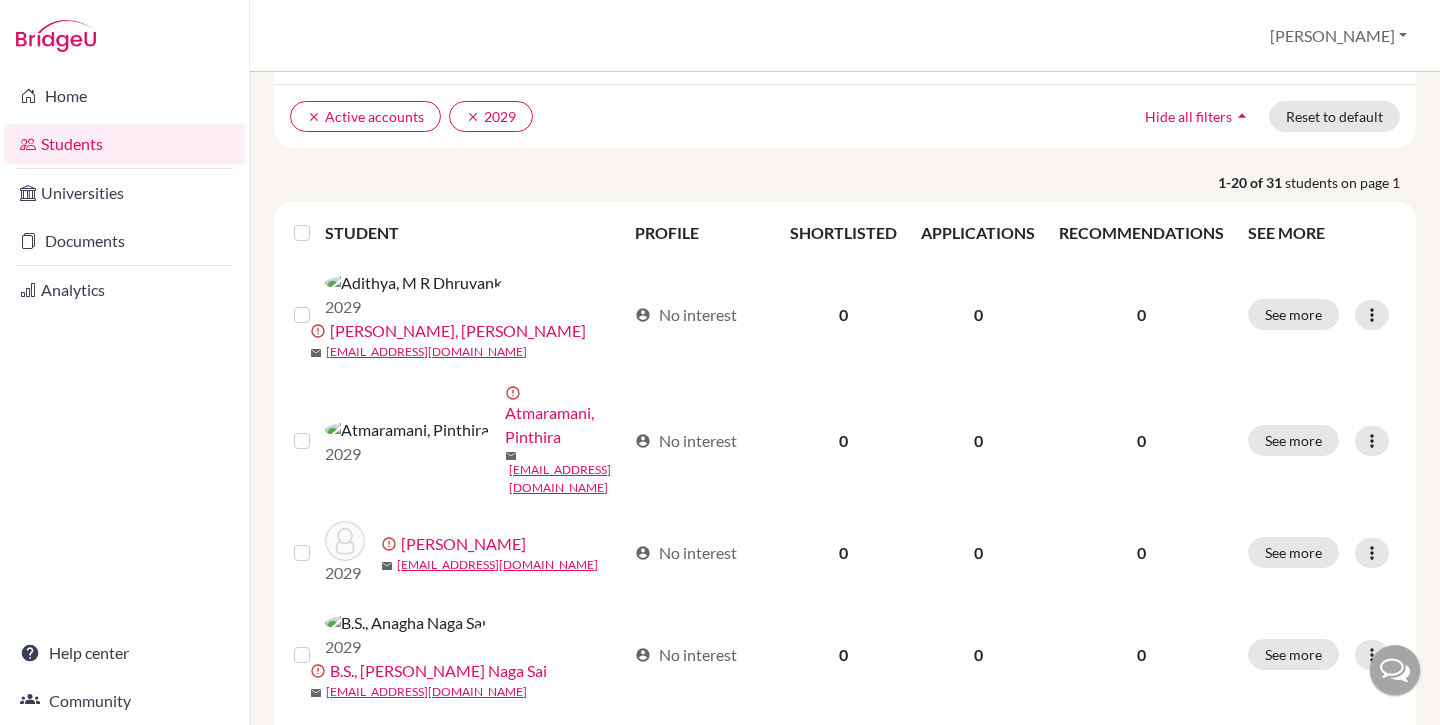 click at bounding box center (318, 221) 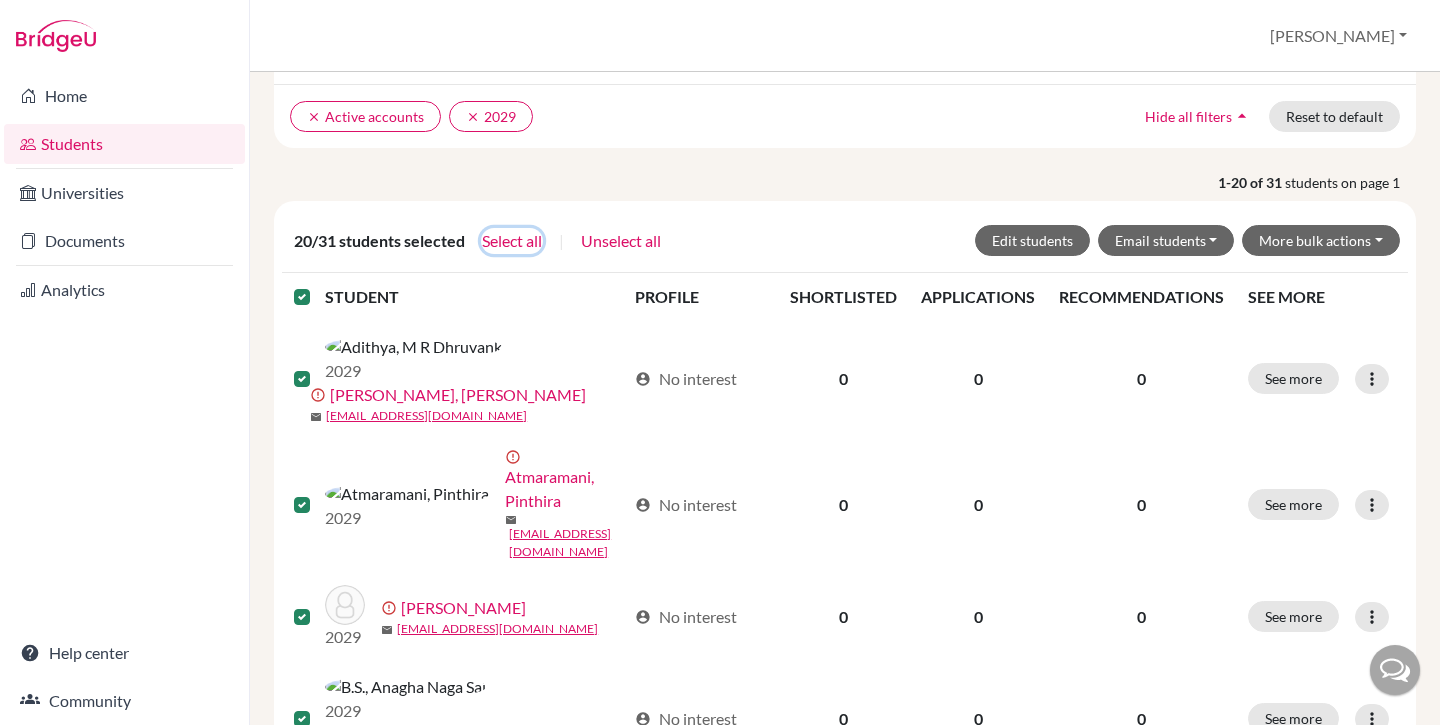click on "Select all" 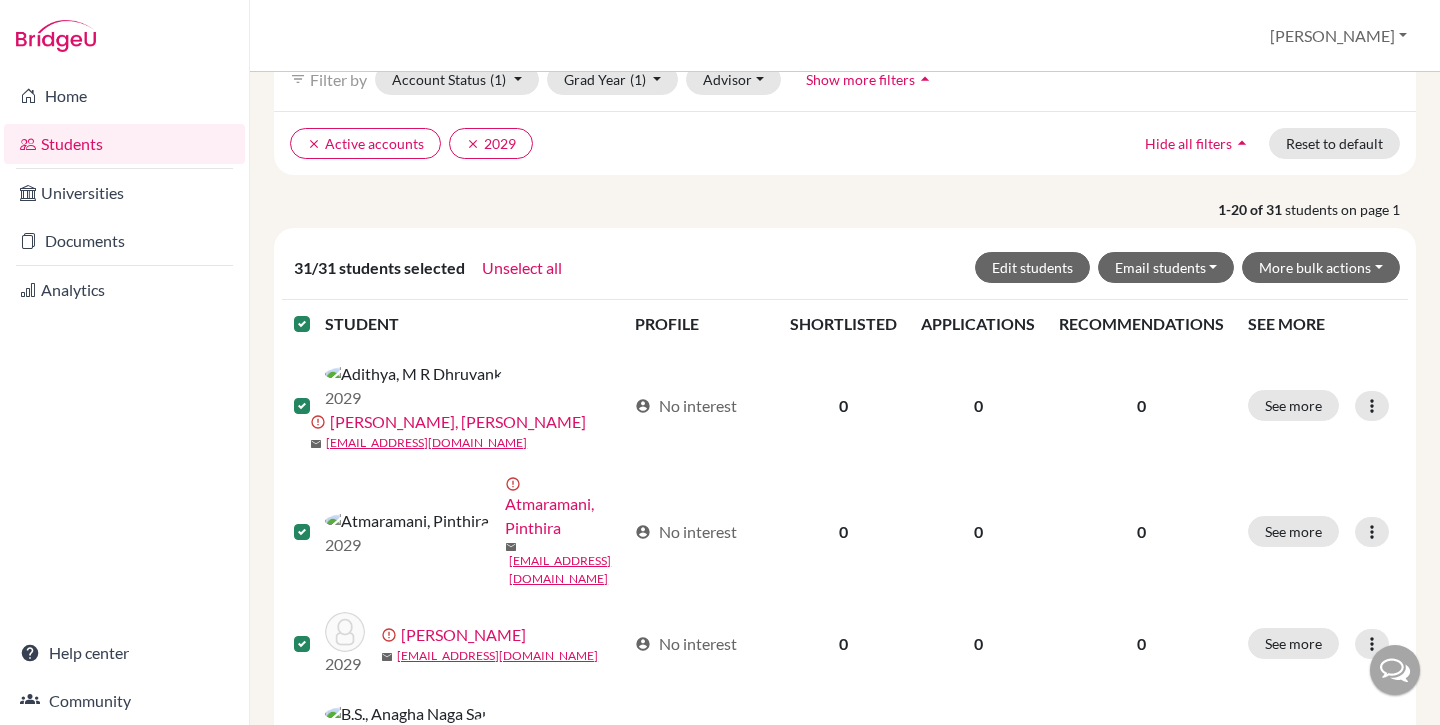 scroll, scrollTop: 109, scrollLeft: 0, axis: vertical 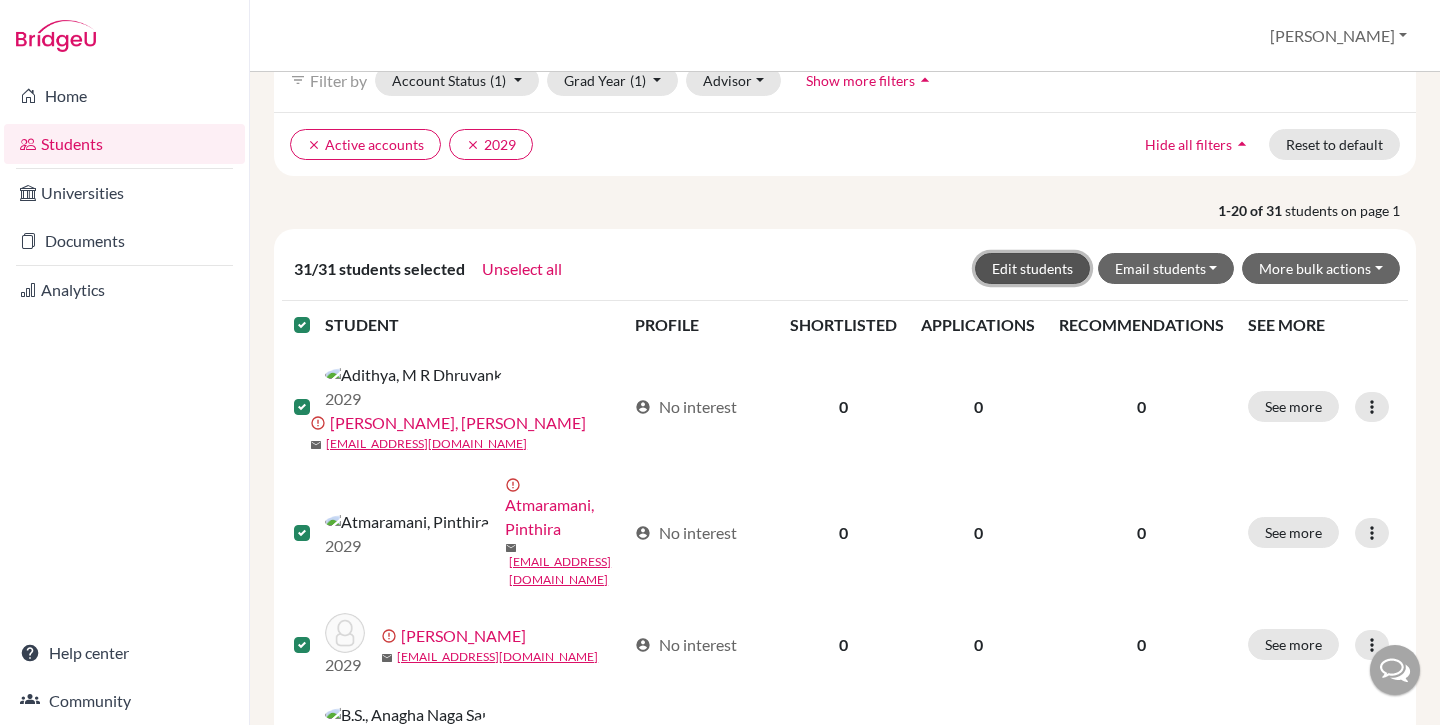click on "Edit students" at bounding box center (1032, 268) 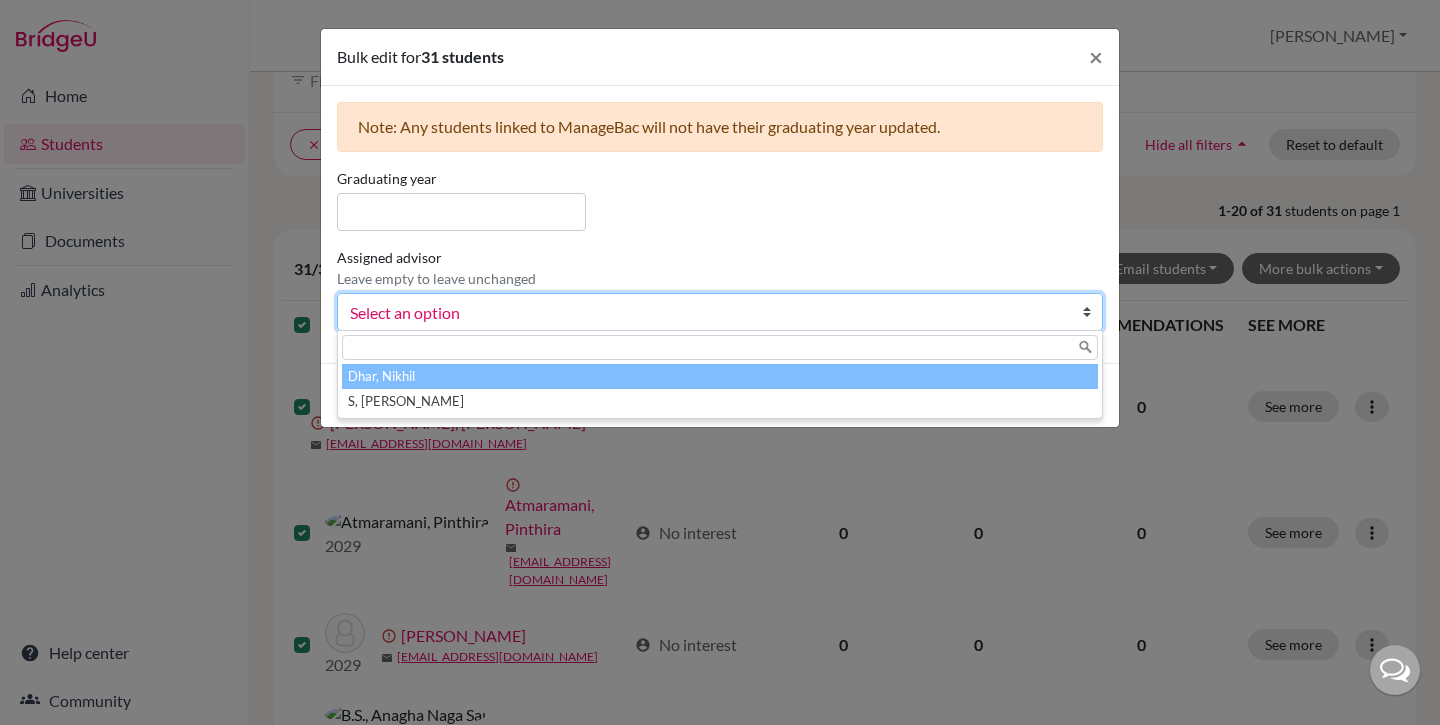 click on "Select an option" at bounding box center (707, 313) 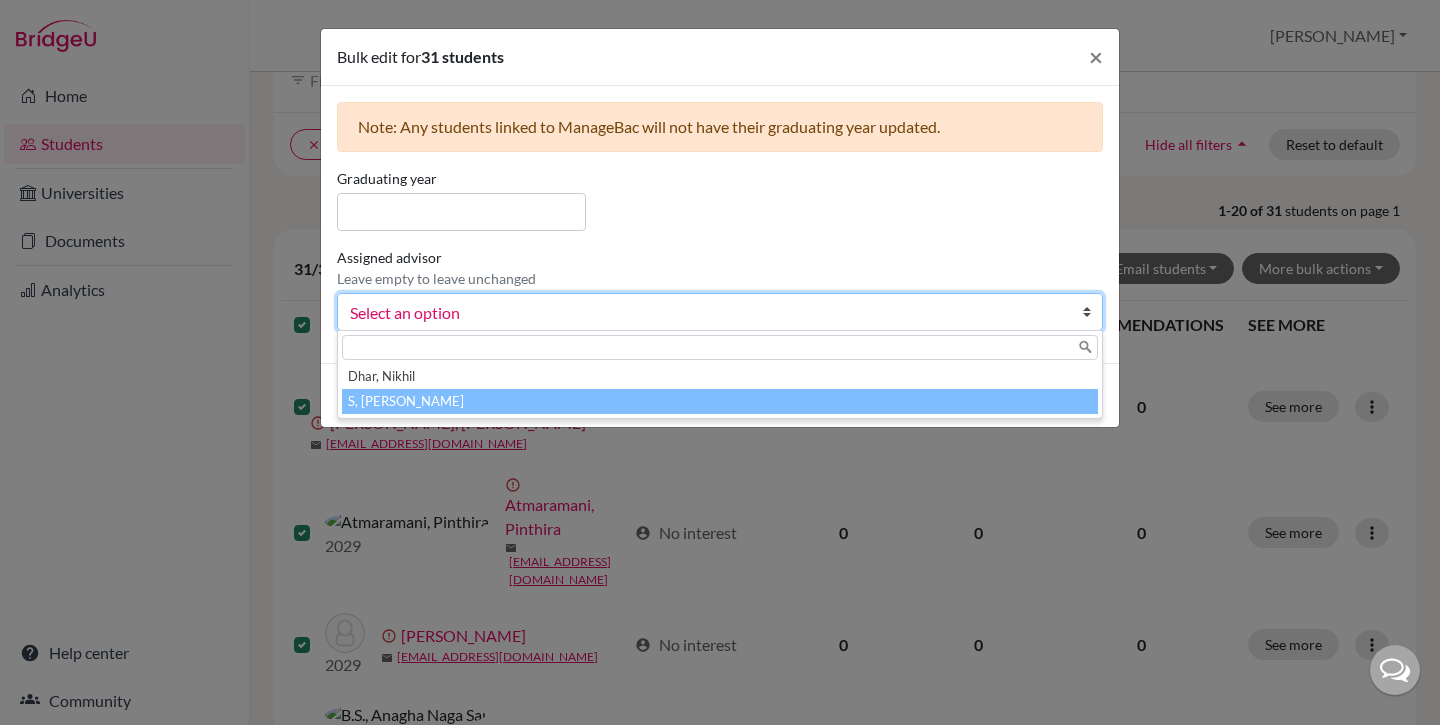 click on "S, [PERSON_NAME]" at bounding box center (720, 401) 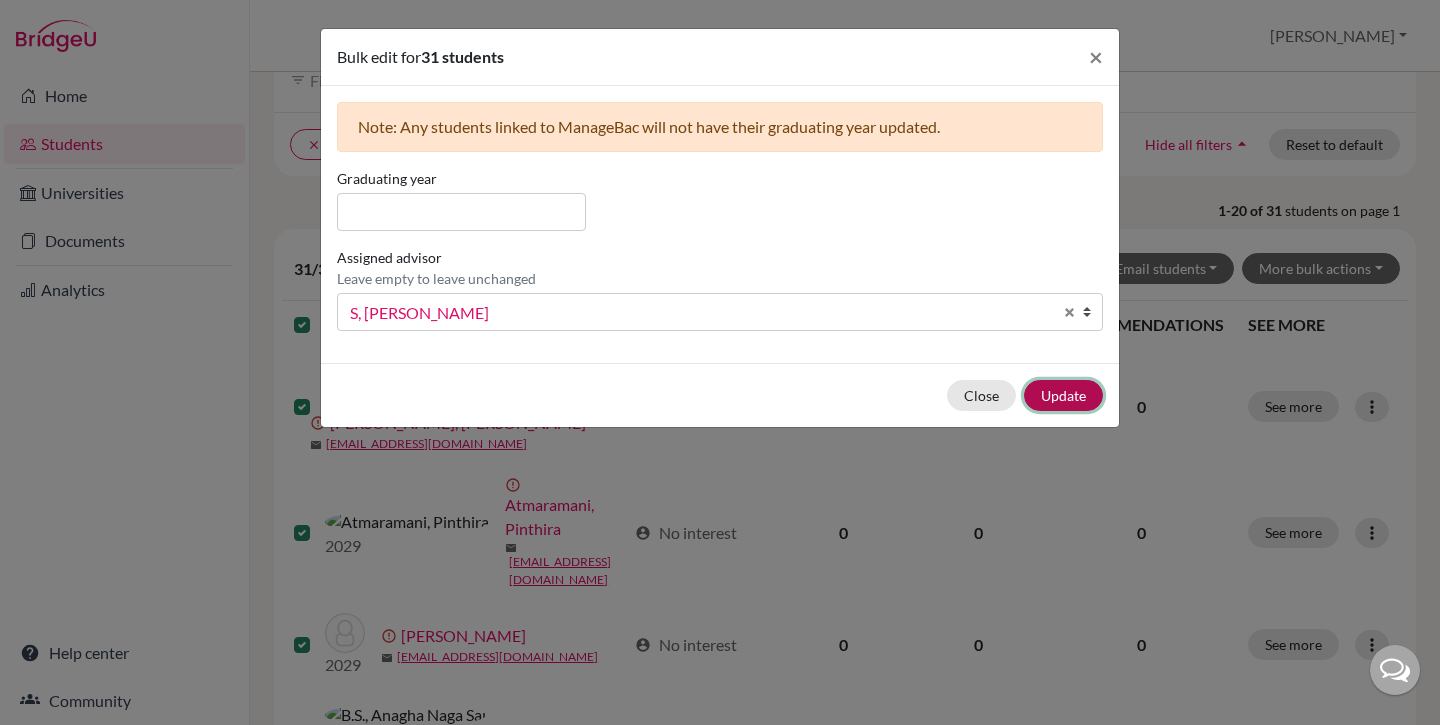 click on "Update" at bounding box center (1063, 395) 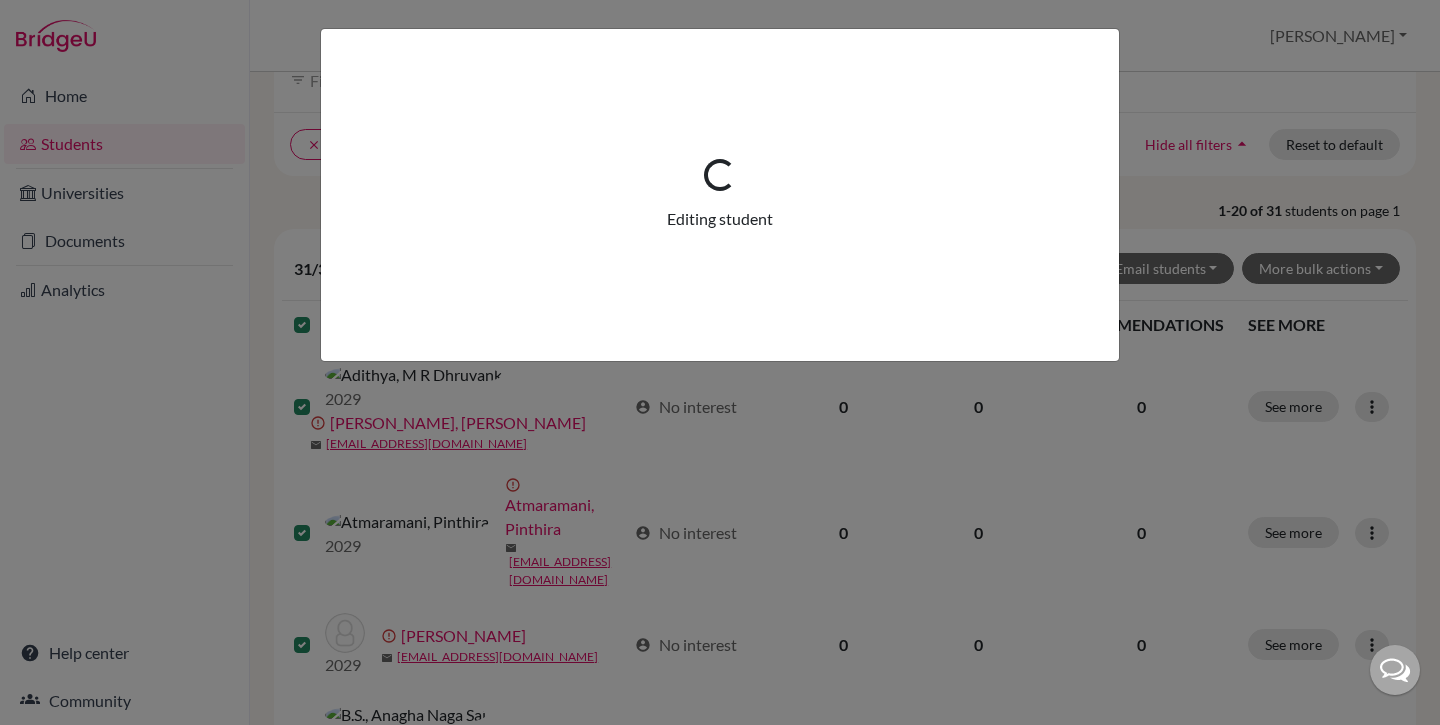 scroll, scrollTop: 0, scrollLeft: 0, axis: both 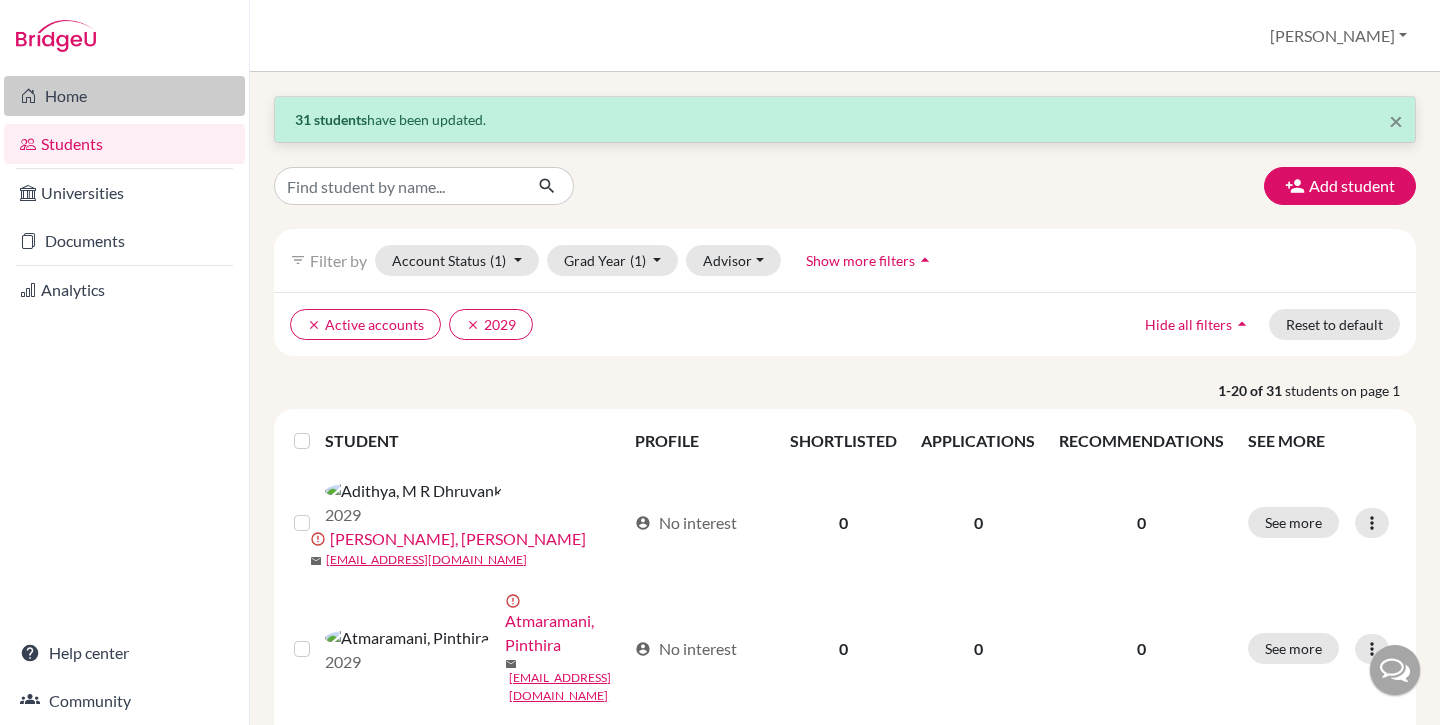 click on "Home" at bounding box center [124, 96] 